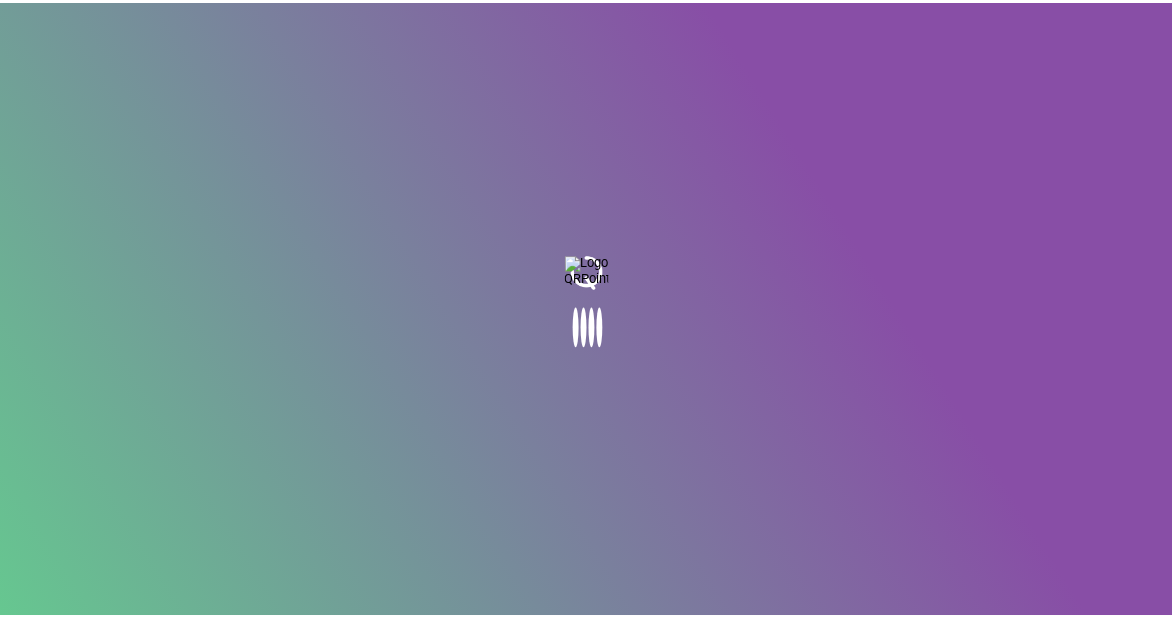 scroll, scrollTop: 0, scrollLeft: 0, axis: both 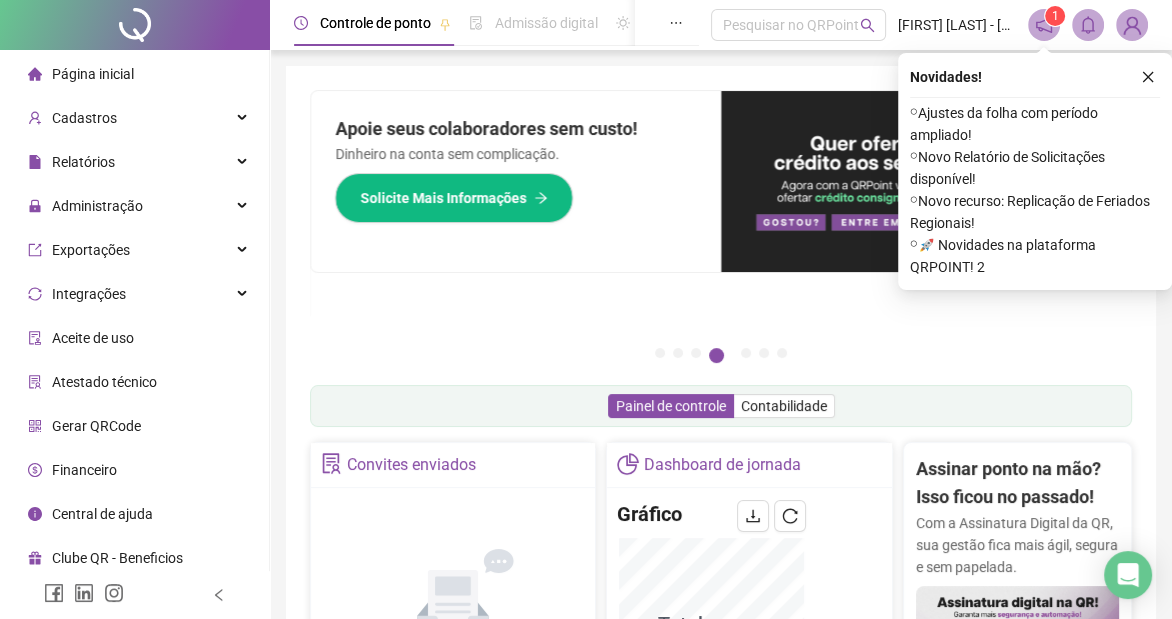 click on "Administração" at bounding box center [134, 206] 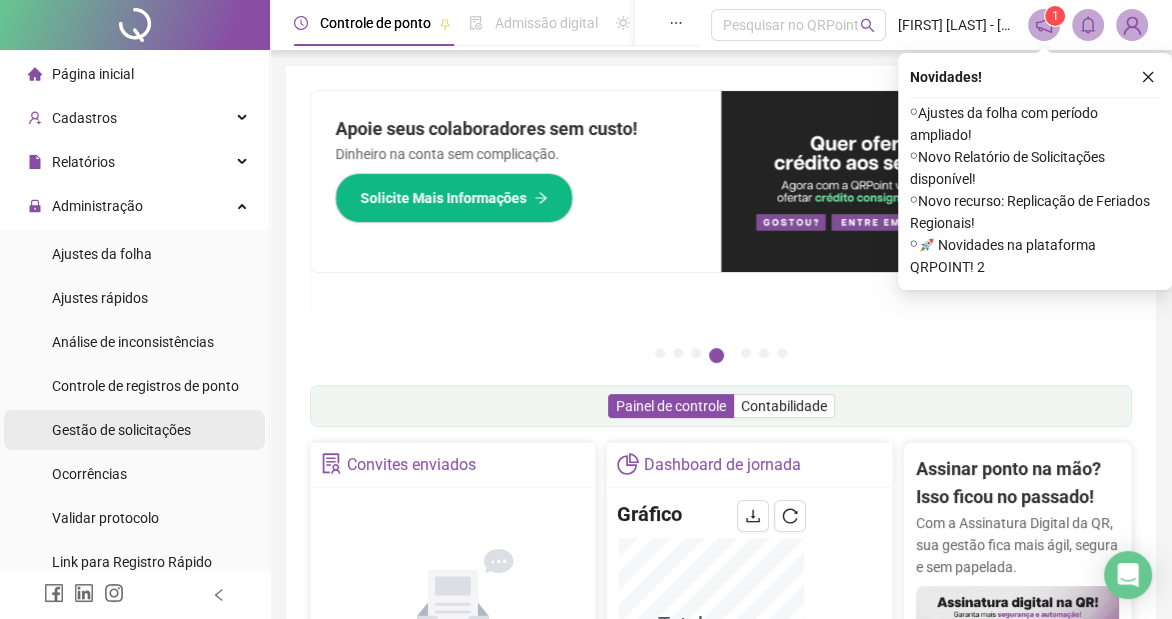 click on "Gestão de solicitações" at bounding box center (121, 430) 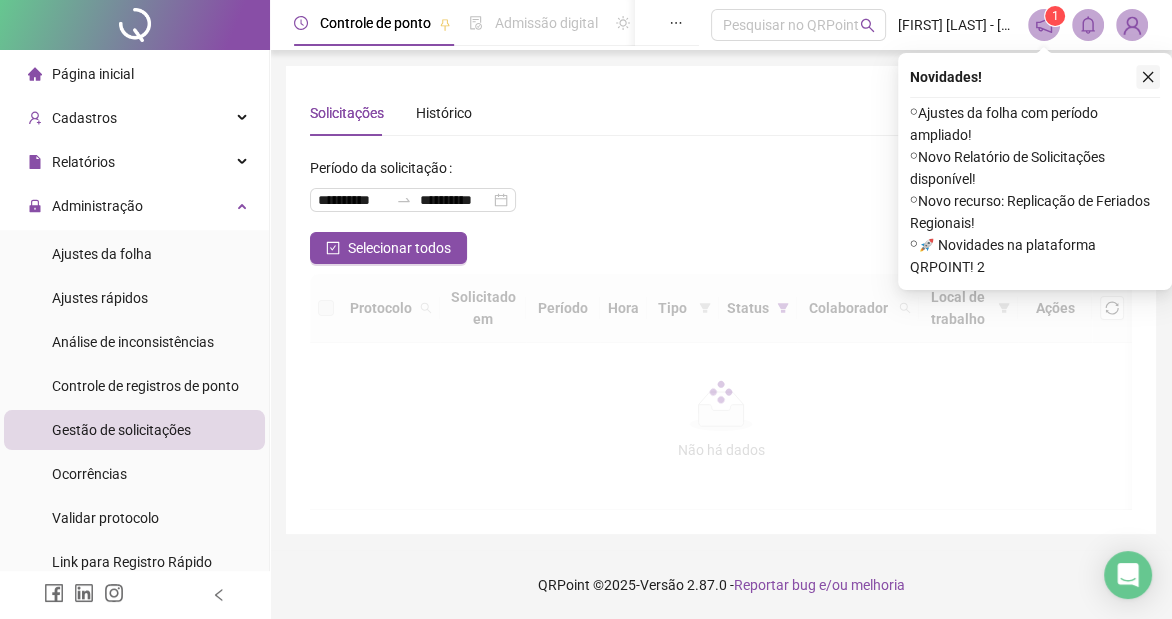 click 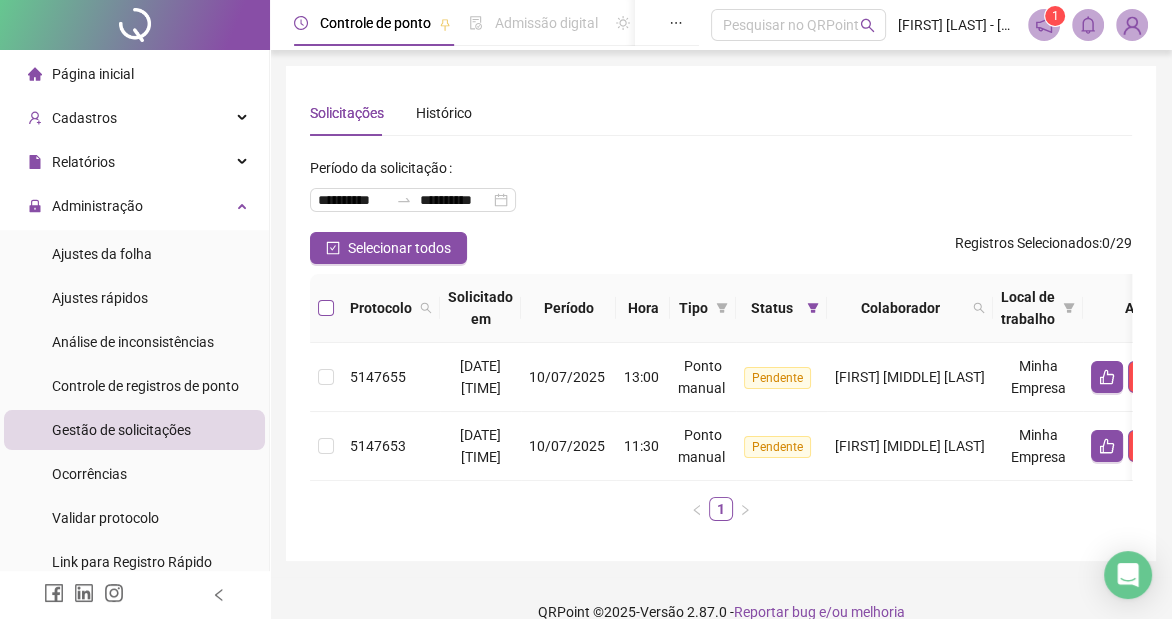 click at bounding box center [326, 308] 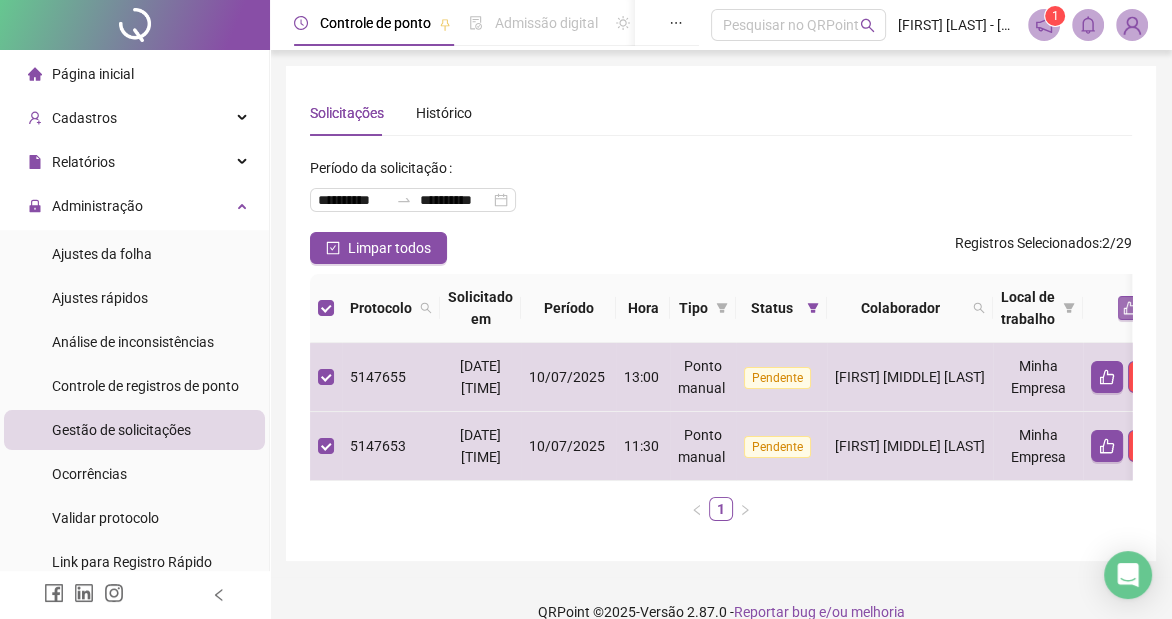 click at bounding box center (1130, 308) 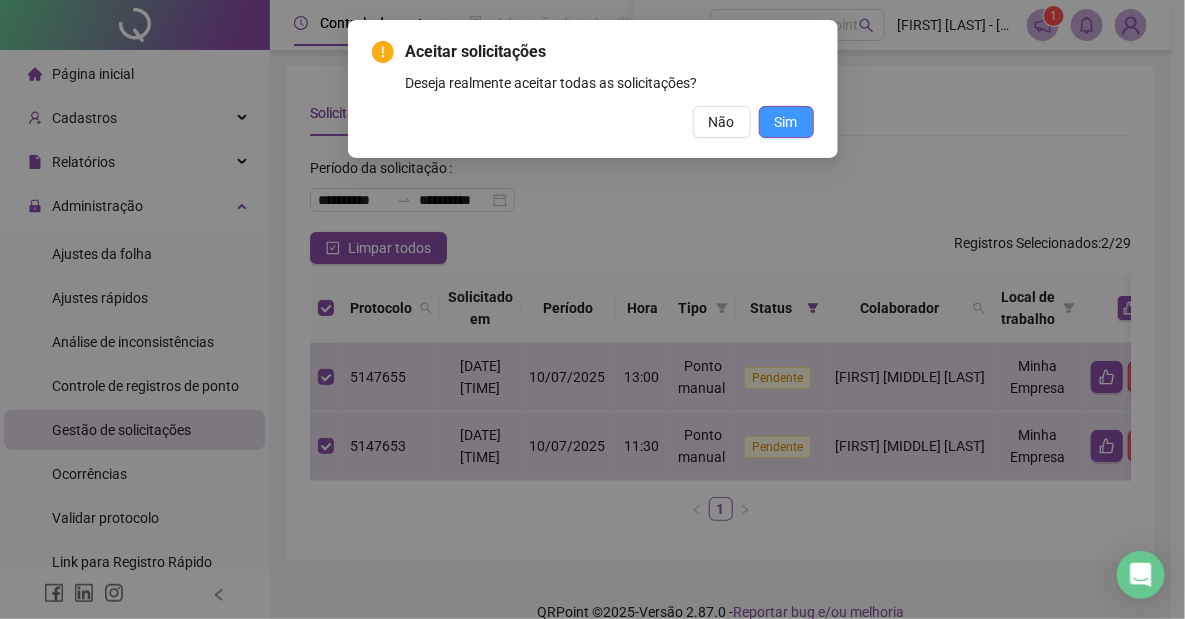 click on "Sim" at bounding box center [786, 122] 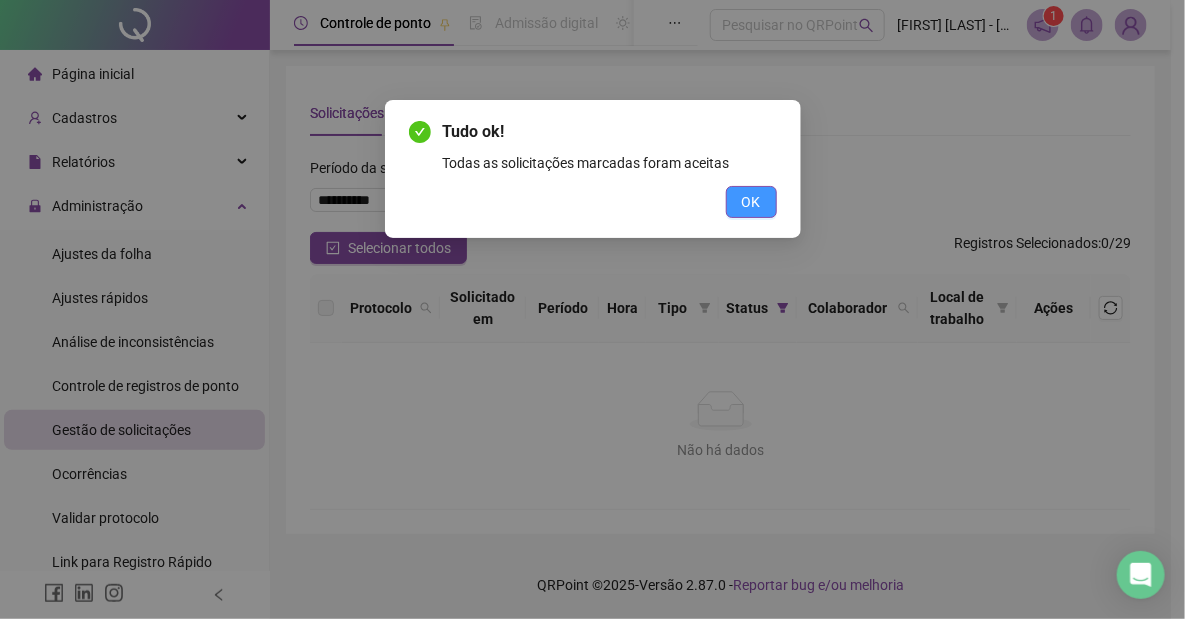 click on "OK" at bounding box center (751, 202) 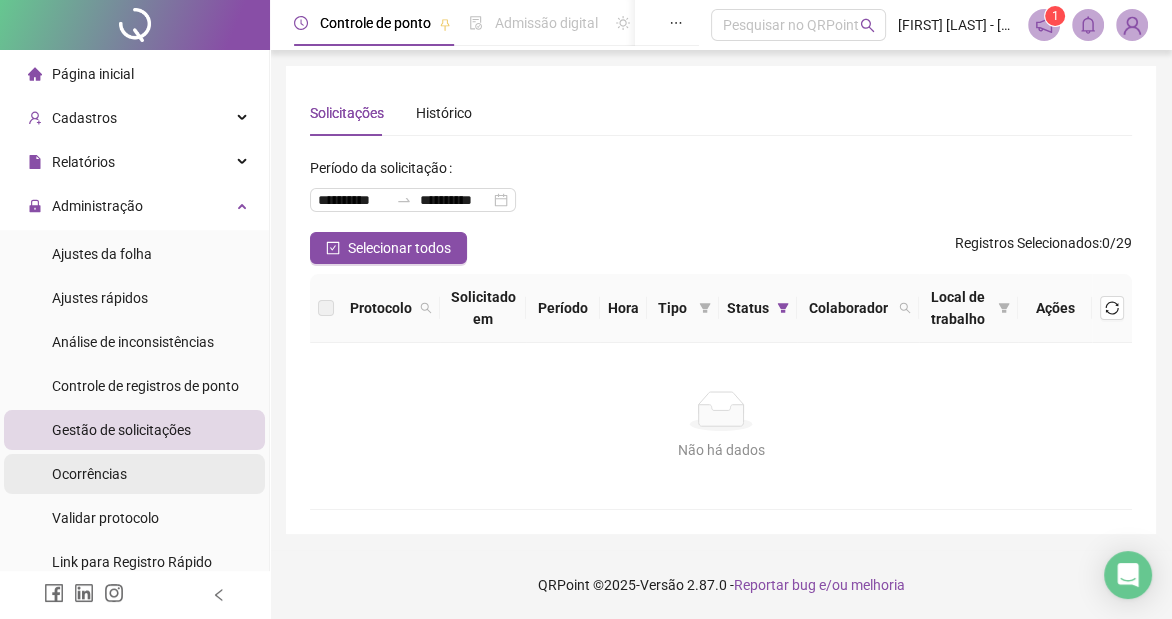click on "Ocorrências" at bounding box center (134, 474) 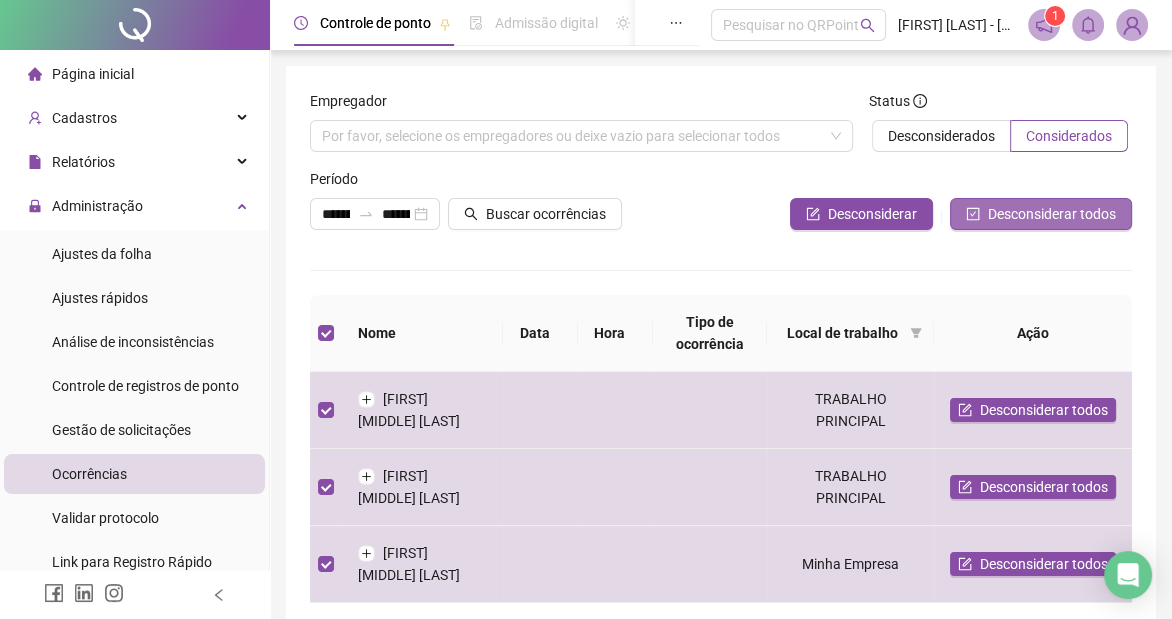 click on "Desconsiderar todos" at bounding box center [1041, 214] 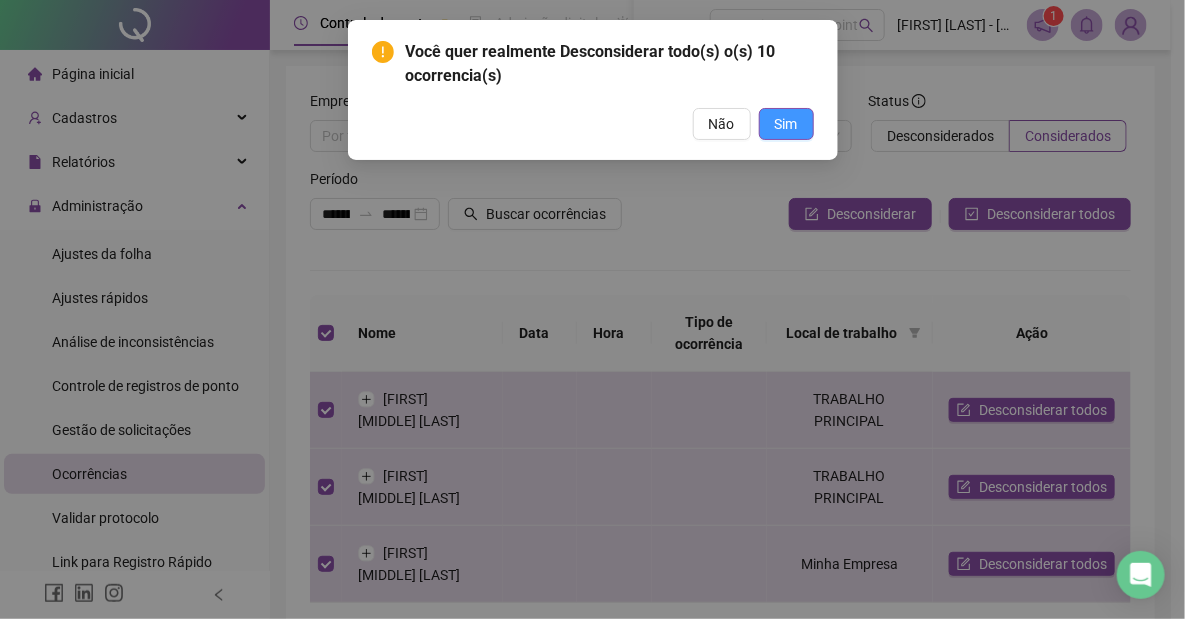 click on "Sim" at bounding box center [786, 124] 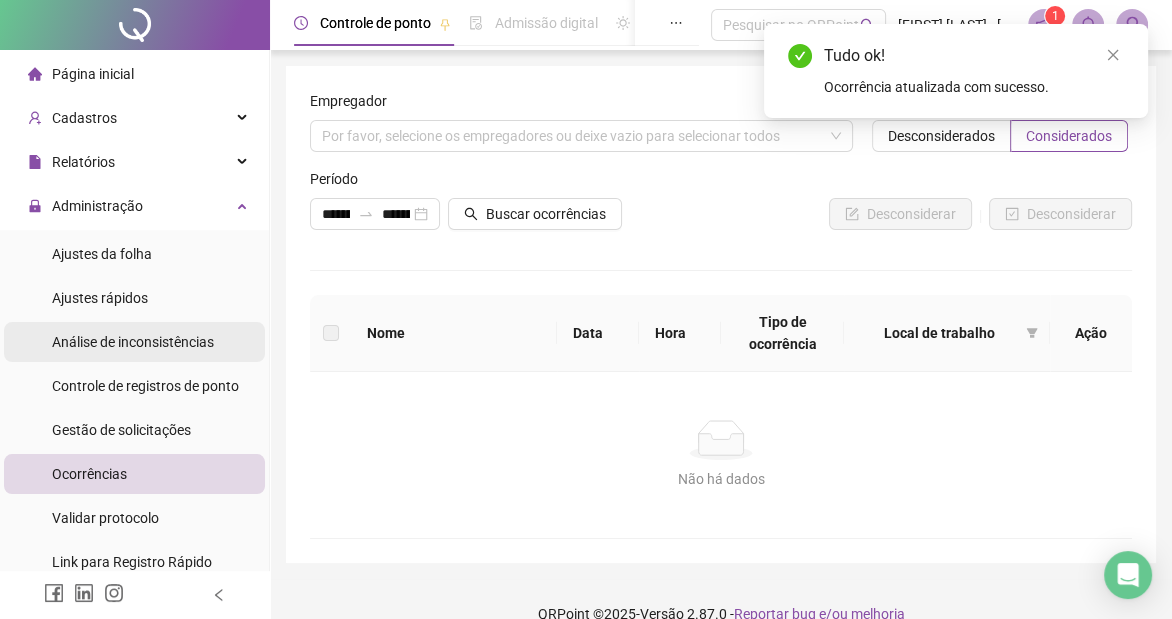 click on "Análise de inconsistências" at bounding box center [133, 342] 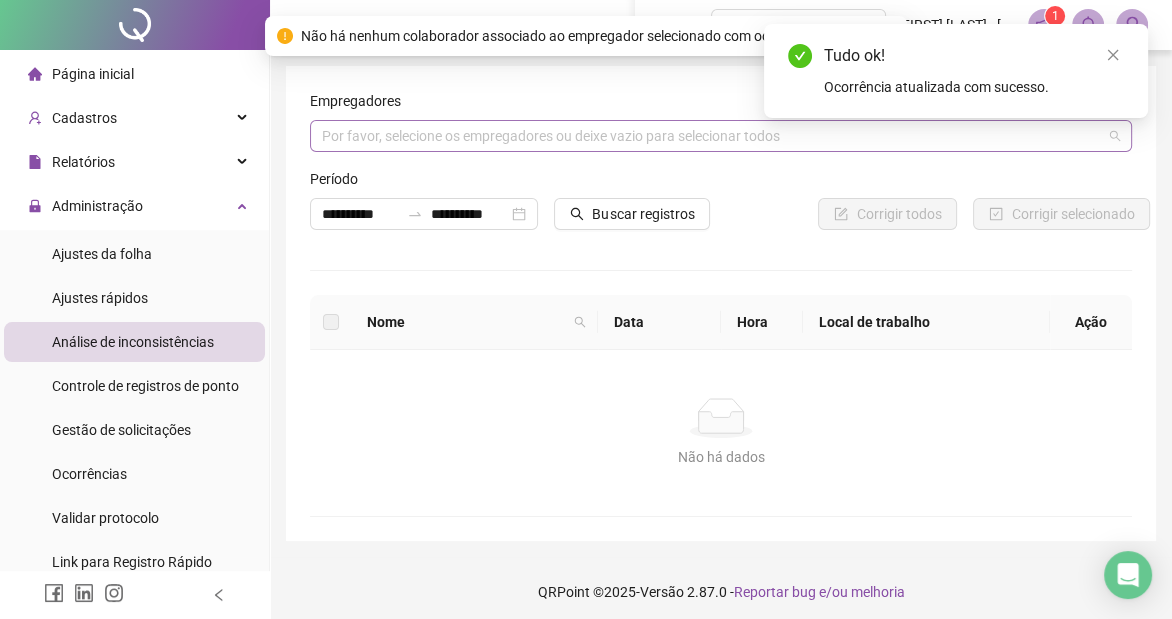 click at bounding box center [710, 136] 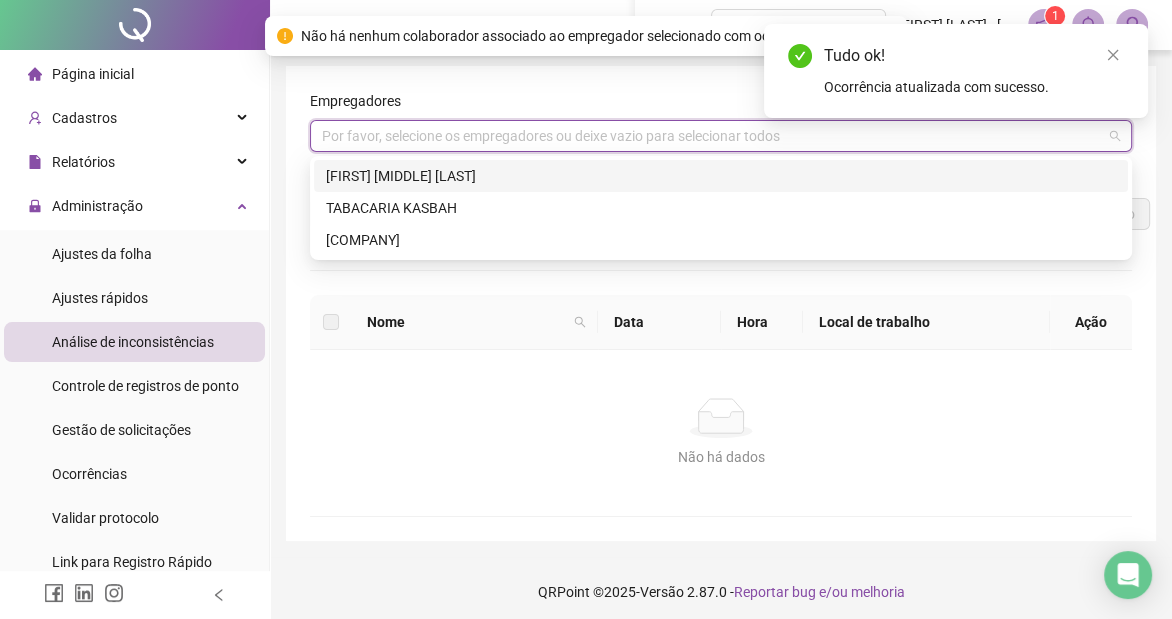 click on "[FIRST] [MIDDLE] [LAST]" at bounding box center [721, 176] 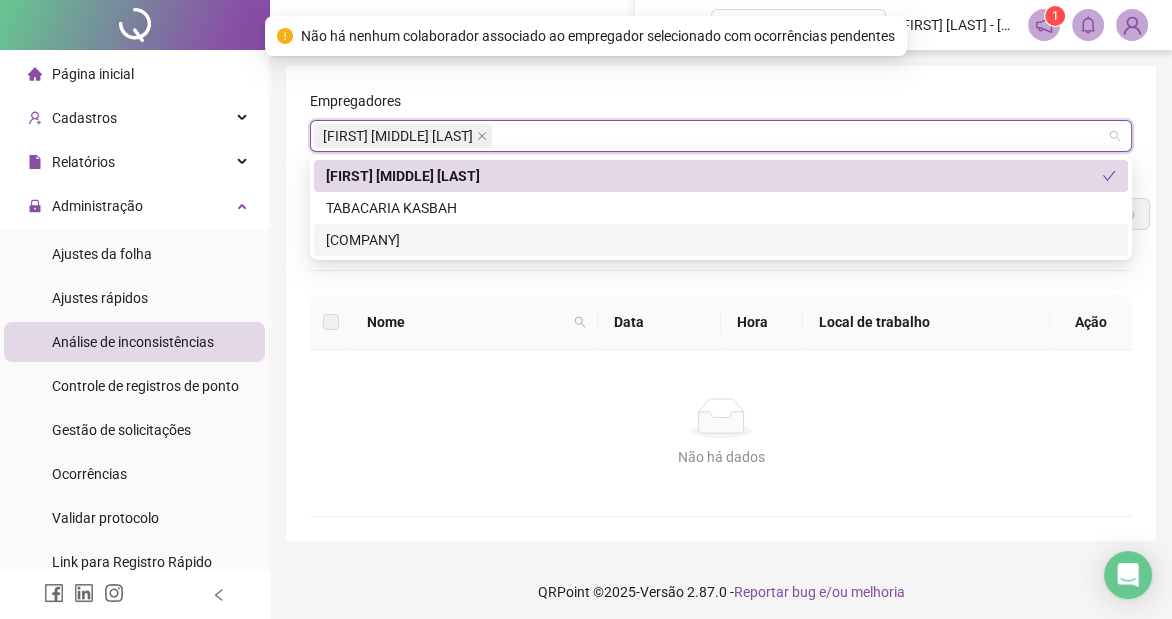 click on "[COMPANY]" at bounding box center (721, 240) 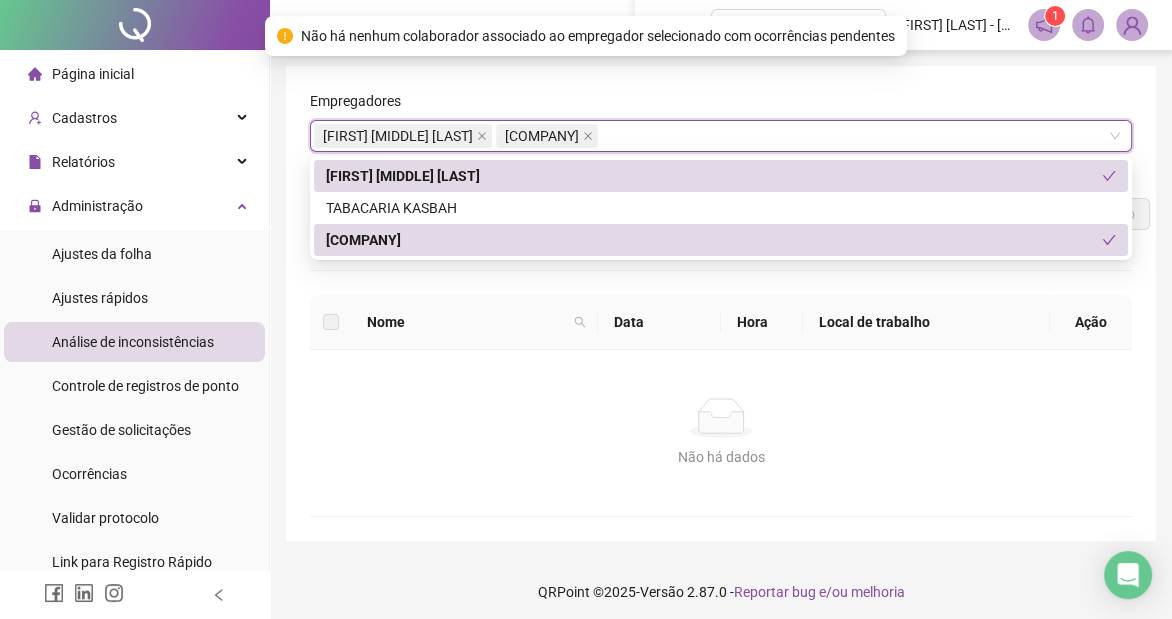 click on "Nome" at bounding box center (466, 322) 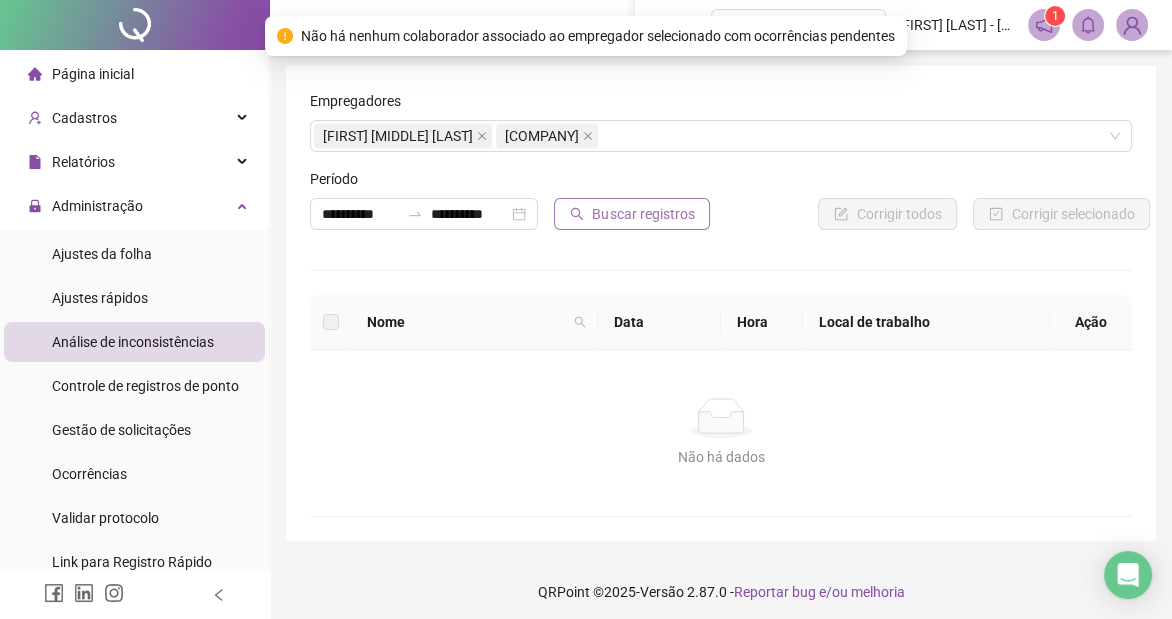 click on "Buscar registros" at bounding box center (643, 214) 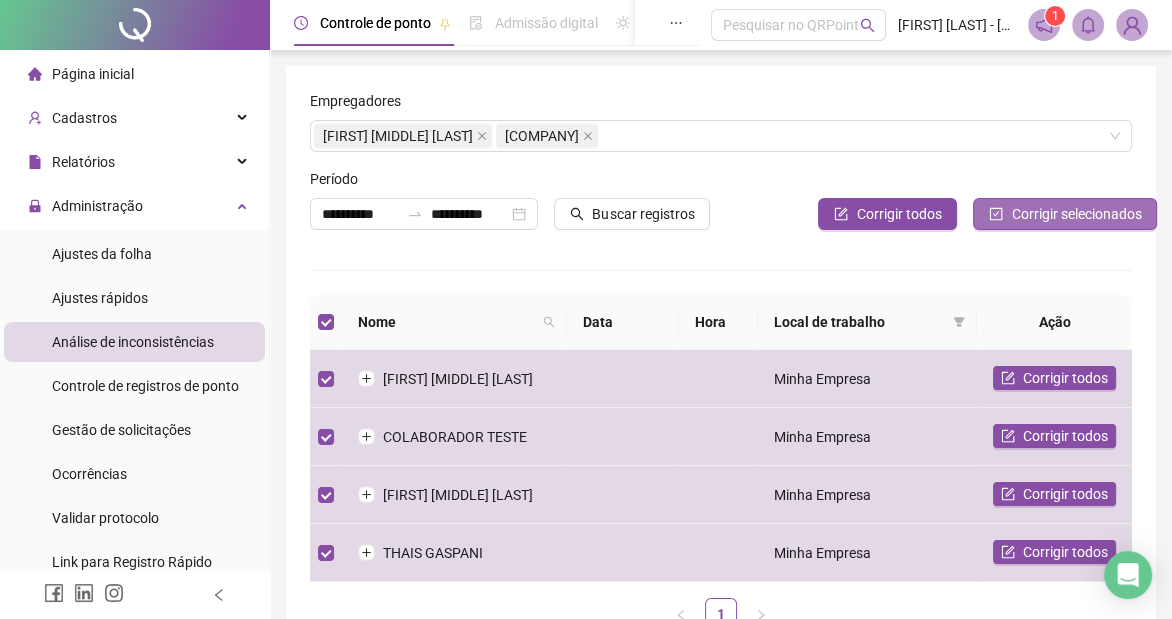 click on "Corrigir selecionados" at bounding box center (1065, 214) 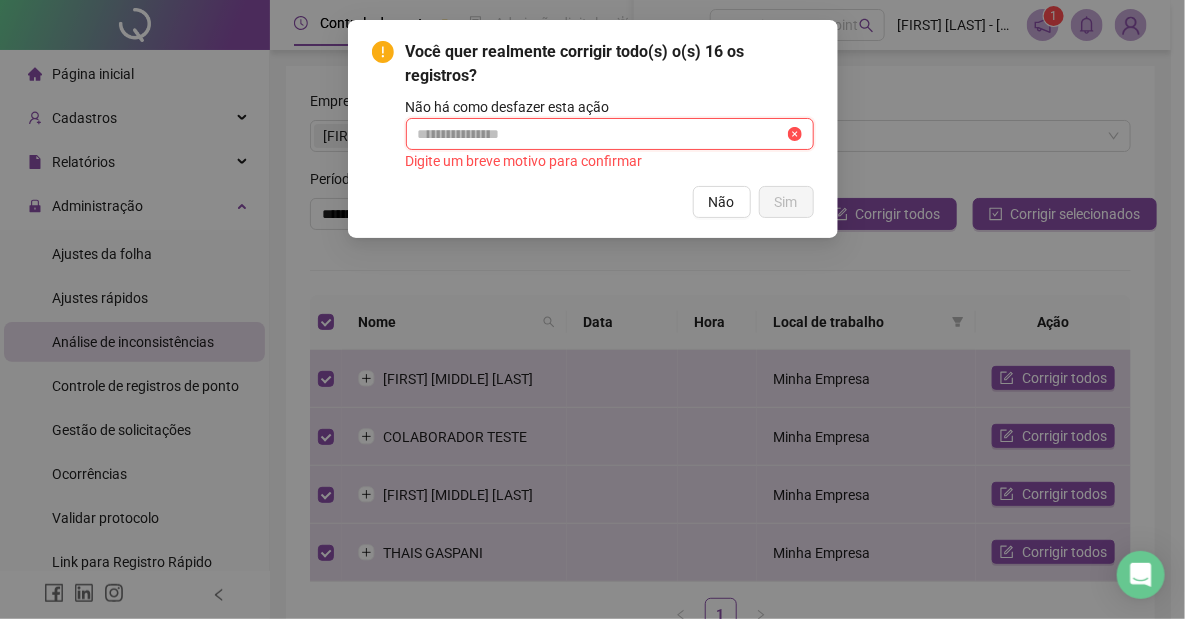 click at bounding box center [601, 134] 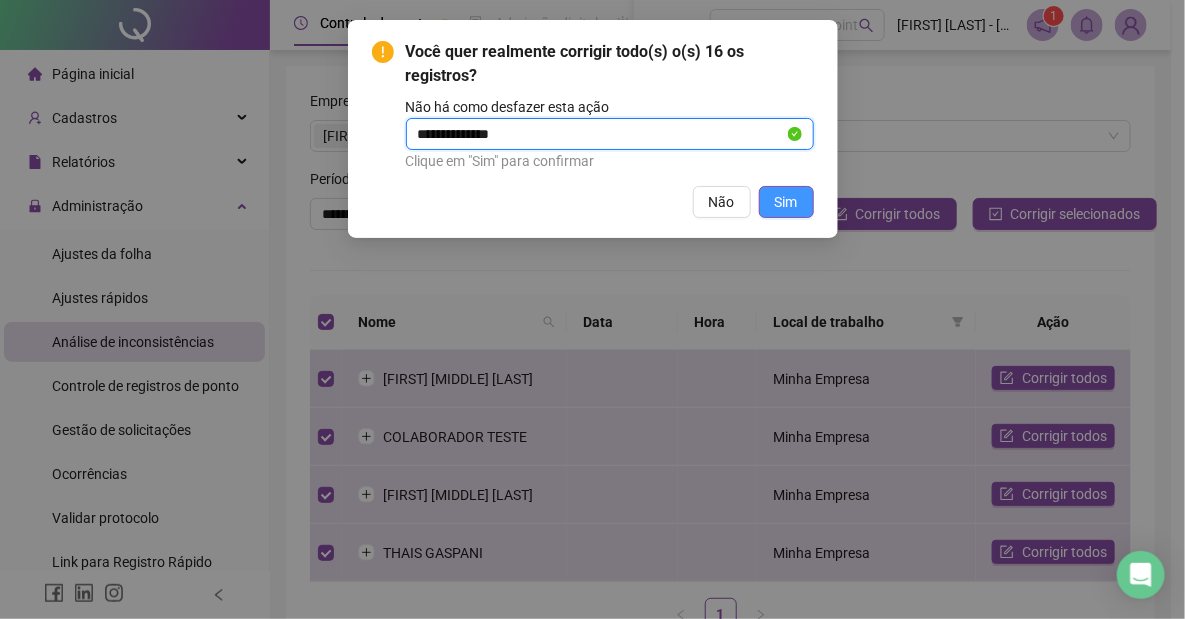 type on "**********" 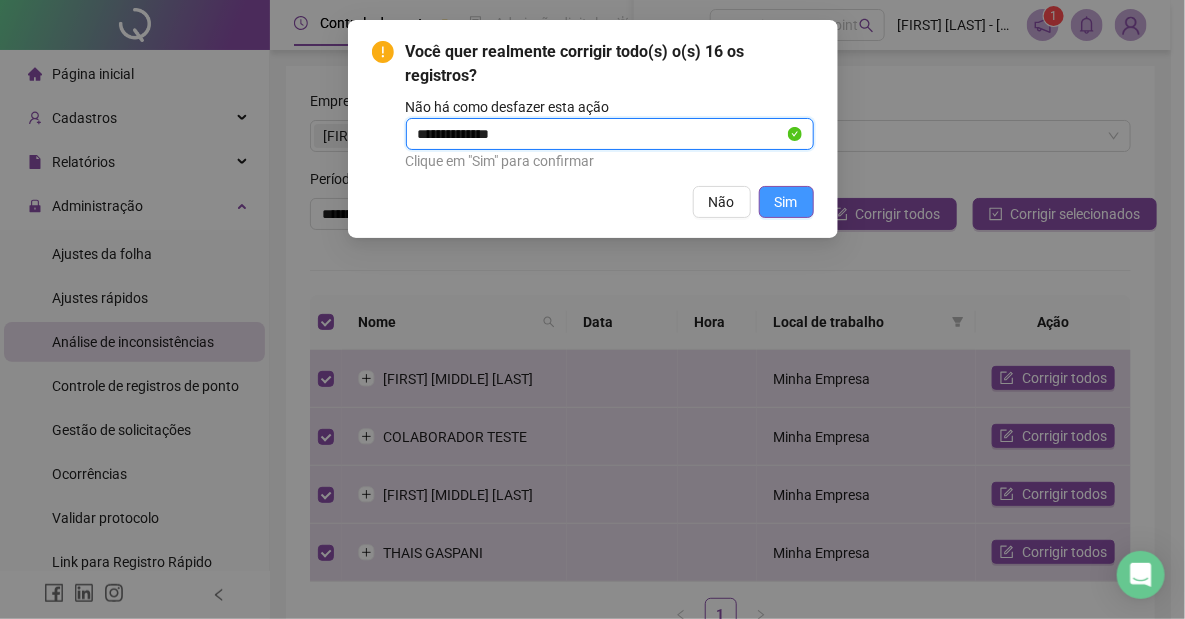 click on "Sim" at bounding box center (786, 202) 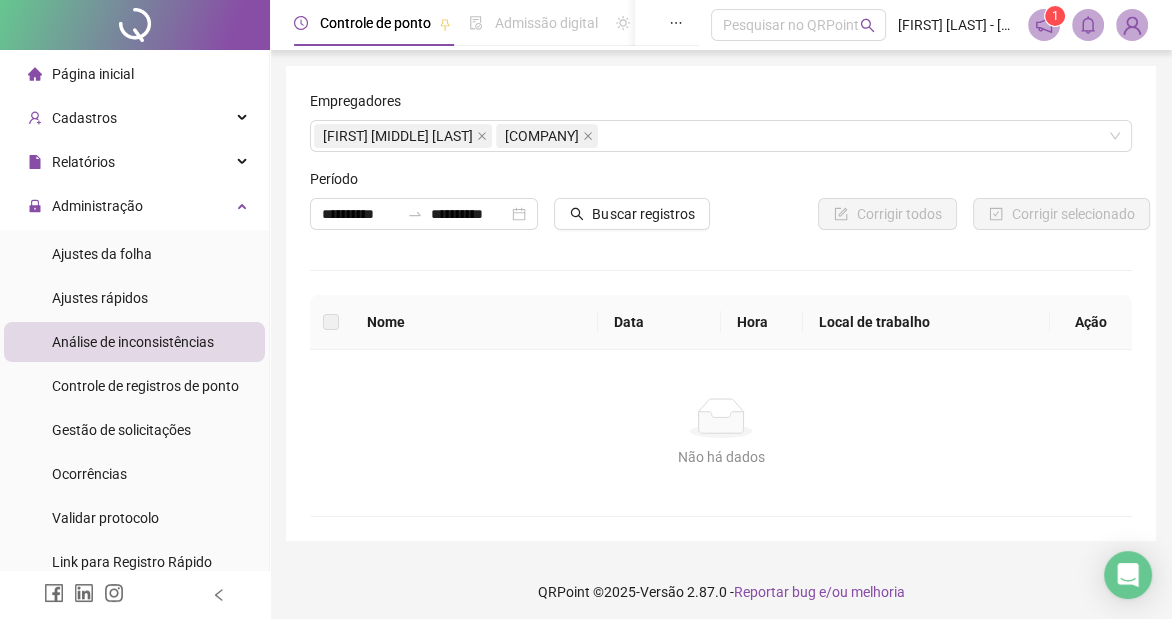 click on "**********" at bounding box center (721, 303) 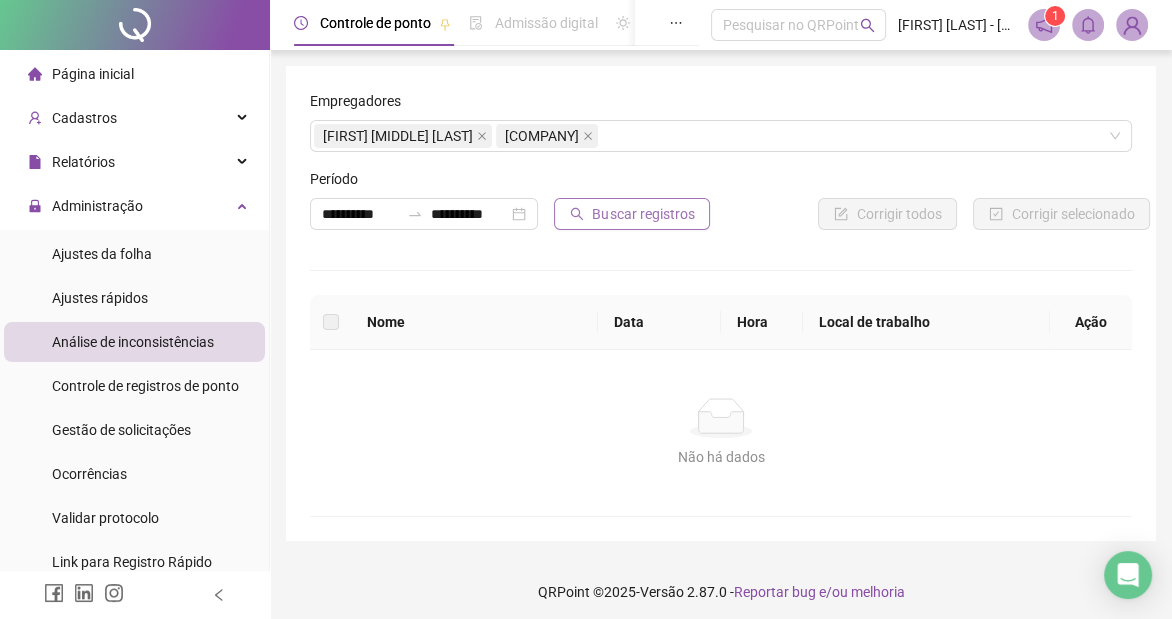 click on "Buscar registros" at bounding box center (643, 214) 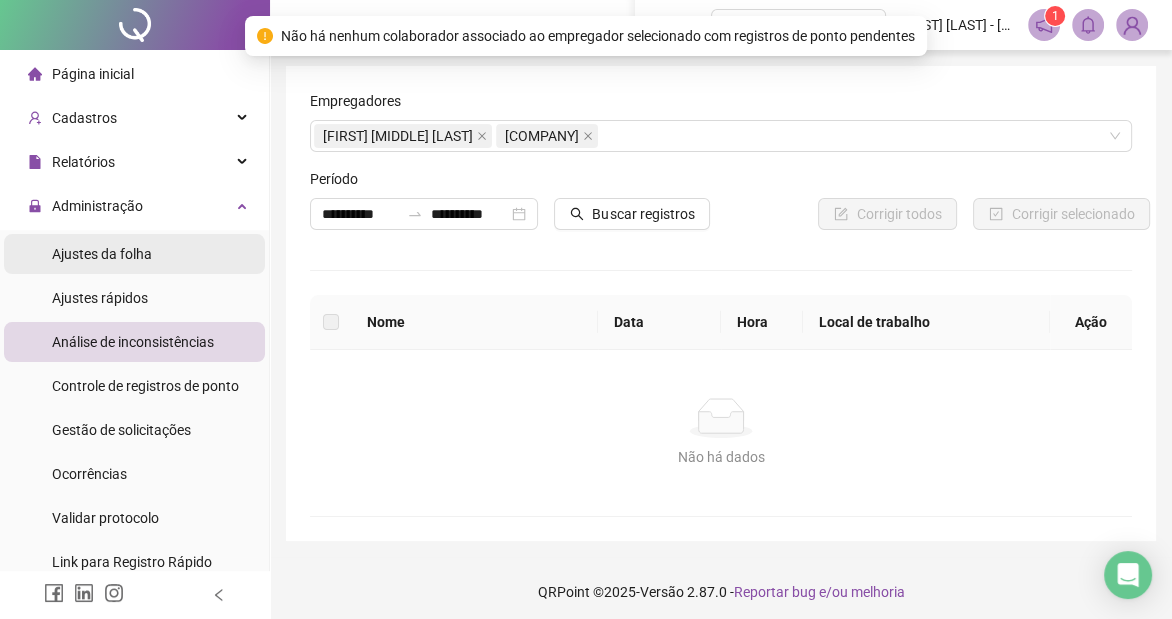 click on "Ajustes da folha" at bounding box center [134, 254] 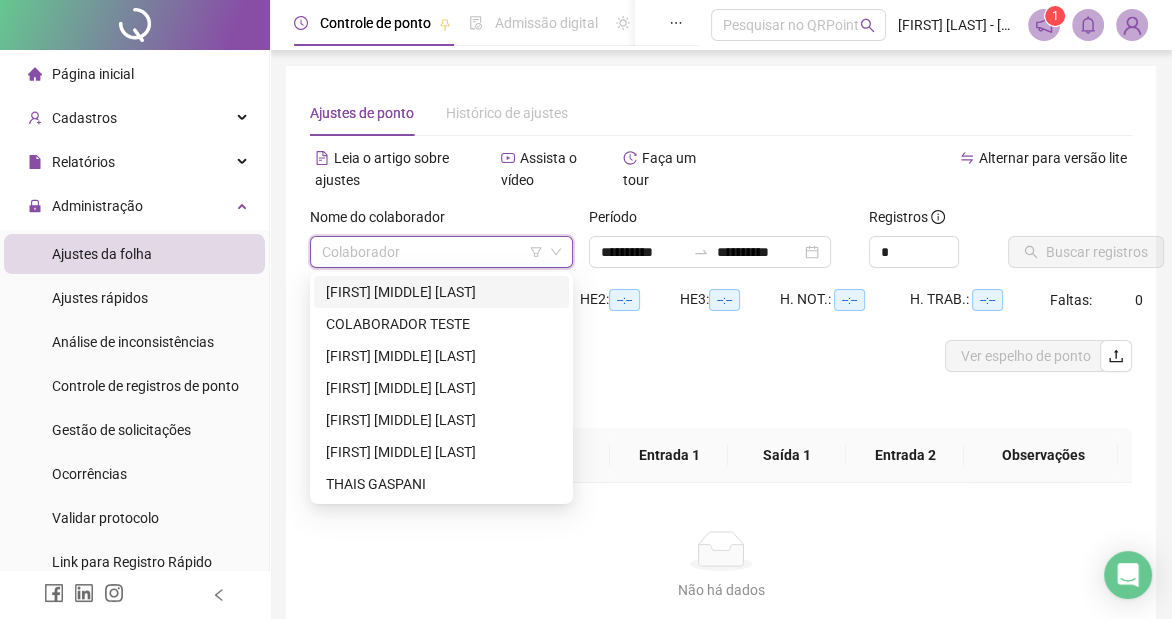 click at bounding box center [435, 252] 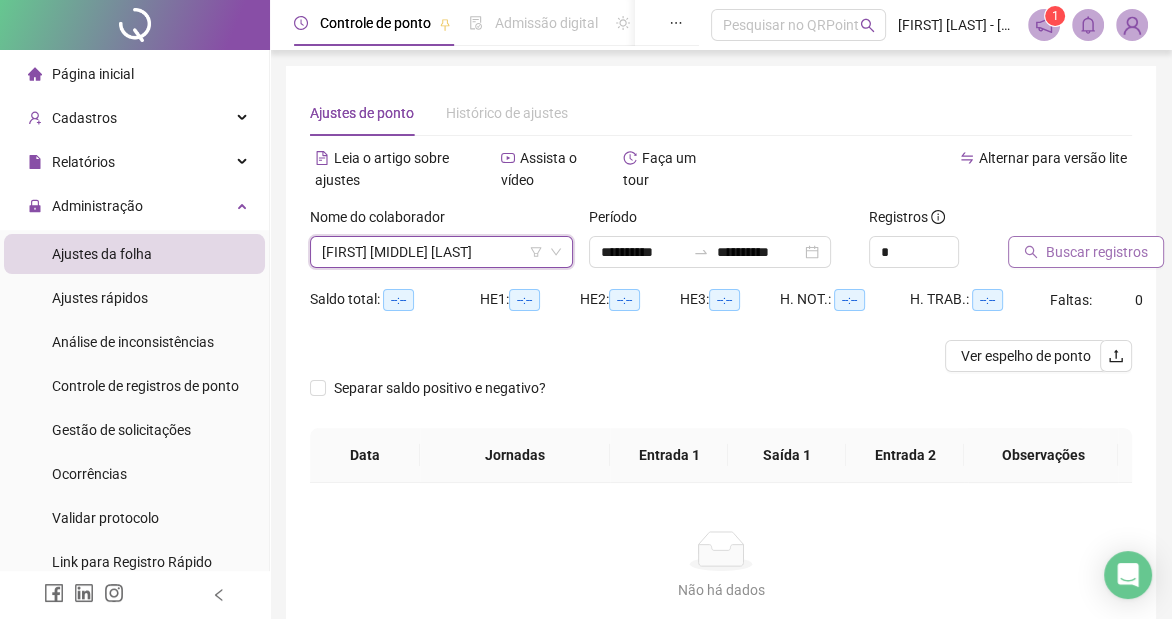 click on "Buscar registros" at bounding box center (1097, 252) 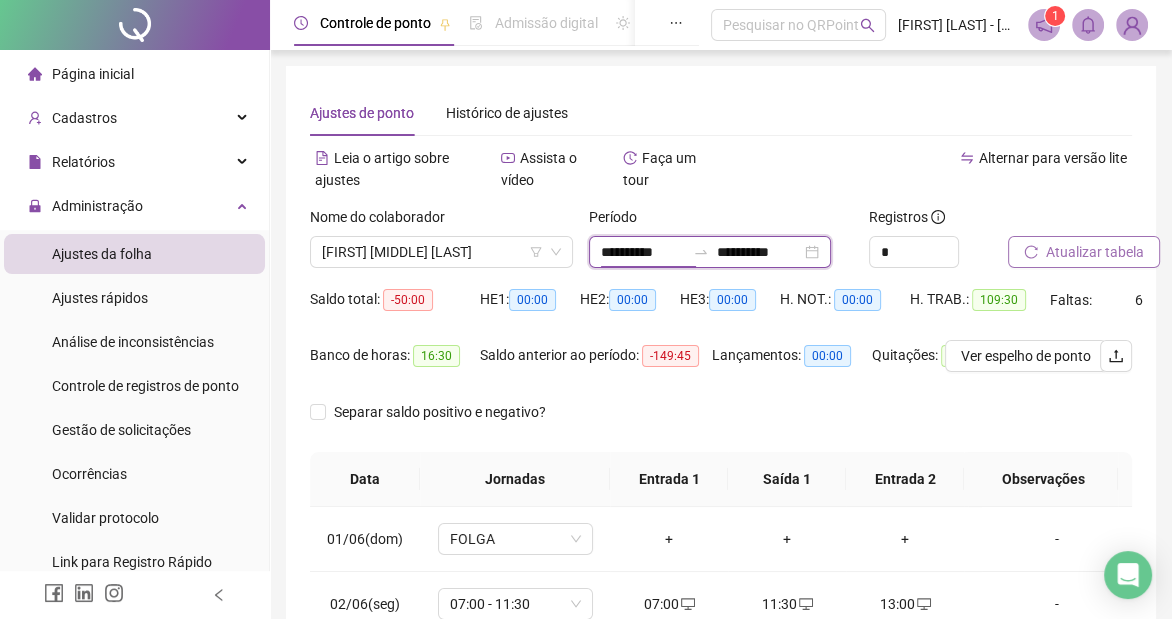 click on "**********" at bounding box center (643, 252) 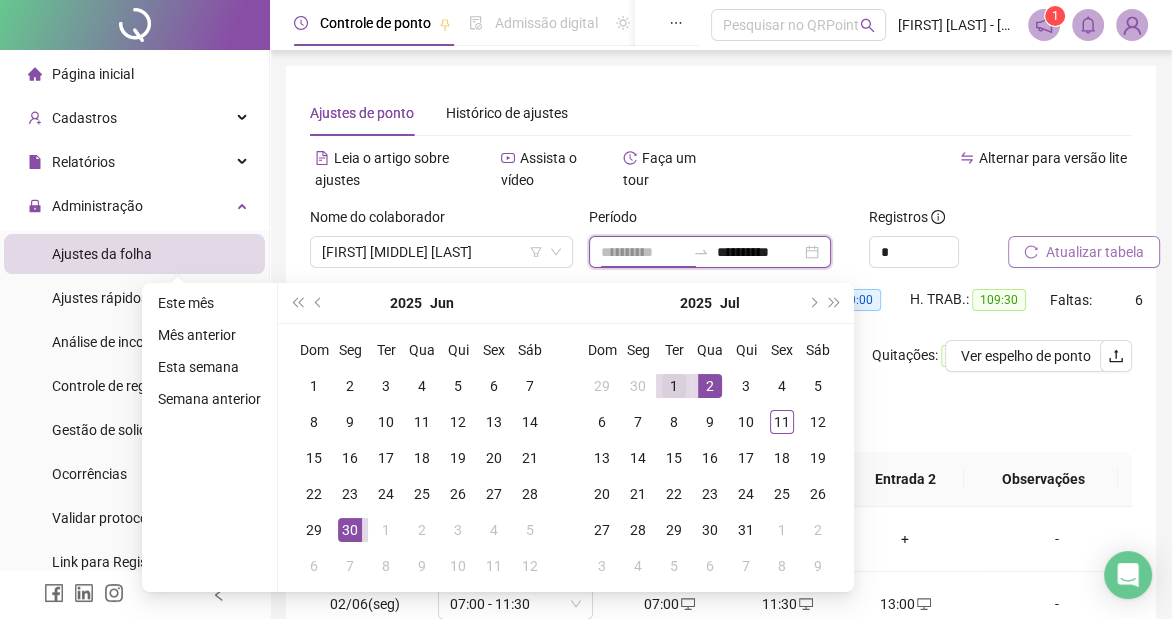 type on "**********" 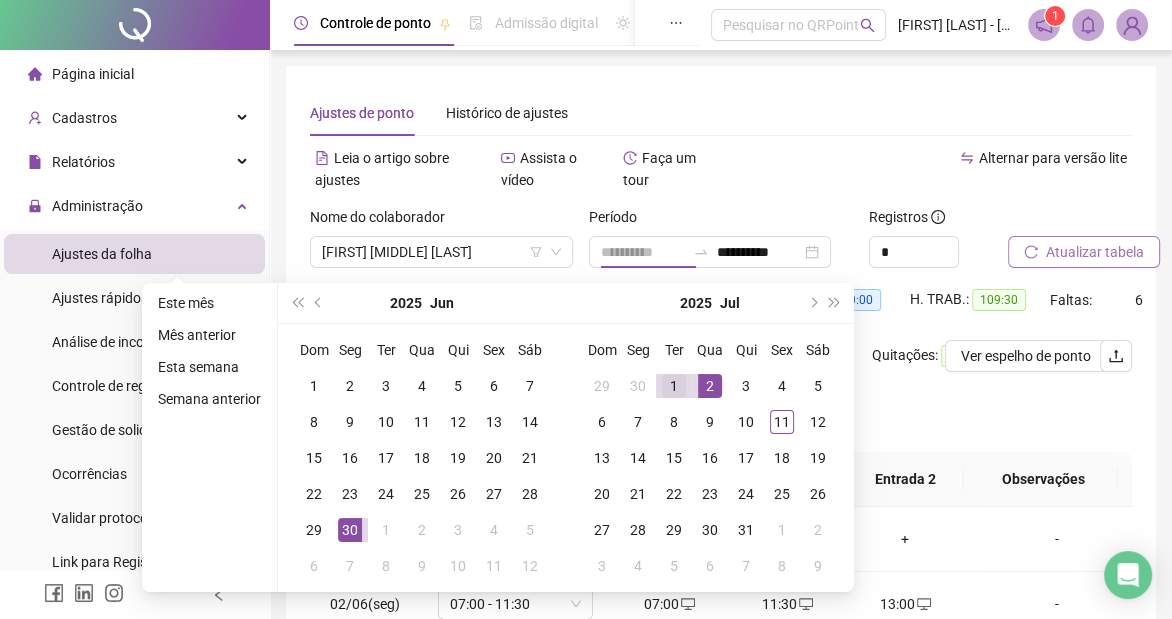 click on "1" at bounding box center (674, 386) 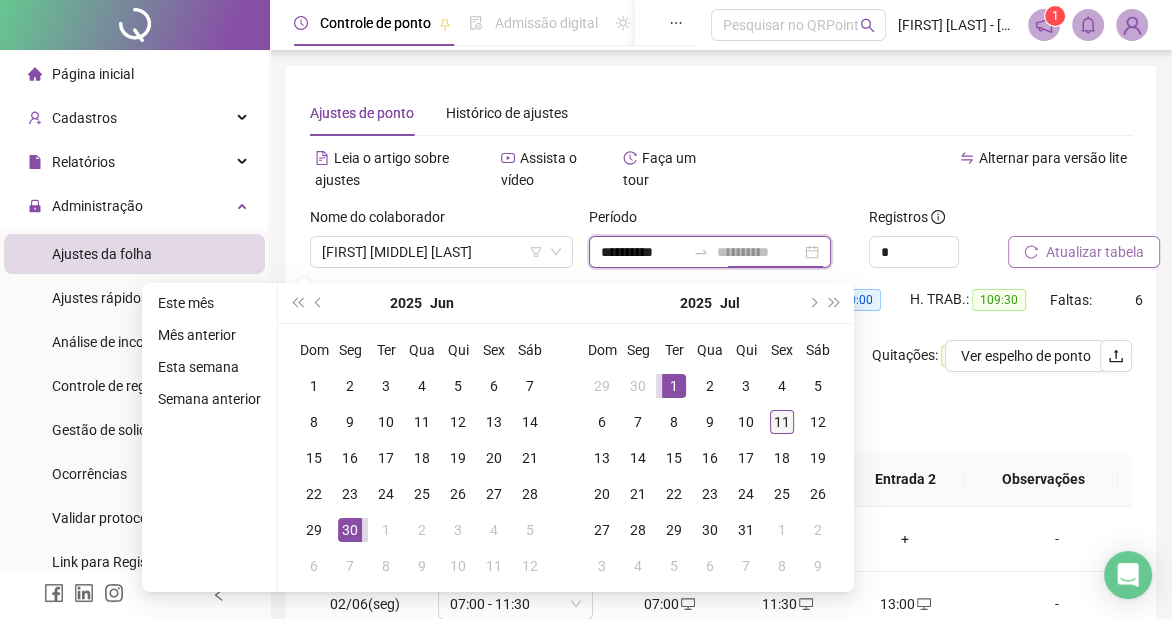 type on "**********" 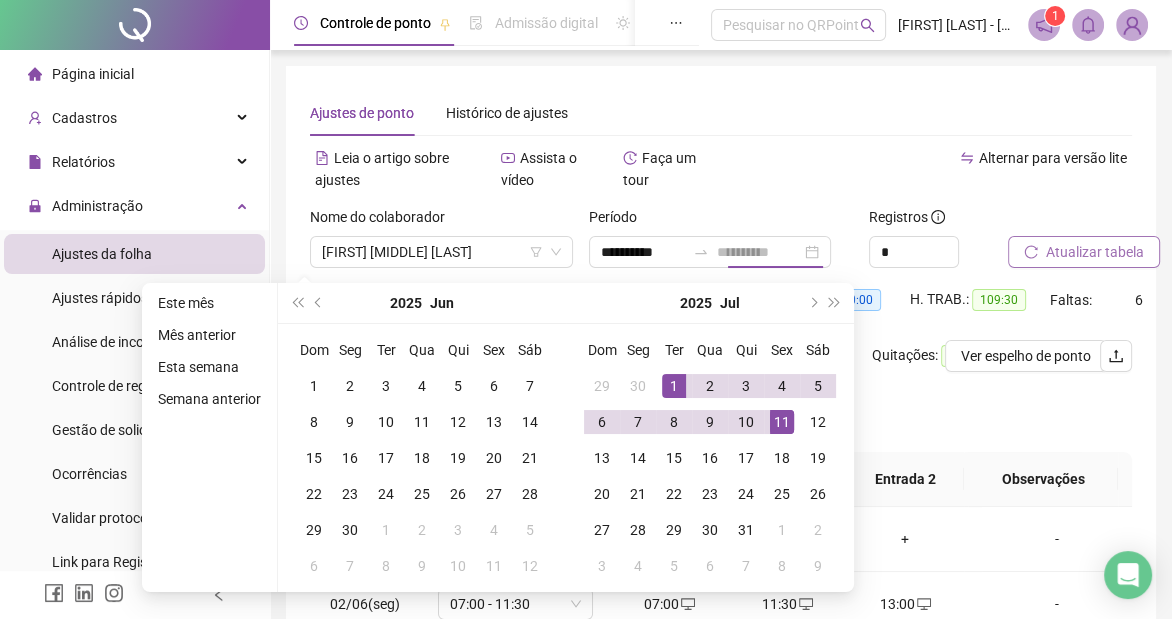 click on "11" at bounding box center (782, 422) 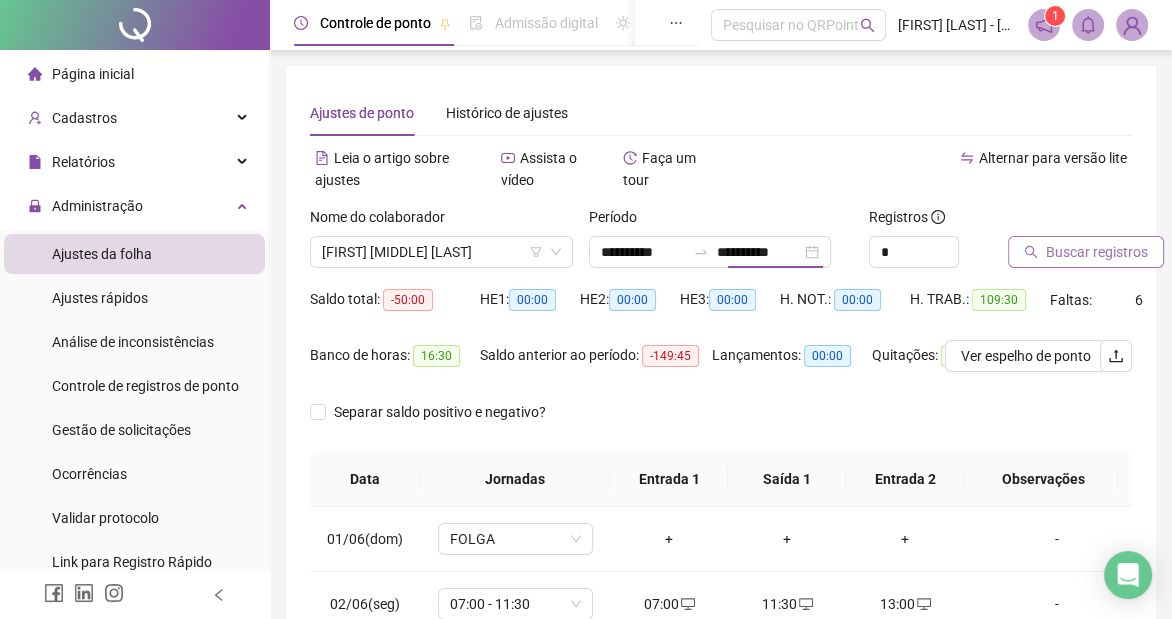 click on "Buscar registros" at bounding box center [1070, 245] 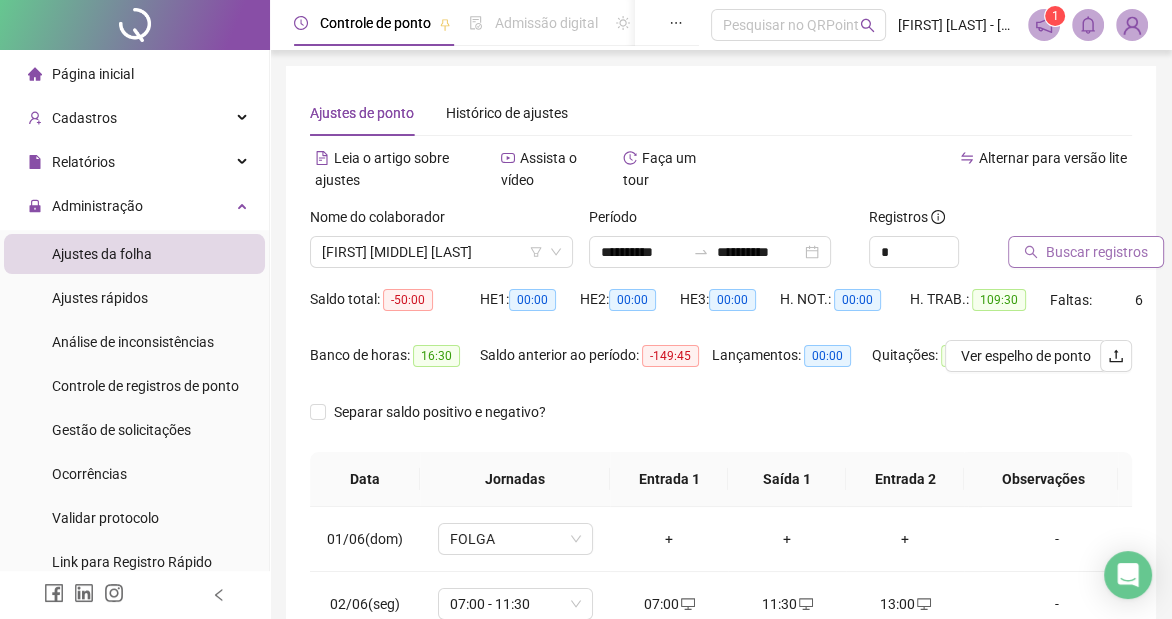 click on "Buscar registros" at bounding box center [1097, 252] 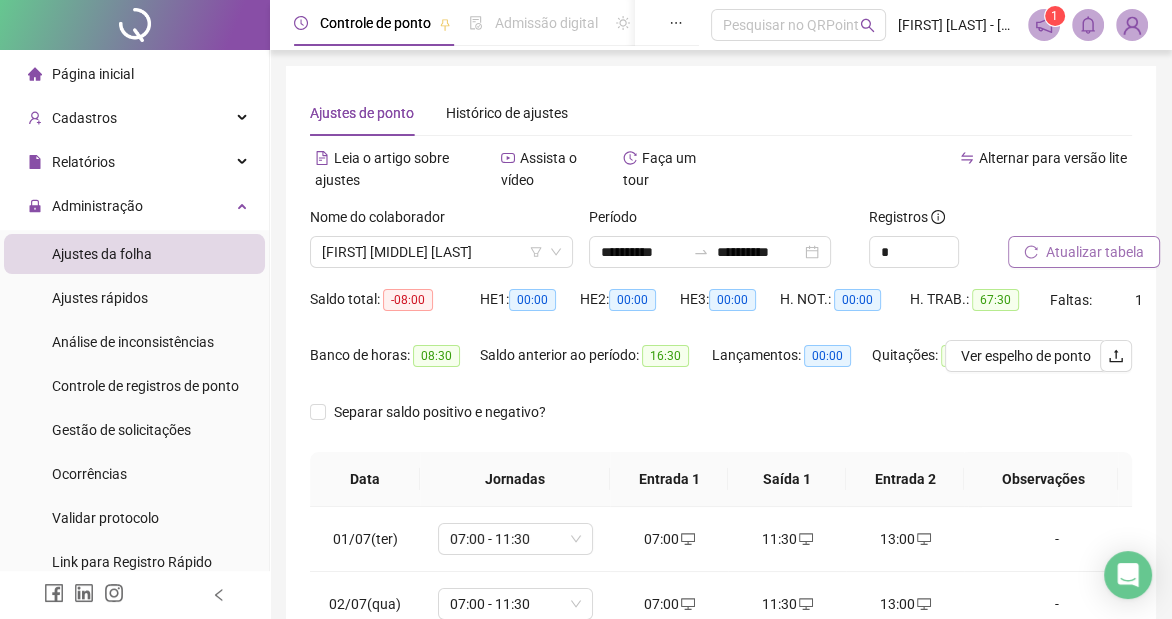 scroll, scrollTop: 424, scrollLeft: 0, axis: vertical 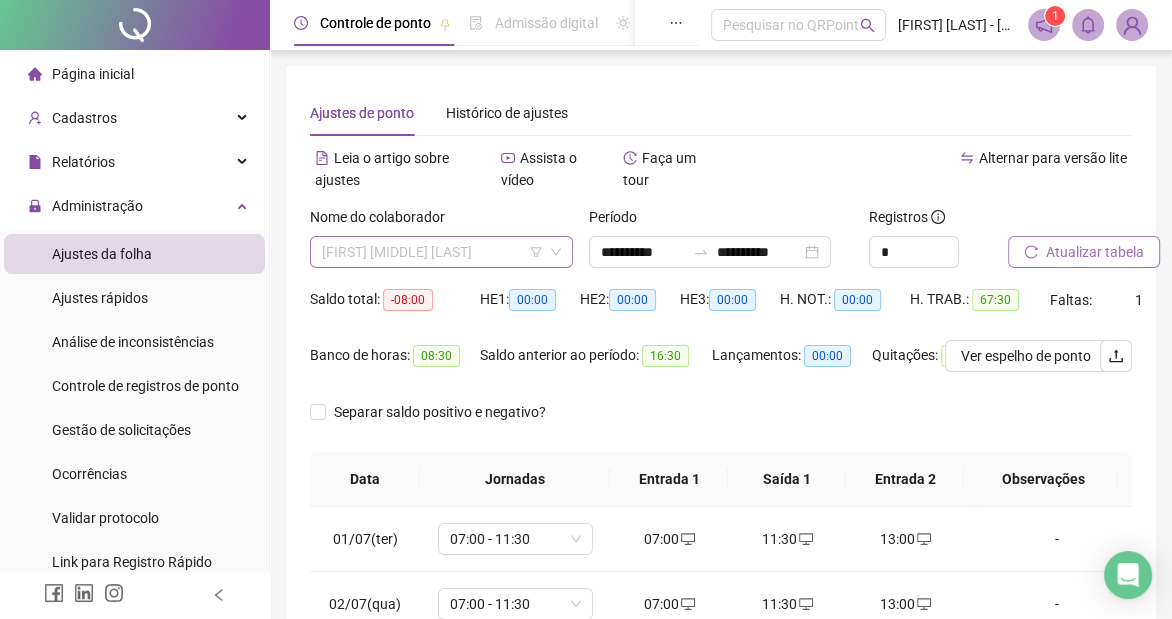 click on "[FIRST] [MIDDLE] [LAST]" at bounding box center [441, 252] 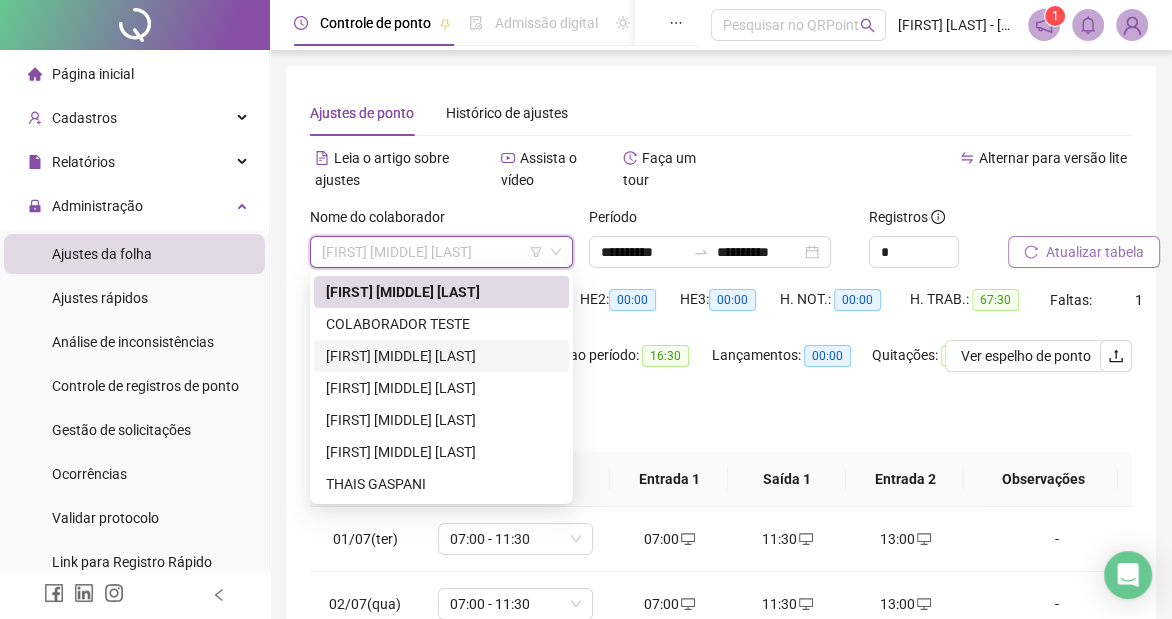 click on "[FIRST] [MIDDLE] [LAST]" at bounding box center [441, 356] 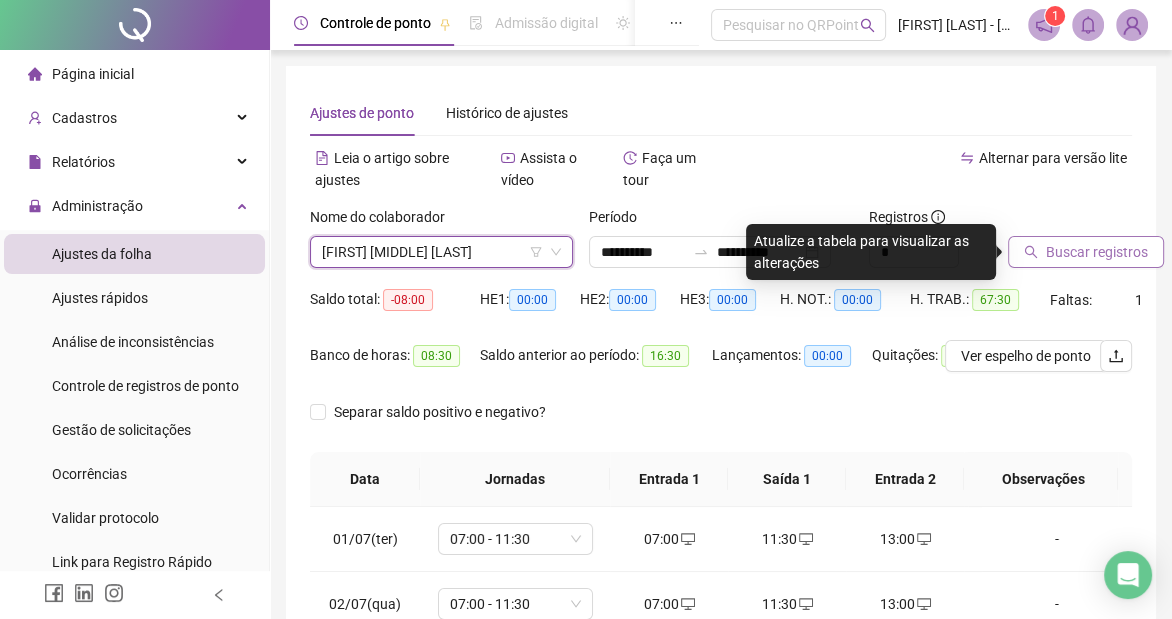 click on "Buscar registros" at bounding box center (1097, 252) 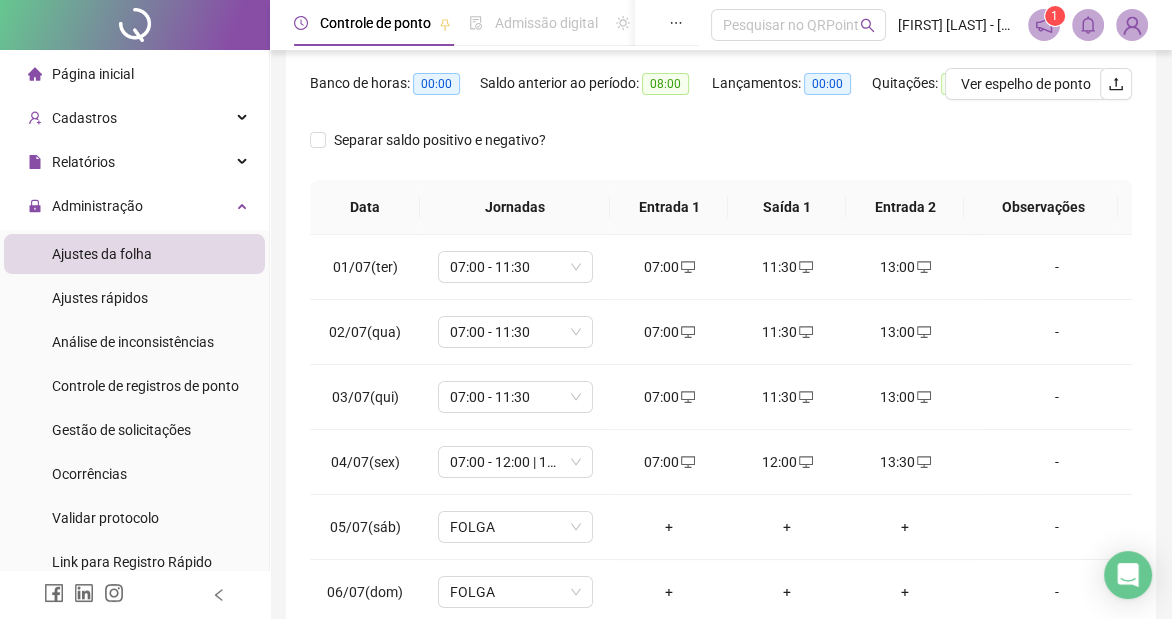 scroll, scrollTop: 424, scrollLeft: 0, axis: vertical 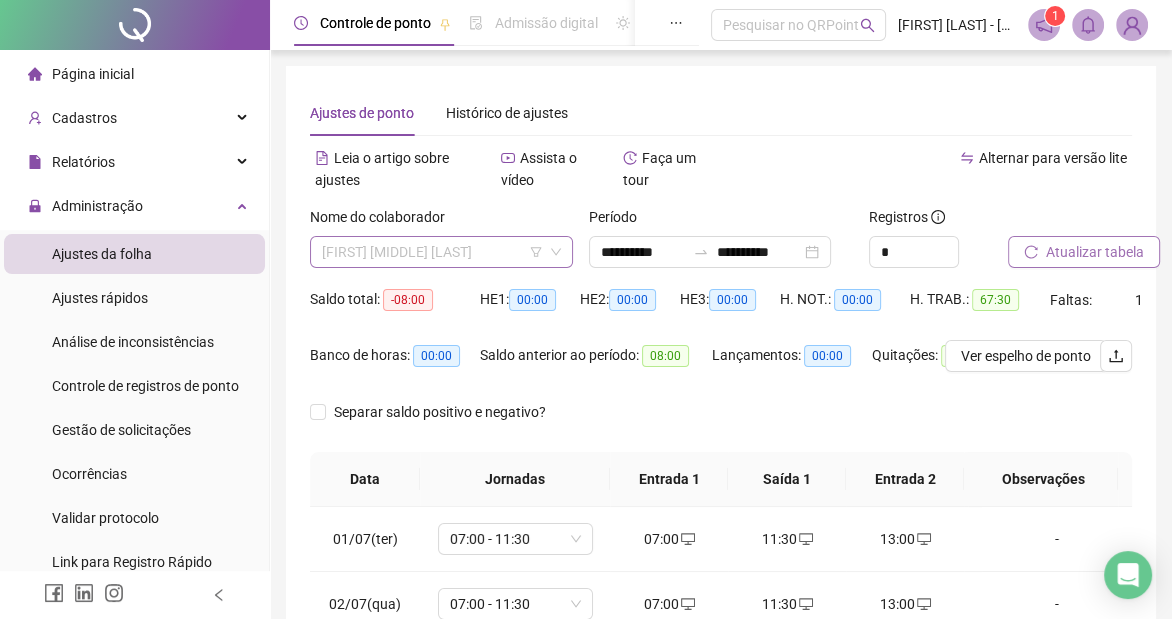 click on "[FIRST] [MIDDLE] [LAST]" at bounding box center (441, 252) 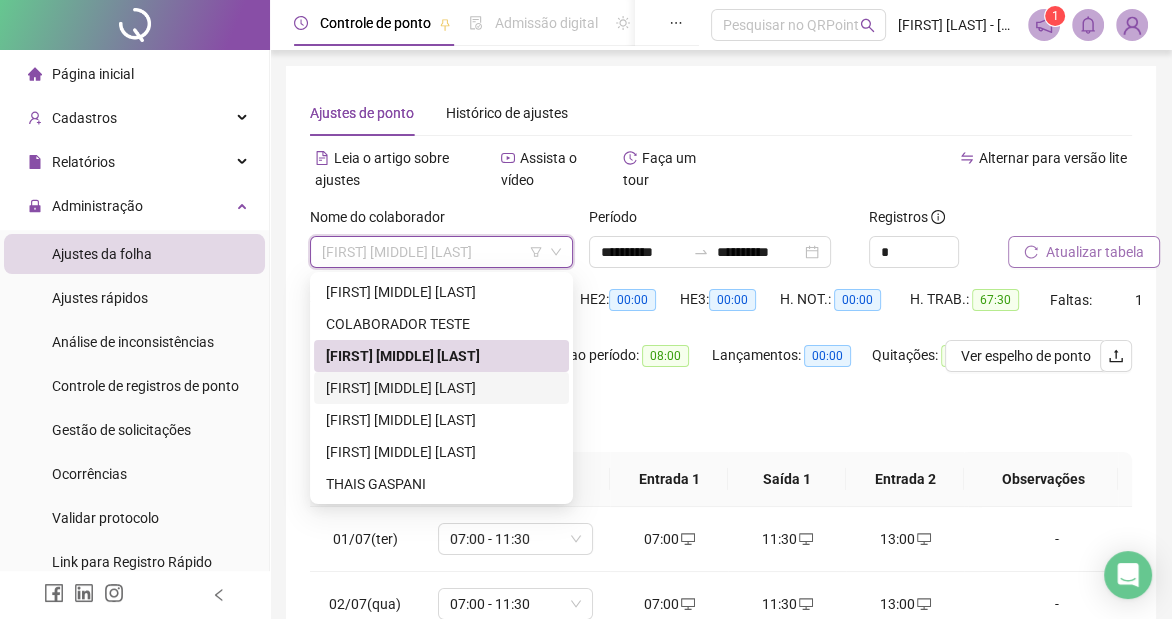 click on "[FIRST] [MIDDLE] [LAST]" at bounding box center [441, 388] 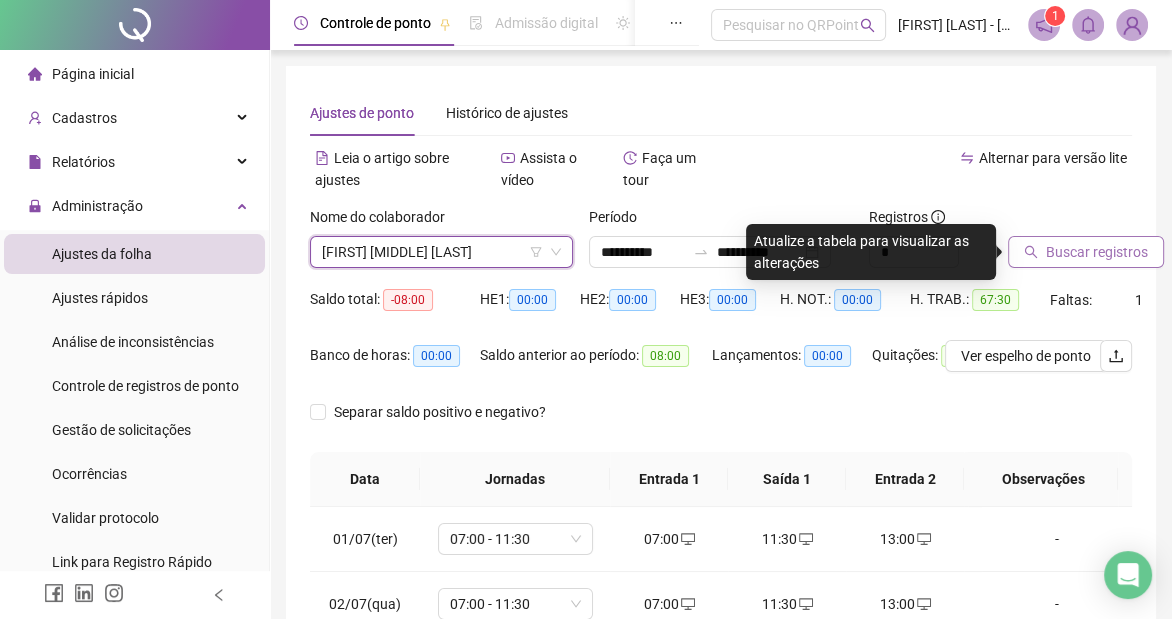 click on "Buscar registros" at bounding box center [1086, 252] 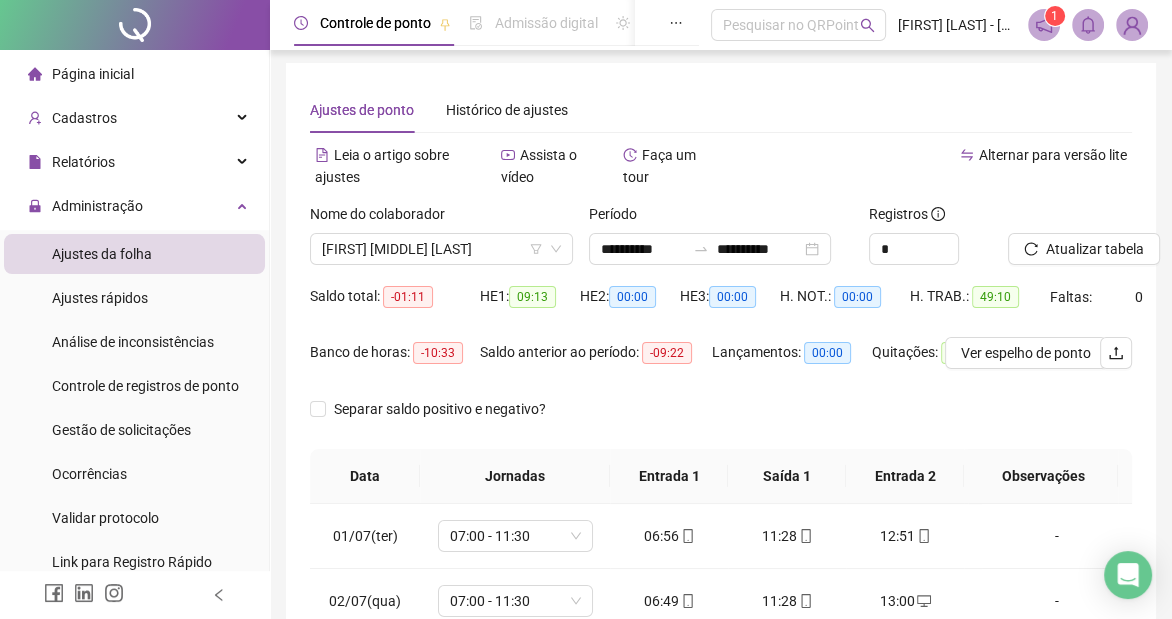 scroll, scrollTop: 424, scrollLeft: 0, axis: vertical 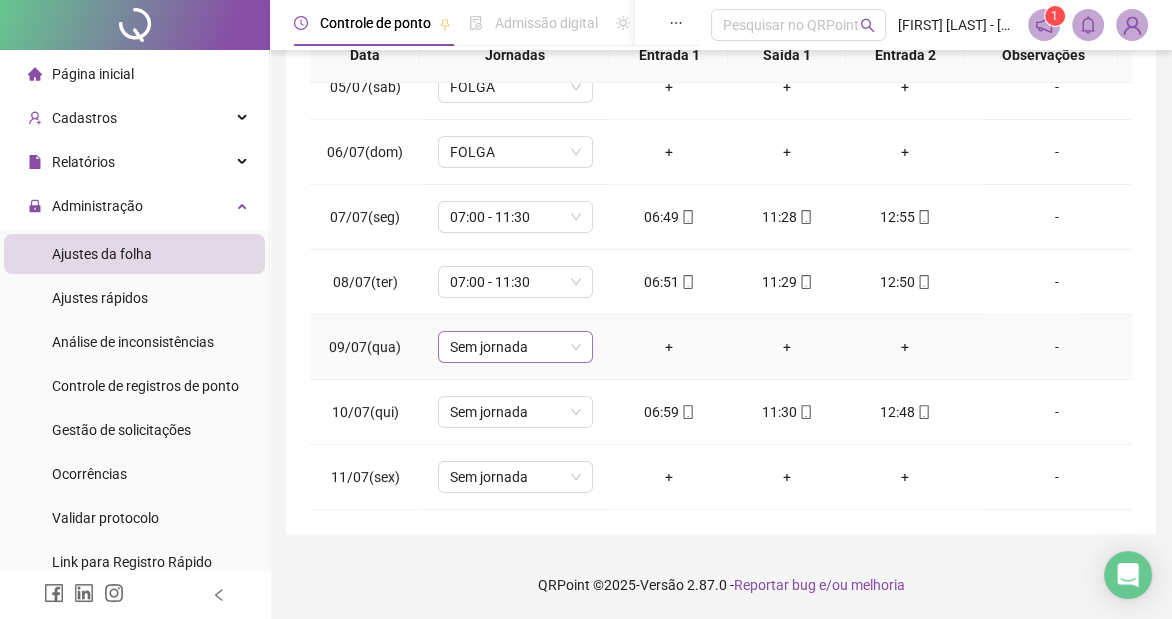 click on "Sem jornada" at bounding box center (515, 347) 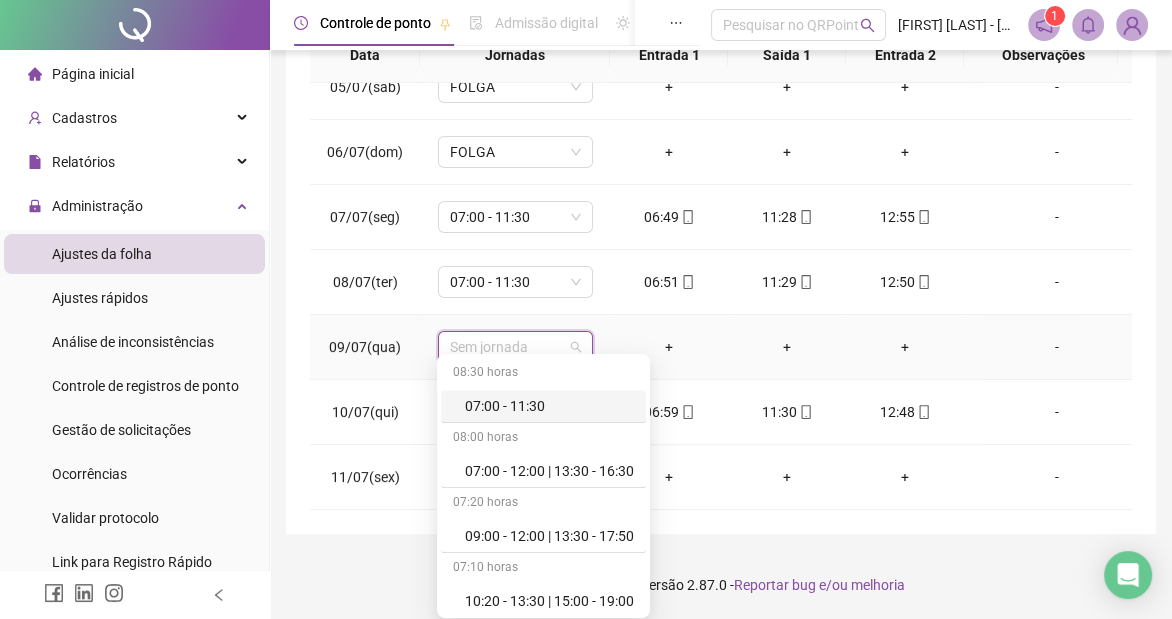 click on "07:00 - 11:30" at bounding box center [549, 406] 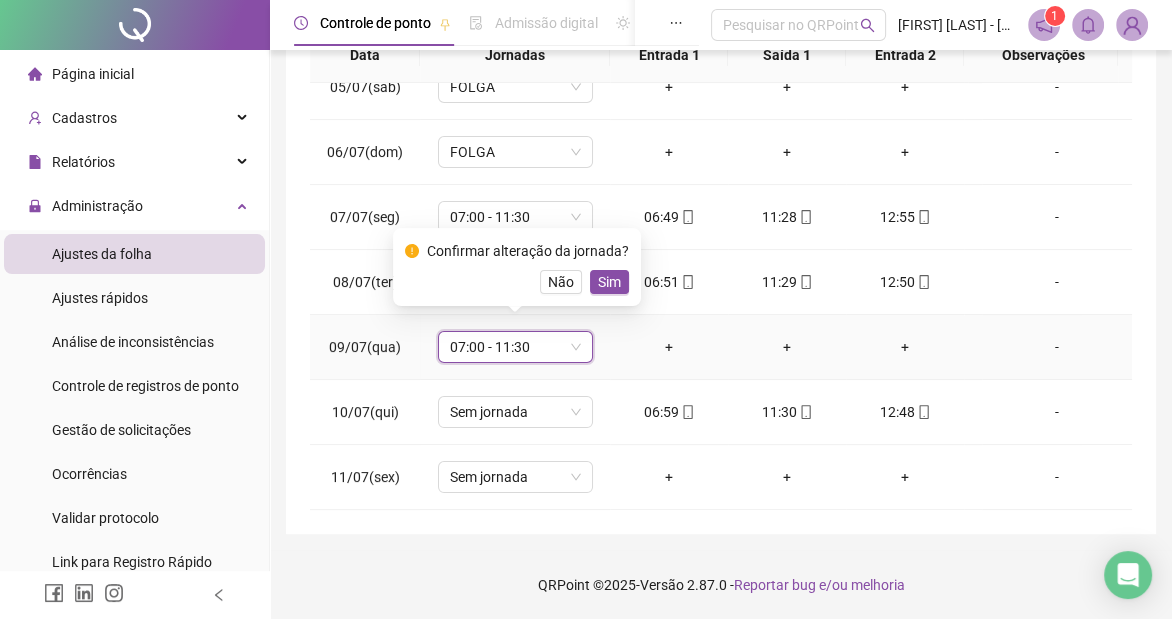click on "Confirmar alteração da jornada? Não Sim" at bounding box center [517, 267] 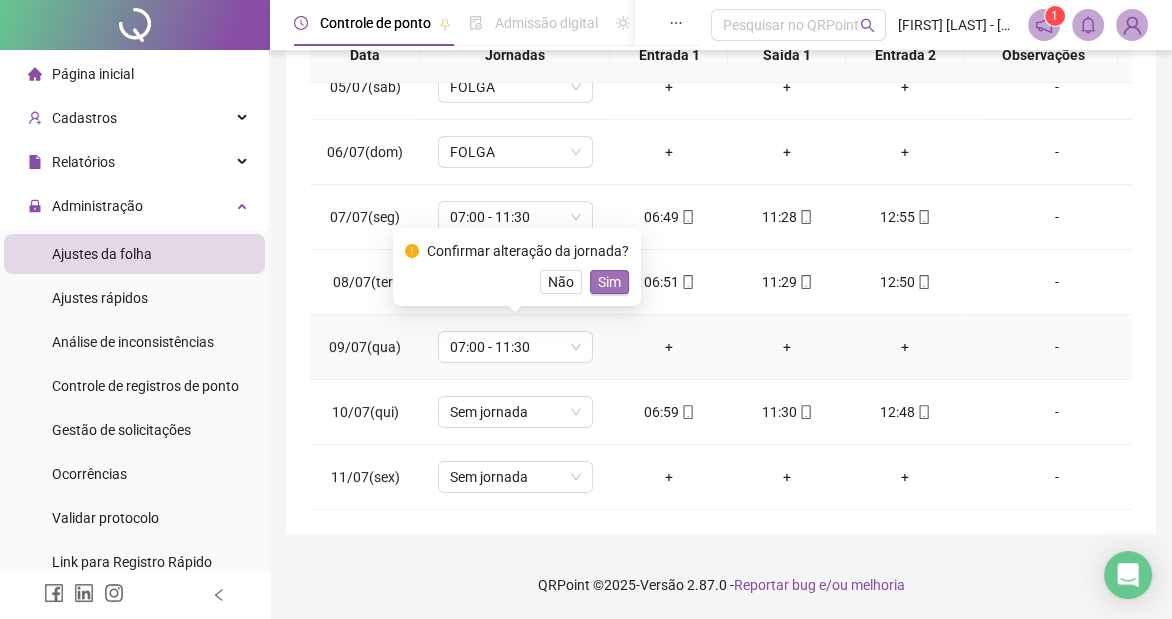 click on "Sim" at bounding box center (609, 282) 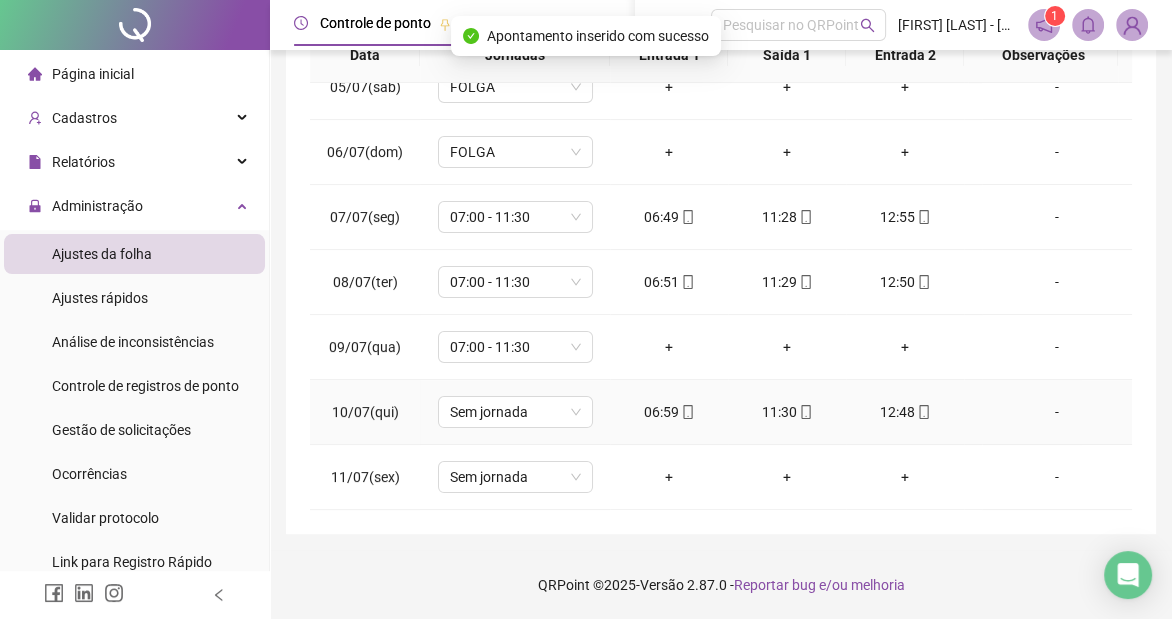 click on "Sem jornada" at bounding box center (515, 412) 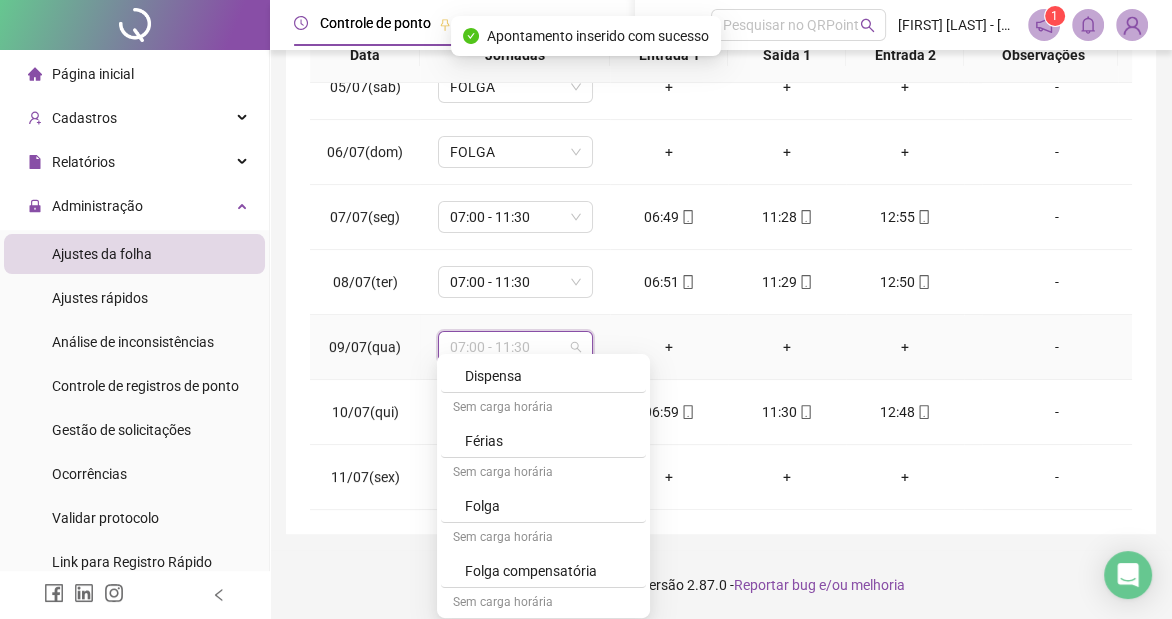 scroll, scrollTop: 328, scrollLeft: 0, axis: vertical 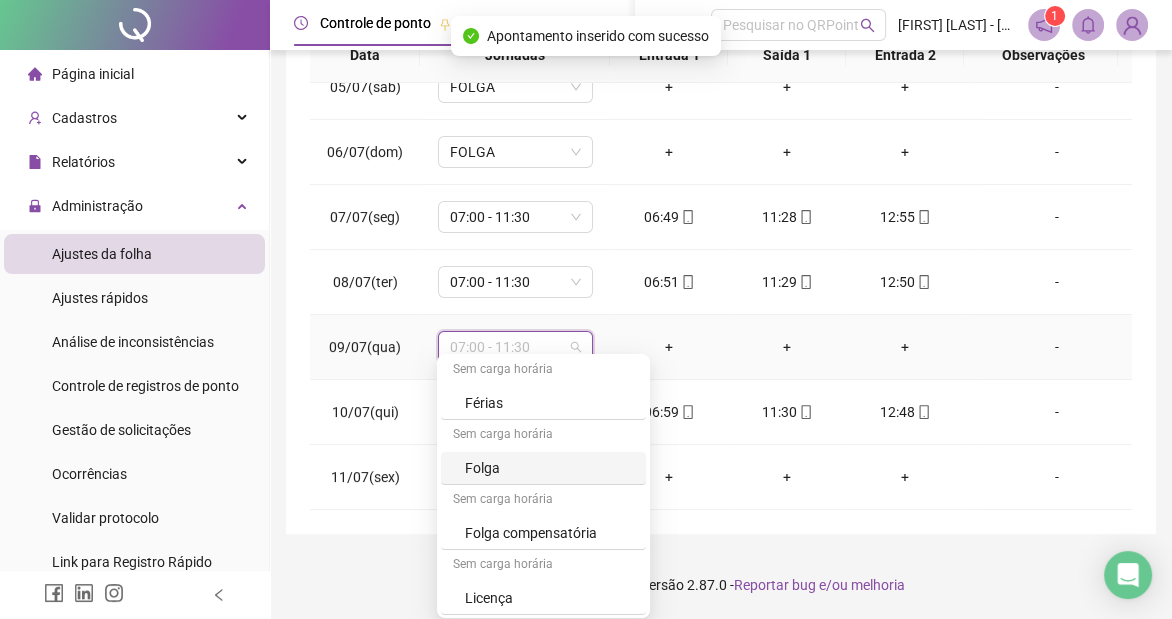 click on "Folga" at bounding box center (549, 468) 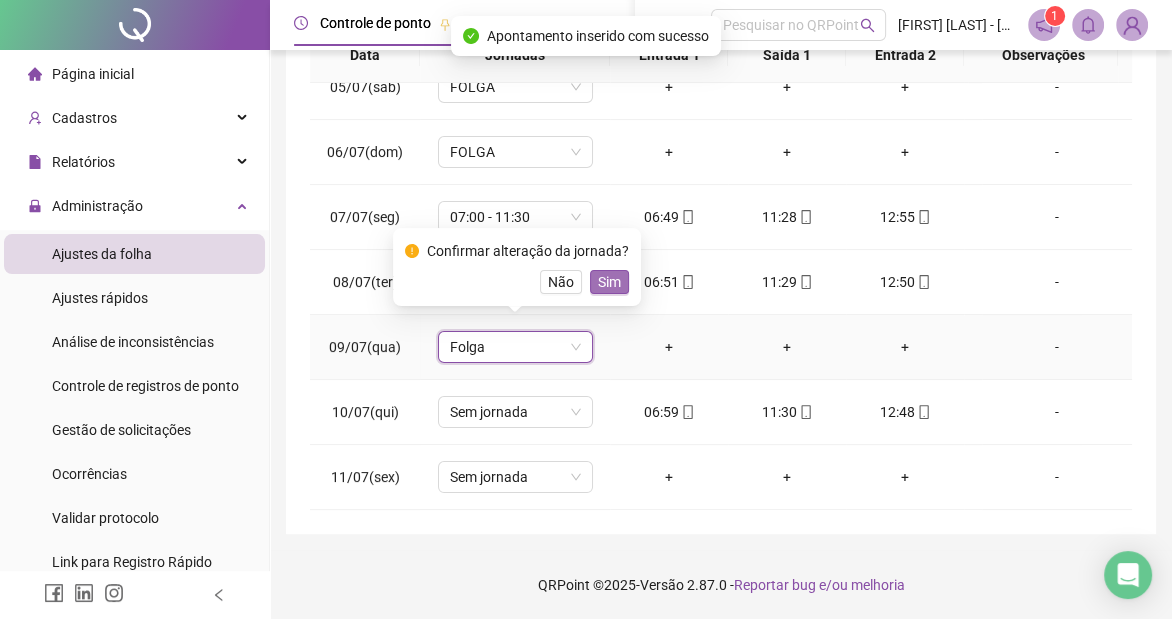 click on "Sim" at bounding box center [609, 282] 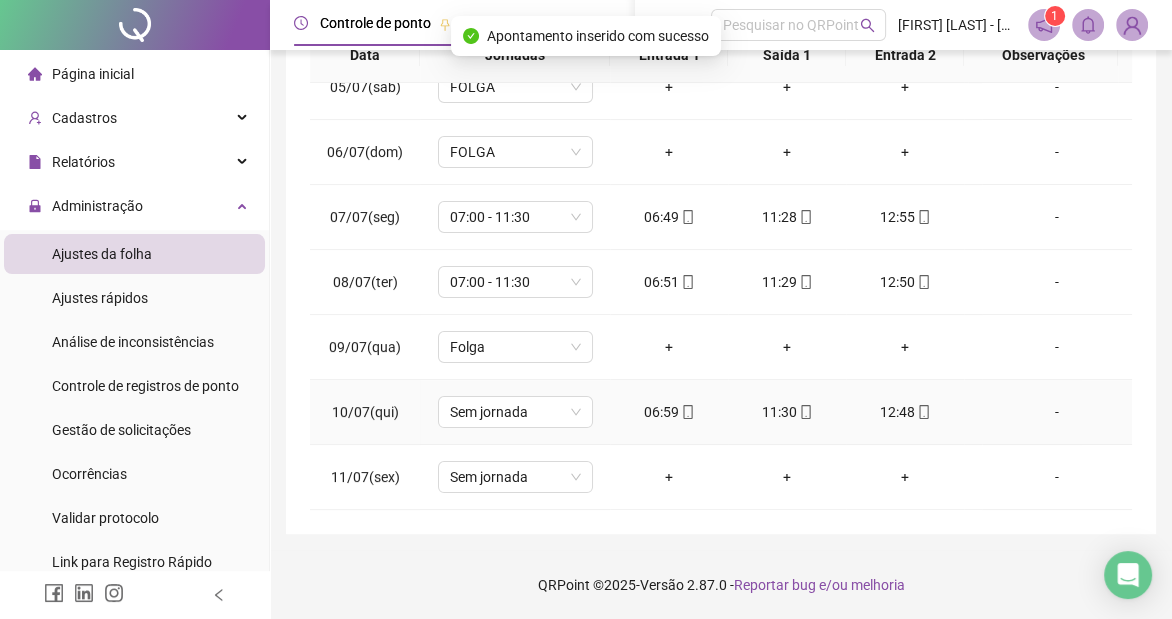 click on "Sem jornada" at bounding box center (515, 412) 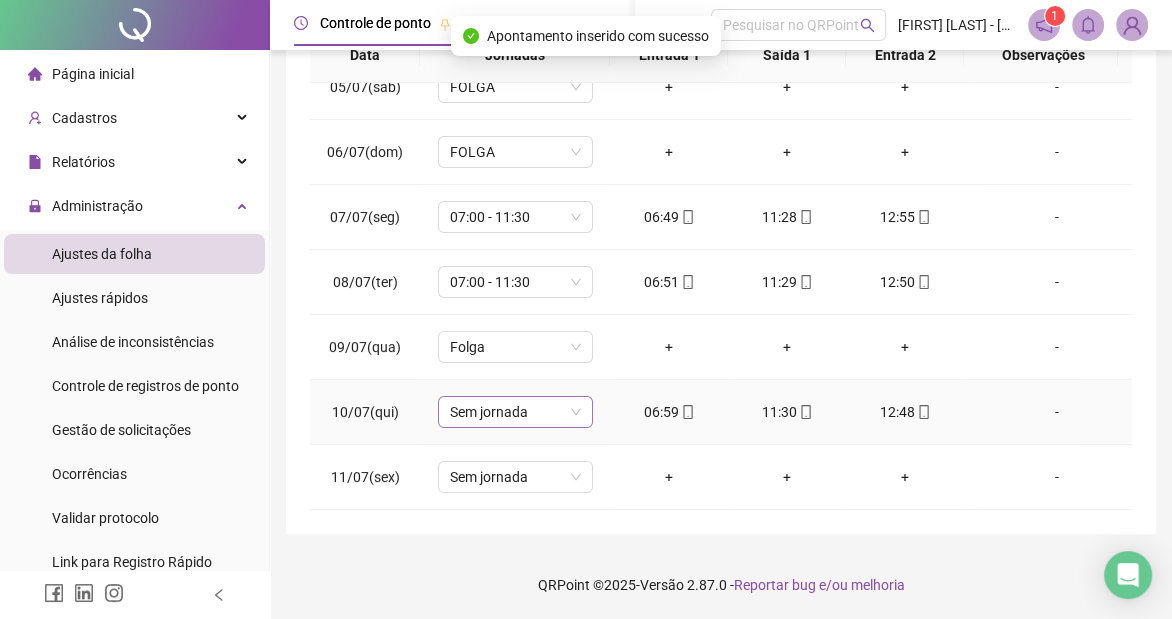 click on "Sem jornada" at bounding box center [515, 412] 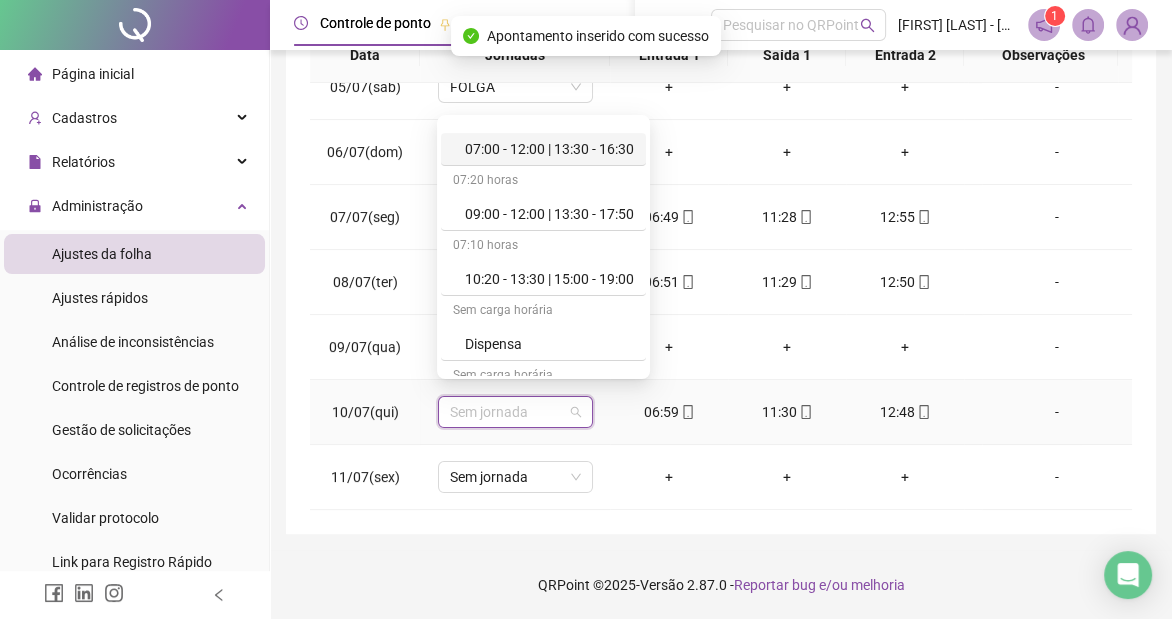 scroll, scrollTop: 0, scrollLeft: 0, axis: both 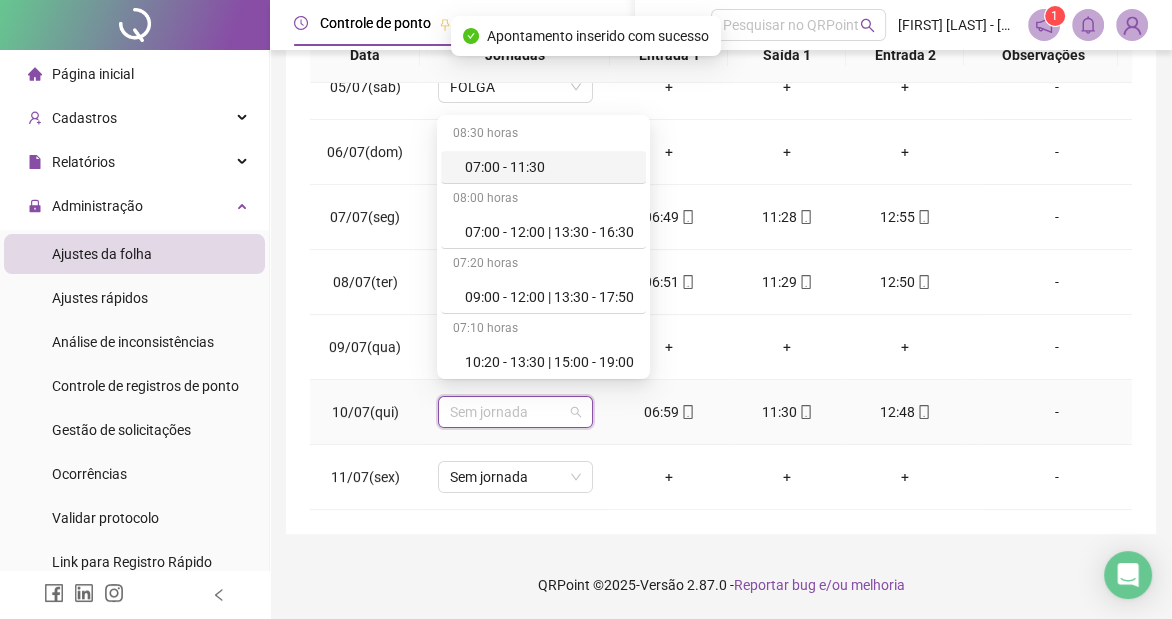 click on "07:00 - 11:30" at bounding box center (549, 167) 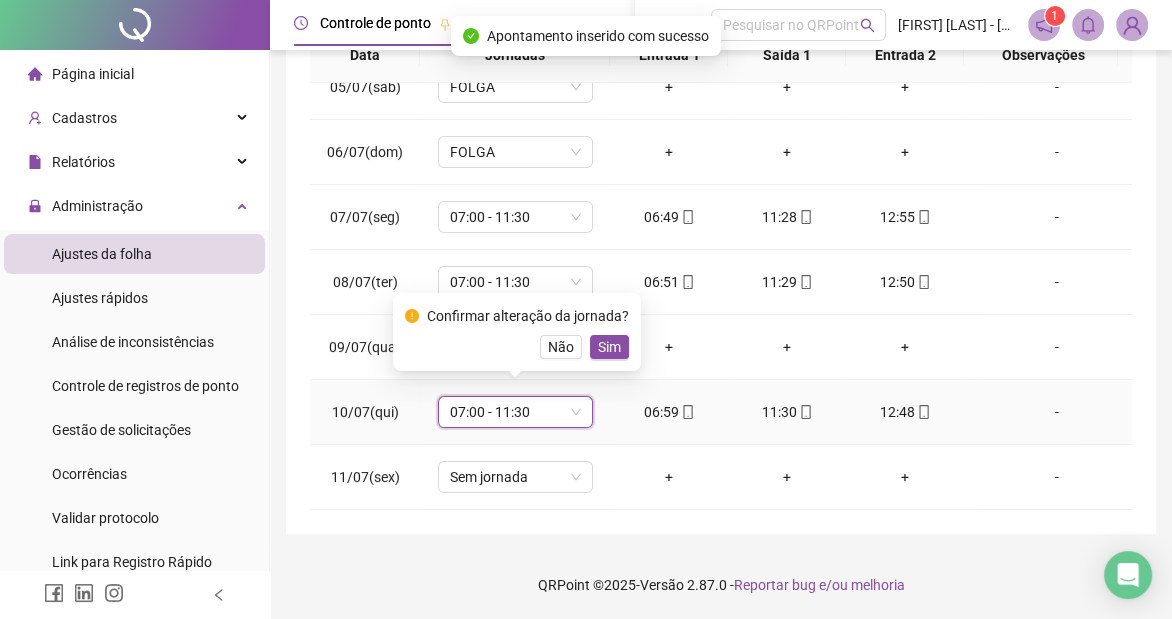 click on "Sim" at bounding box center [609, 347] 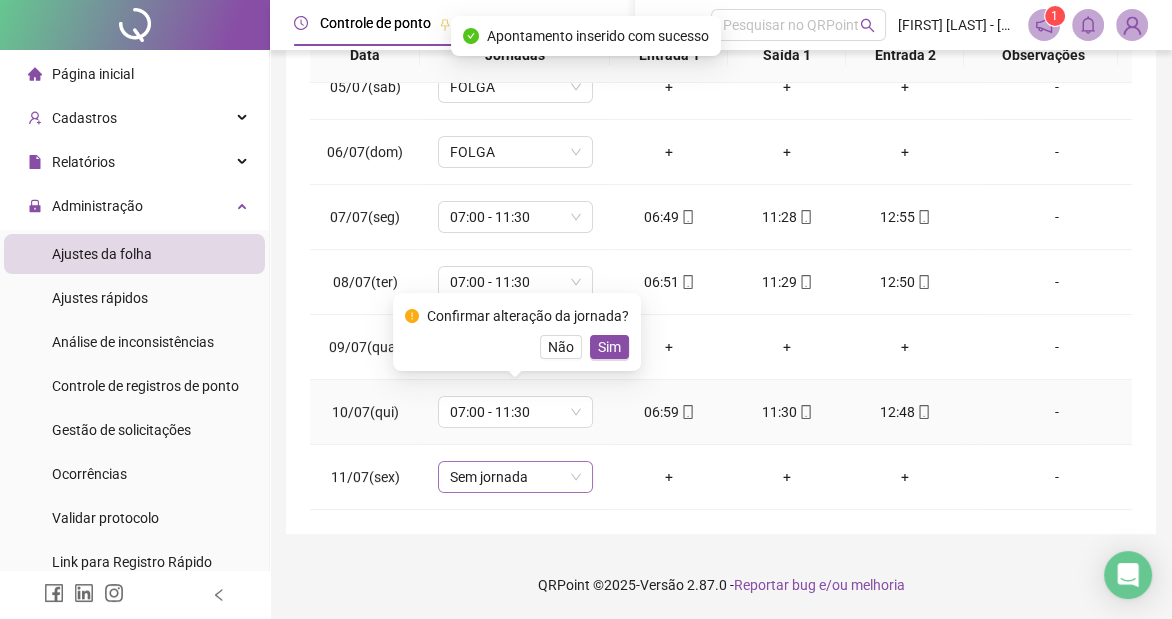 click on "Sem jornada" at bounding box center (515, 477) 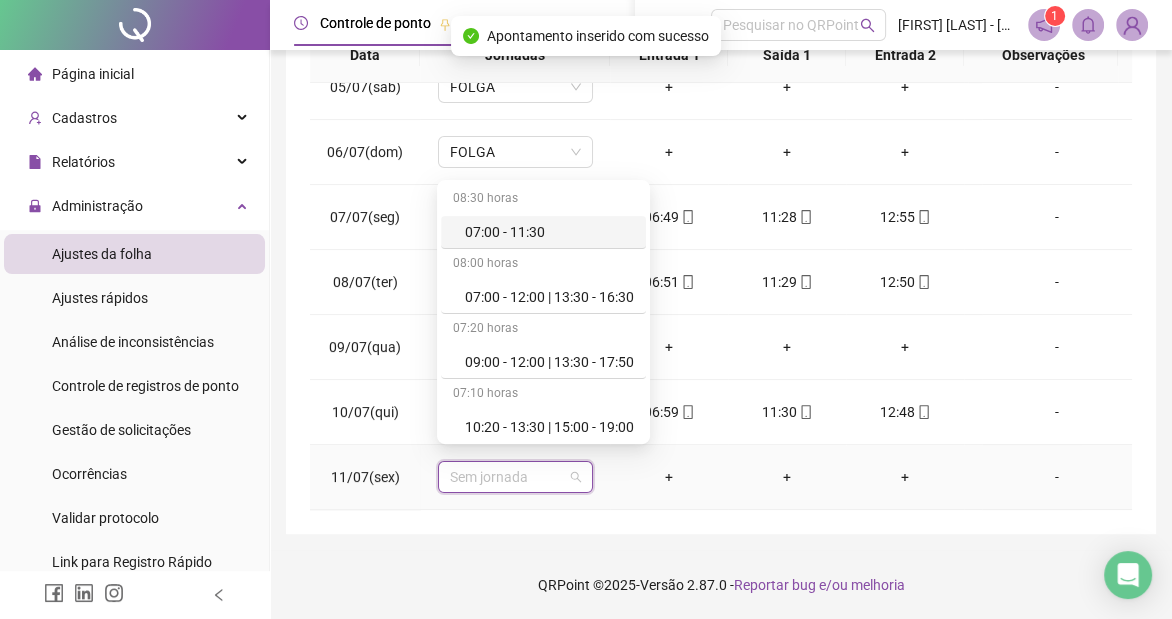 click on "07:00 - 11:30" at bounding box center (549, 232) 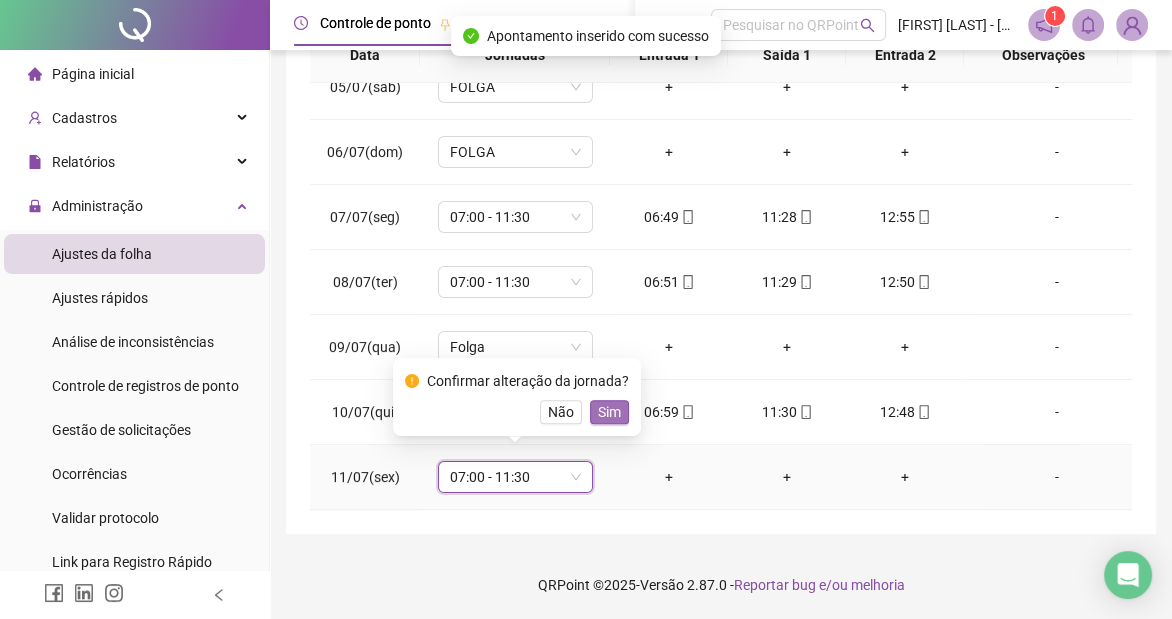 click on "Sim" at bounding box center (609, 412) 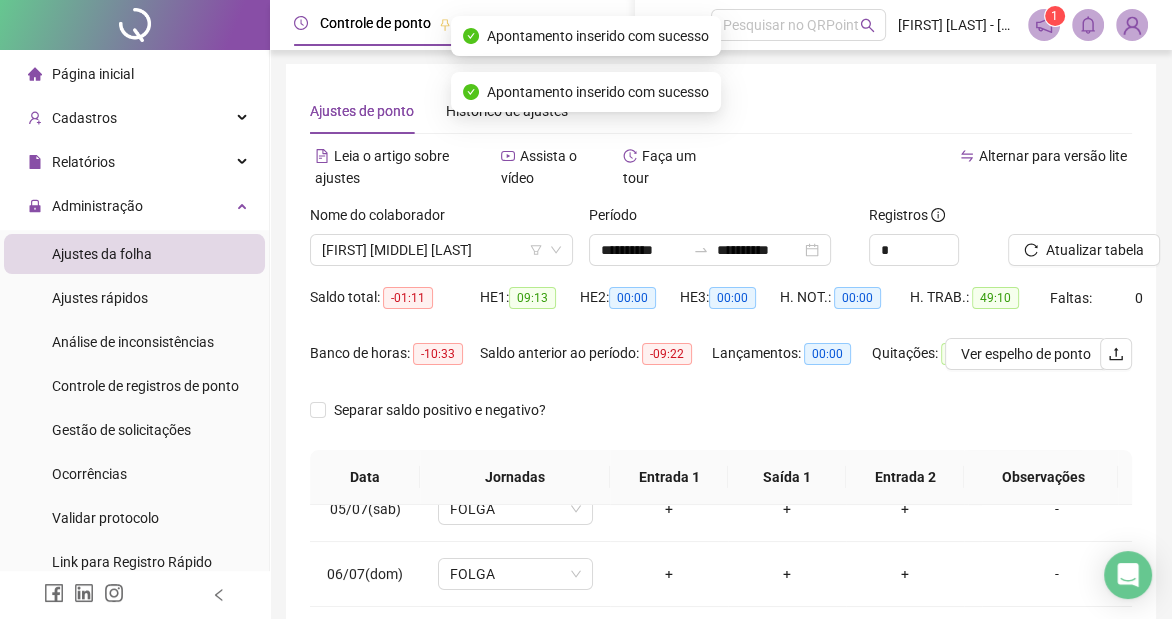 scroll, scrollTop: 0, scrollLeft: 0, axis: both 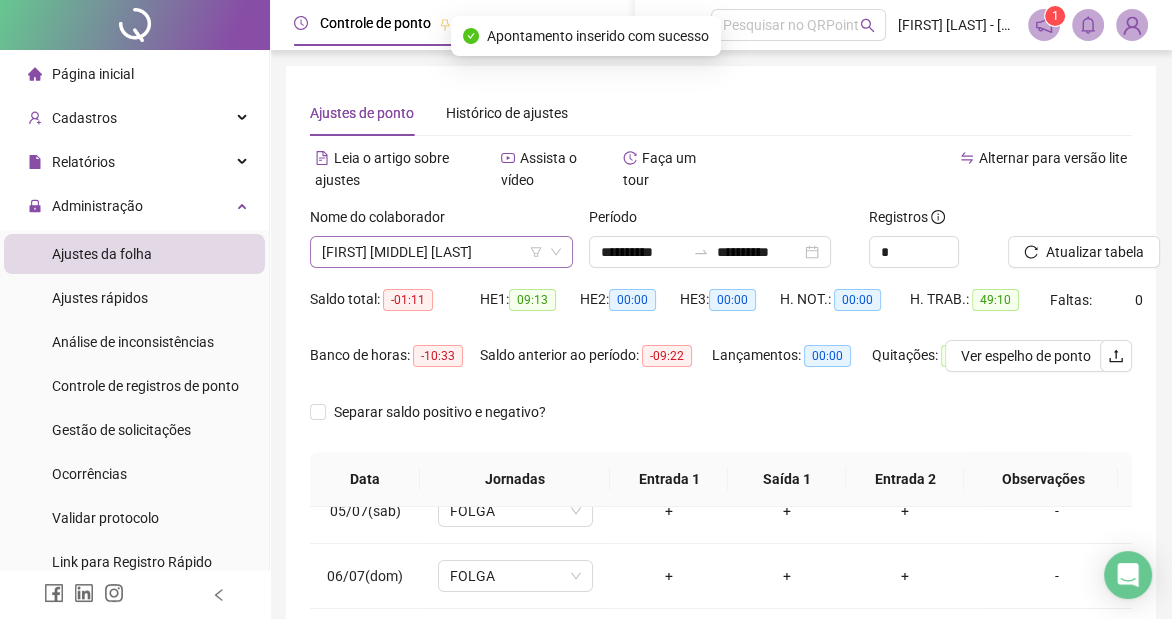 click on "[FIRST] [MIDDLE] [LAST]" at bounding box center (441, 252) 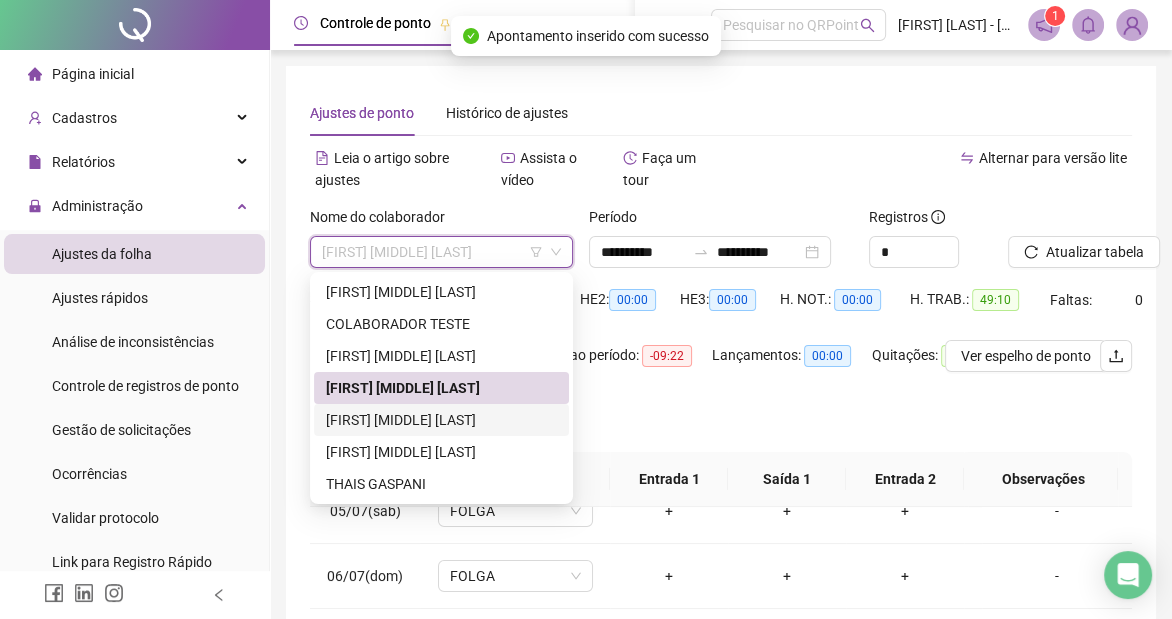click on "[FIRST] [MIDDLE] [LAST]" at bounding box center [441, 420] 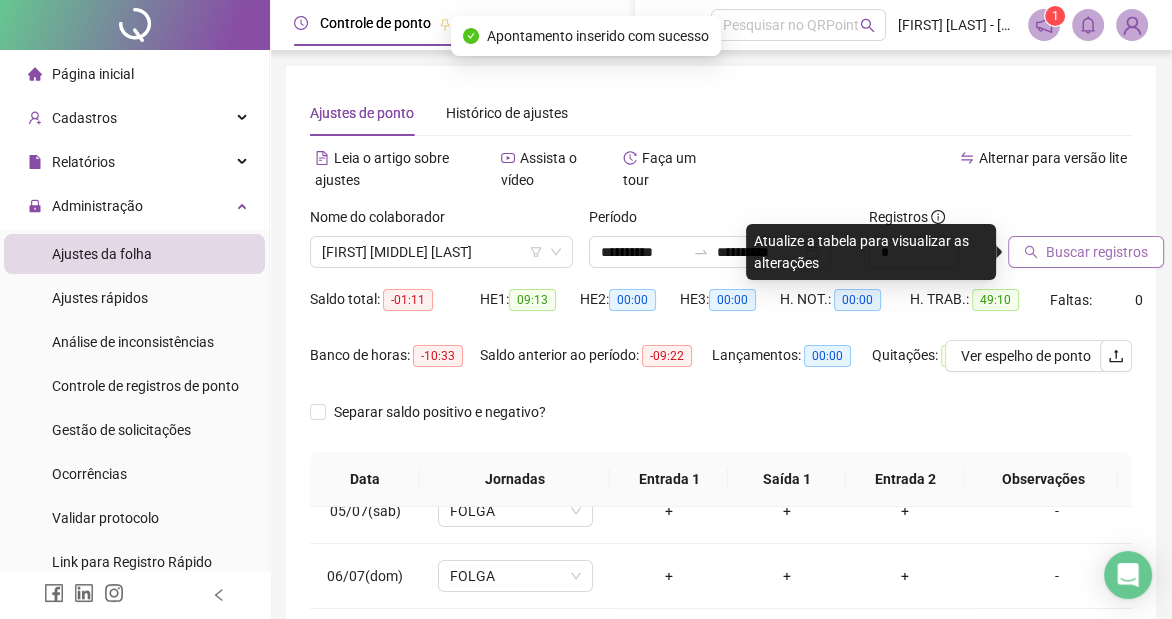 click 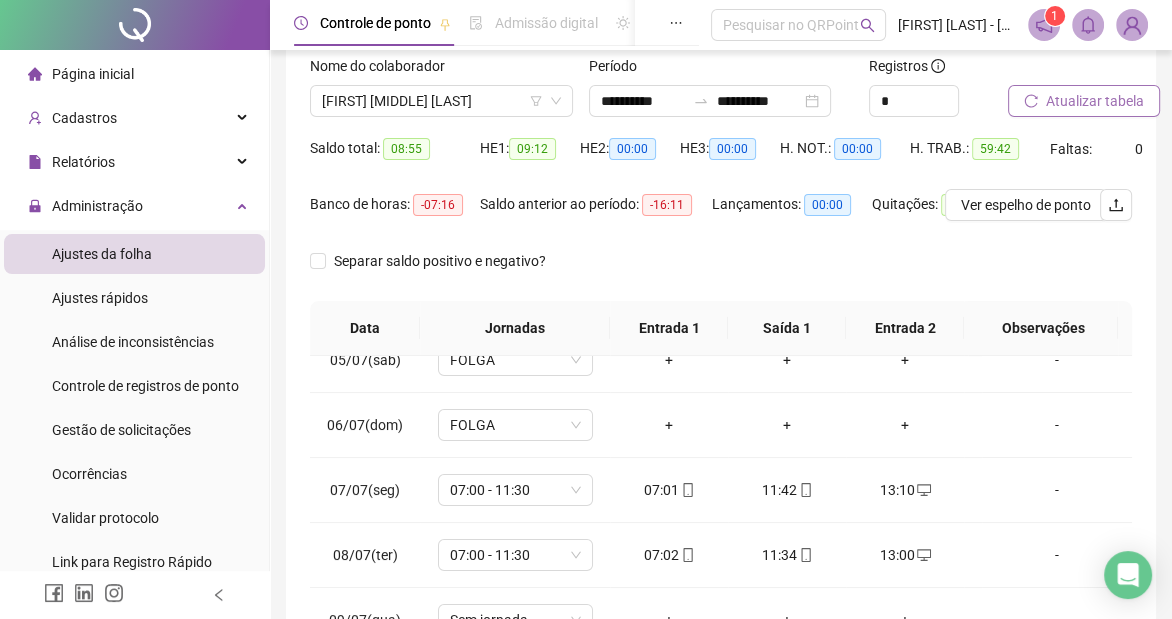 scroll, scrollTop: 424, scrollLeft: 0, axis: vertical 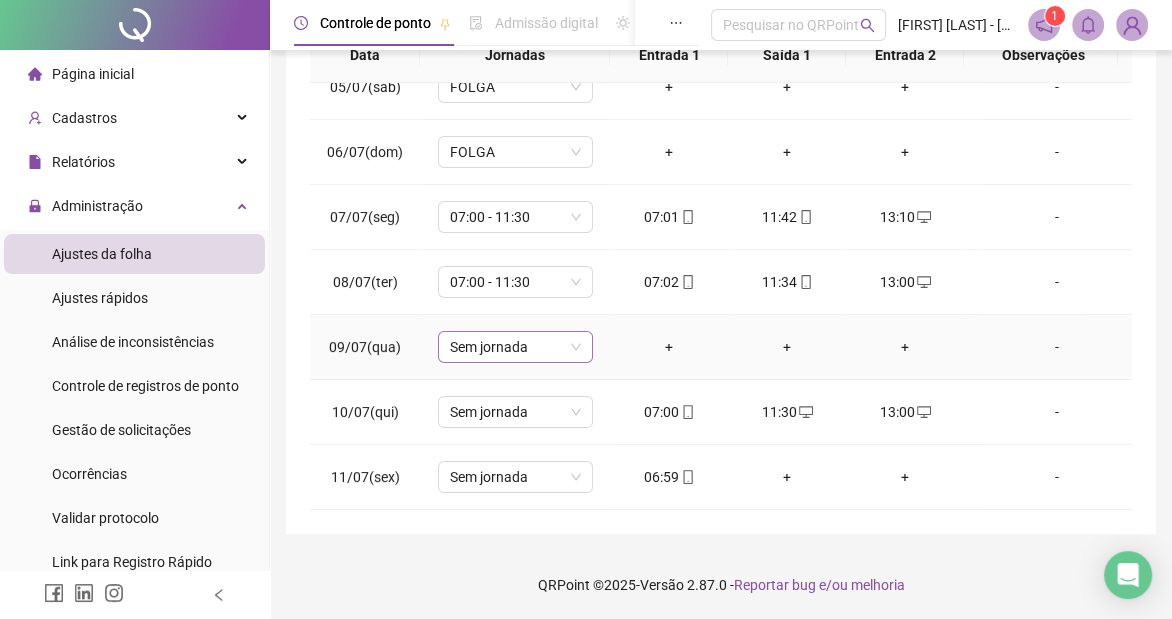 click on "Sem jornada" at bounding box center [515, 347] 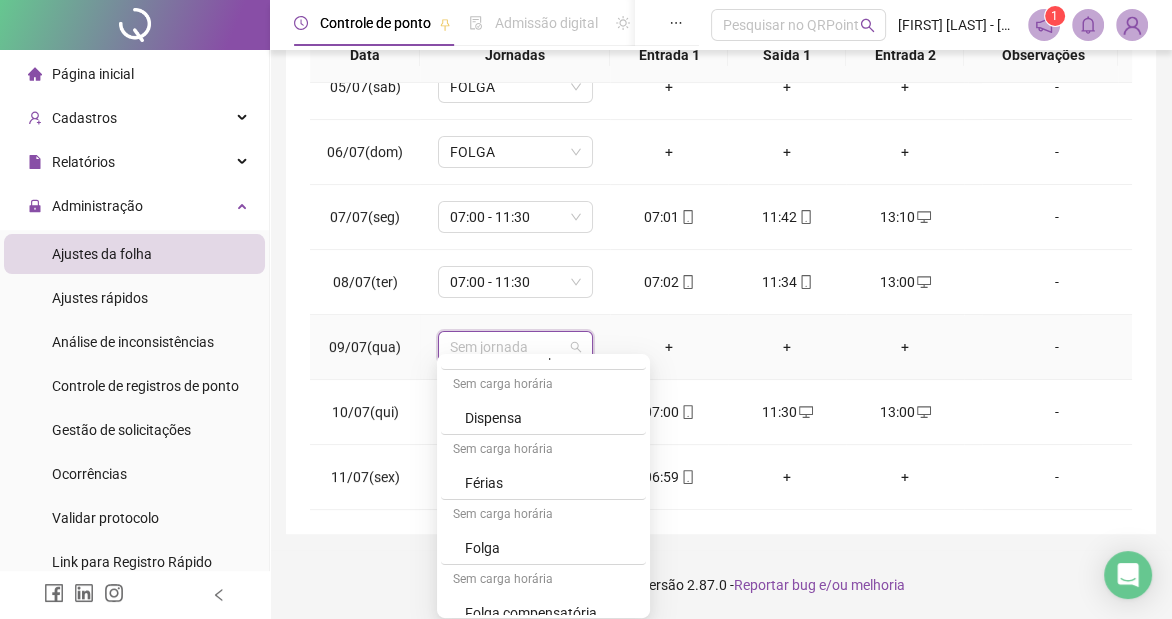 scroll, scrollTop: 328, scrollLeft: 0, axis: vertical 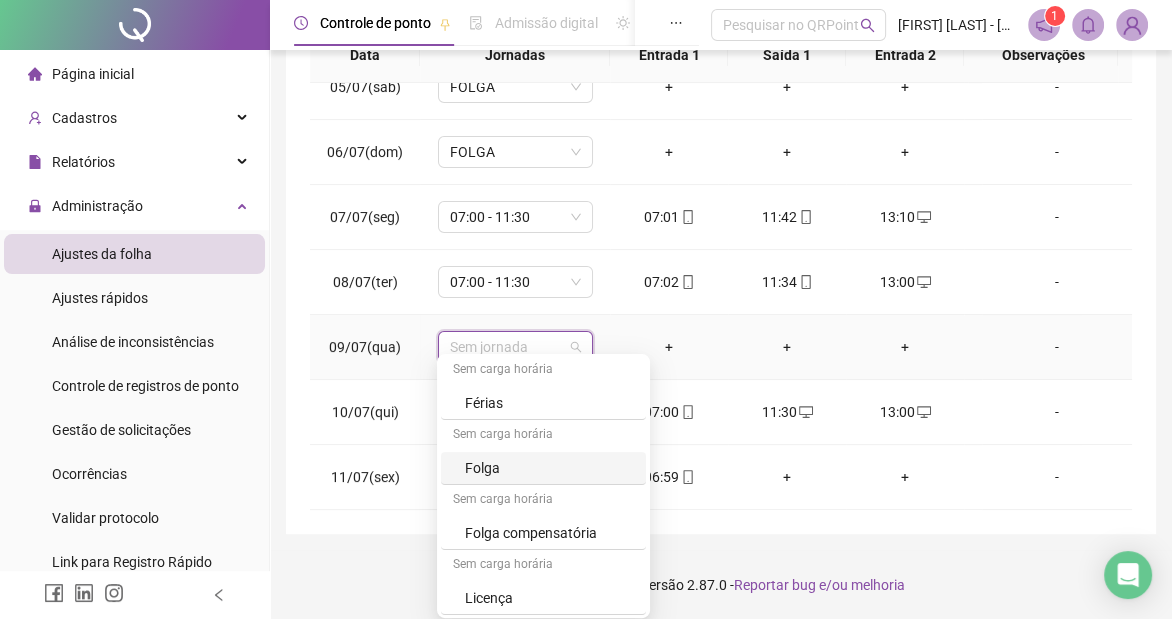 click on "Folga" at bounding box center (549, 468) 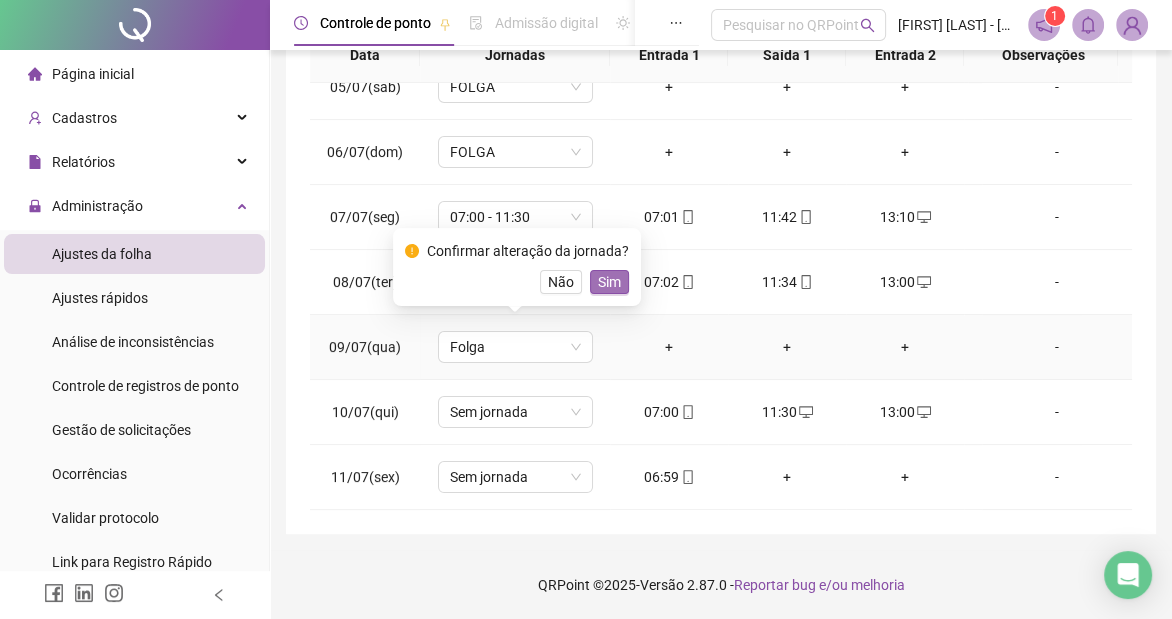 click on "Sim" at bounding box center [609, 282] 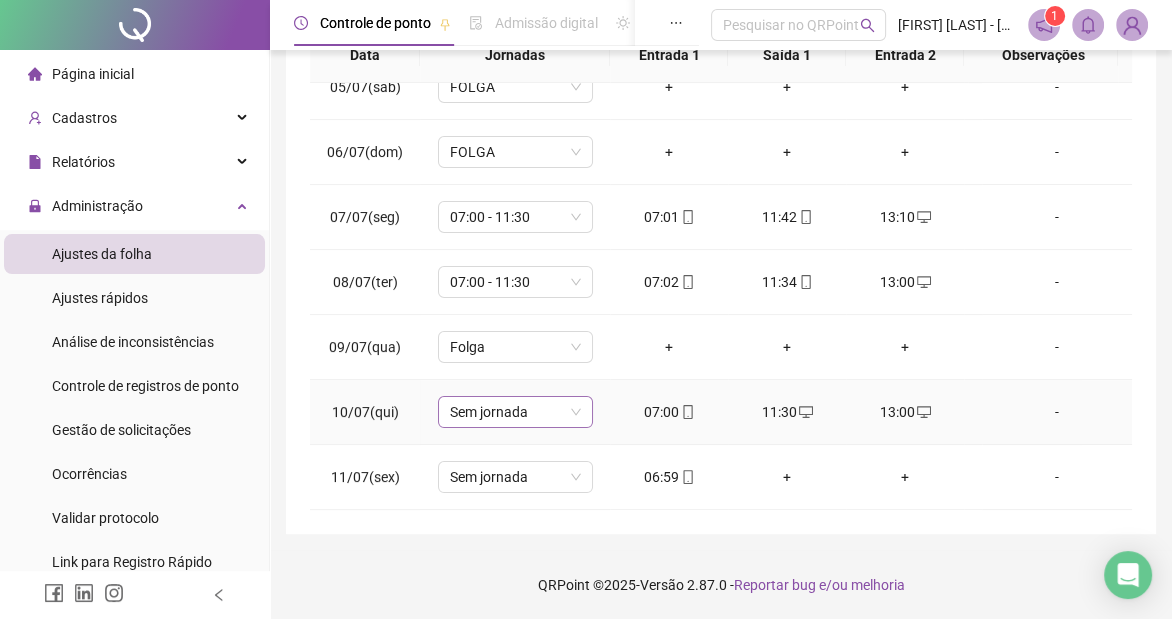 click on "Sem jornada" at bounding box center (515, 412) 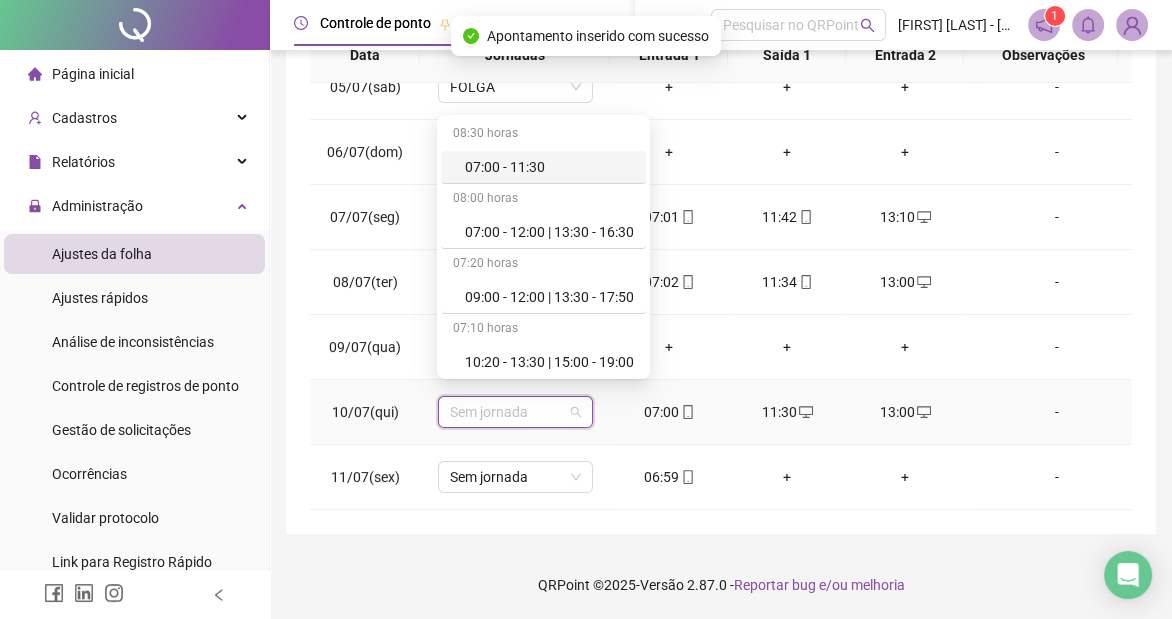 click on "07:00 - 11:30" at bounding box center (549, 167) 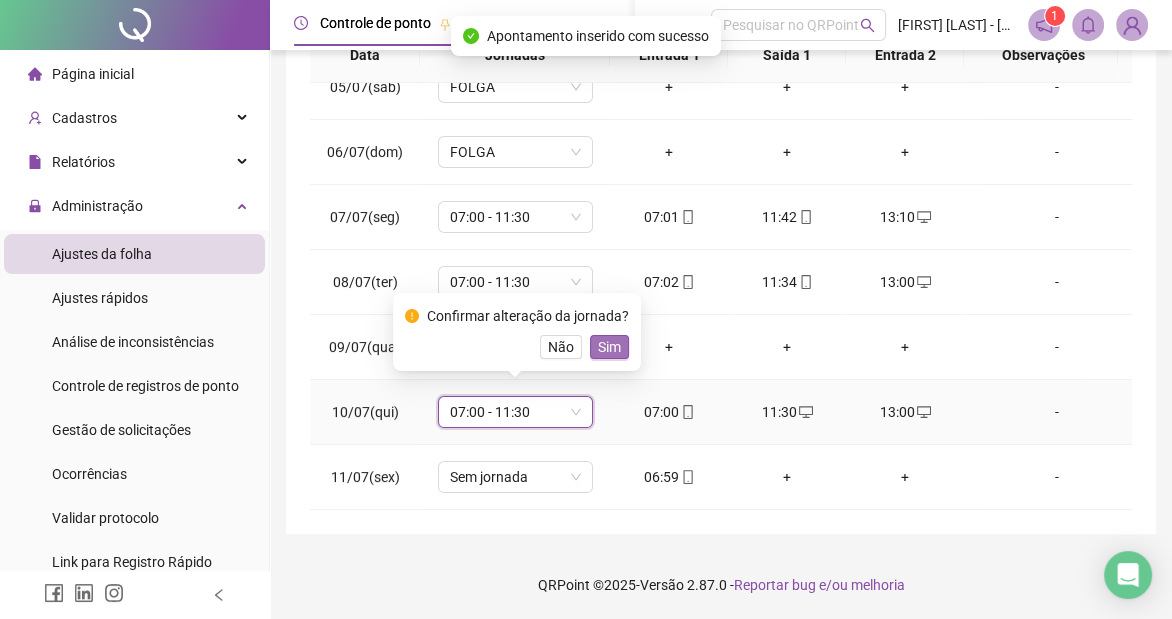 click on "Sim" at bounding box center [609, 347] 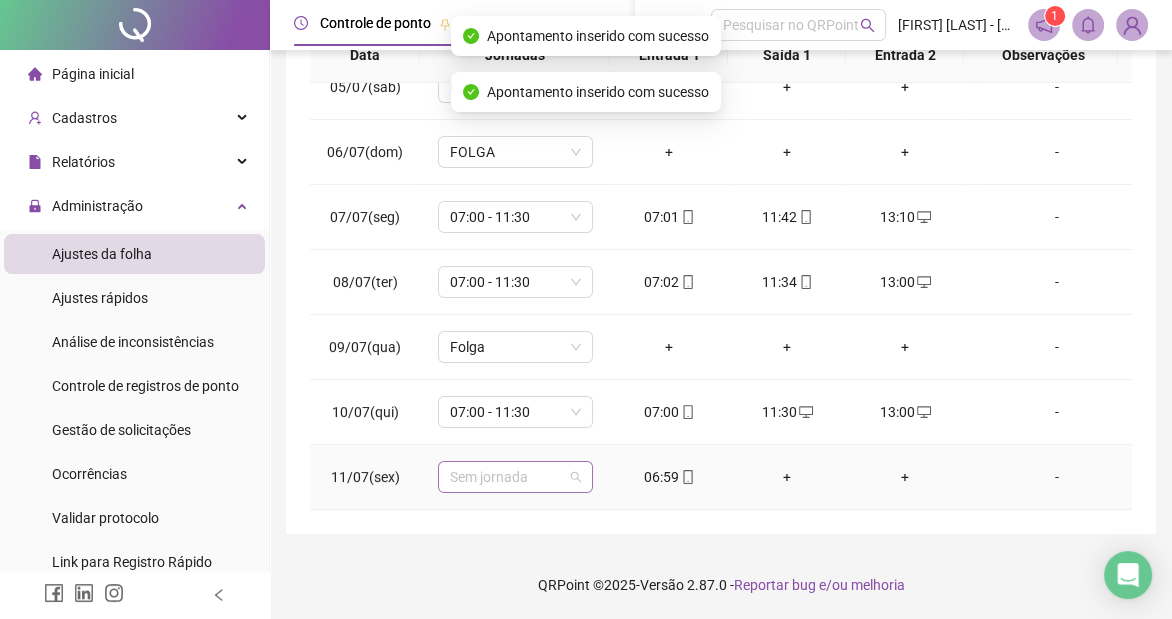 click on "Sem jornada" at bounding box center [515, 477] 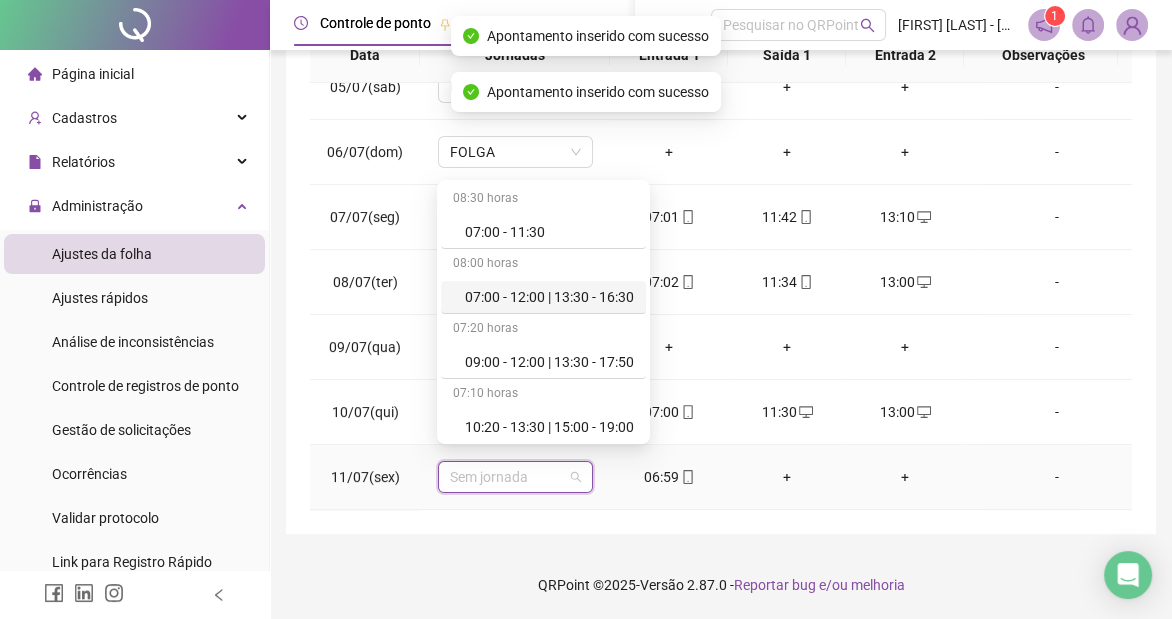 click on "07:00 - 11:30" at bounding box center (549, 232) 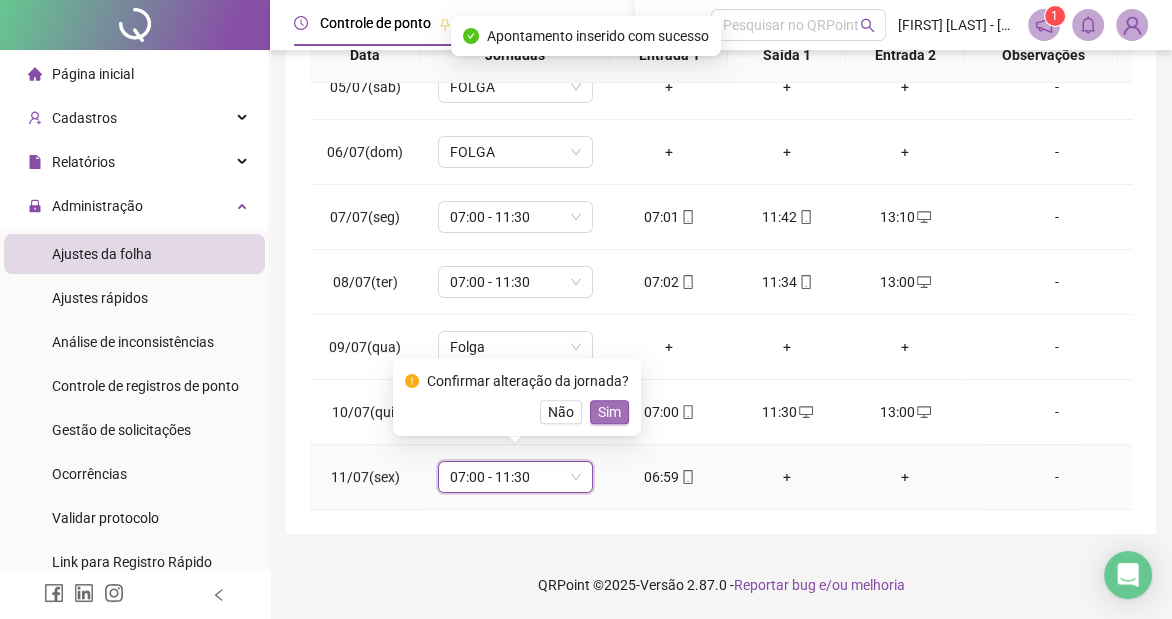 click on "Sim" at bounding box center (609, 412) 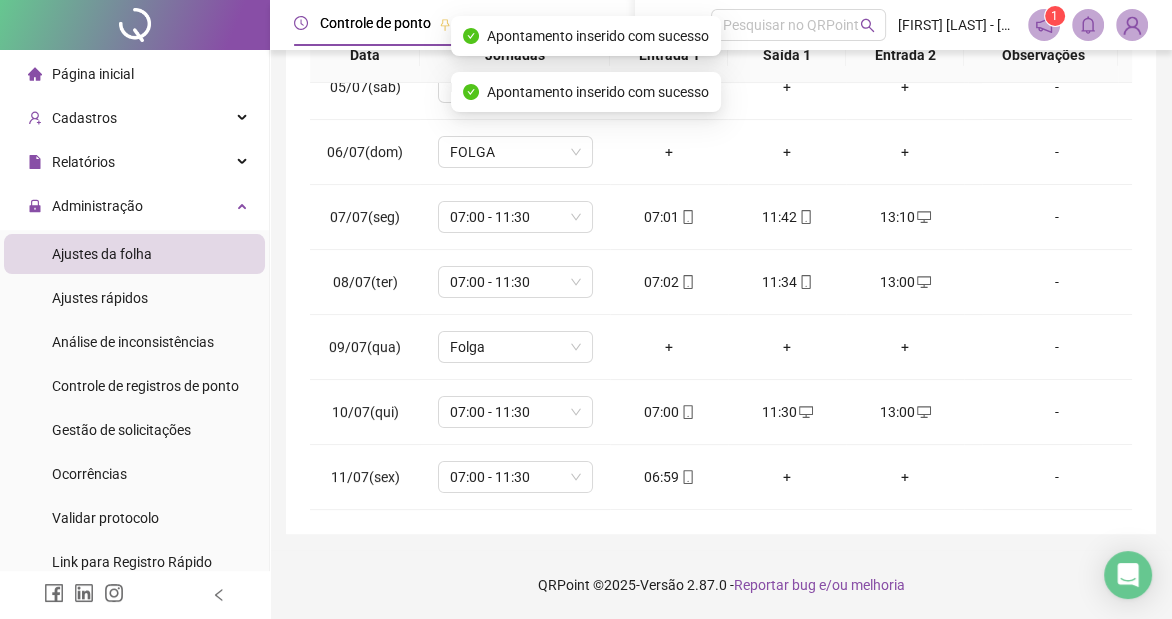 scroll, scrollTop: 0, scrollLeft: 0, axis: both 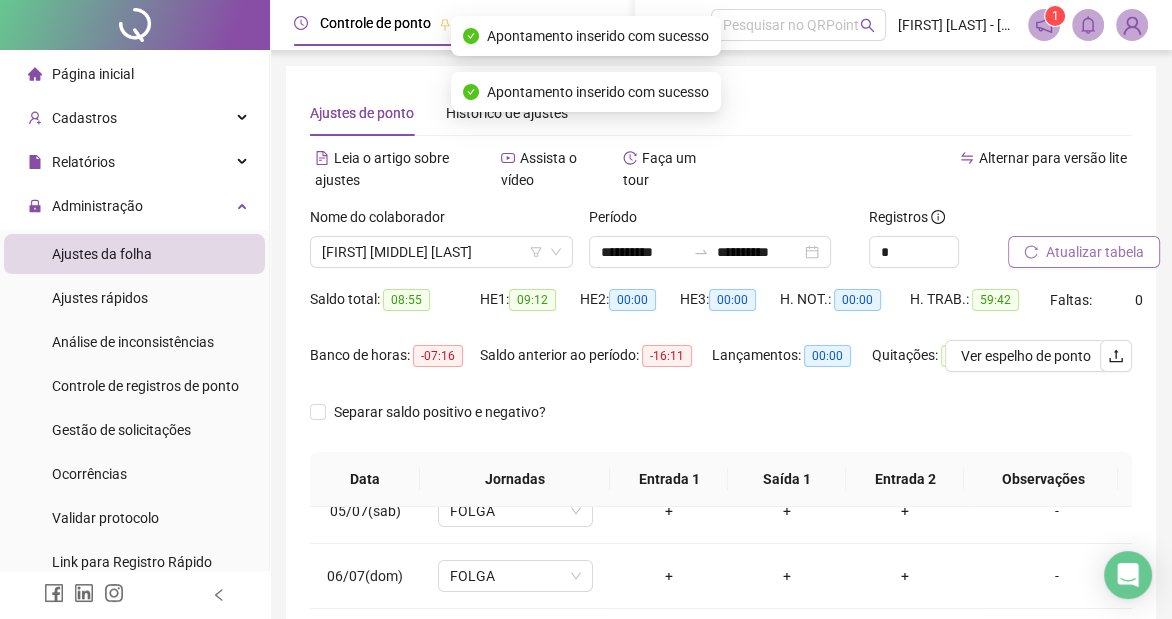 click on "Nome do colaborador [FIRST] [MIDDLE] [LAST]" at bounding box center (441, 245) 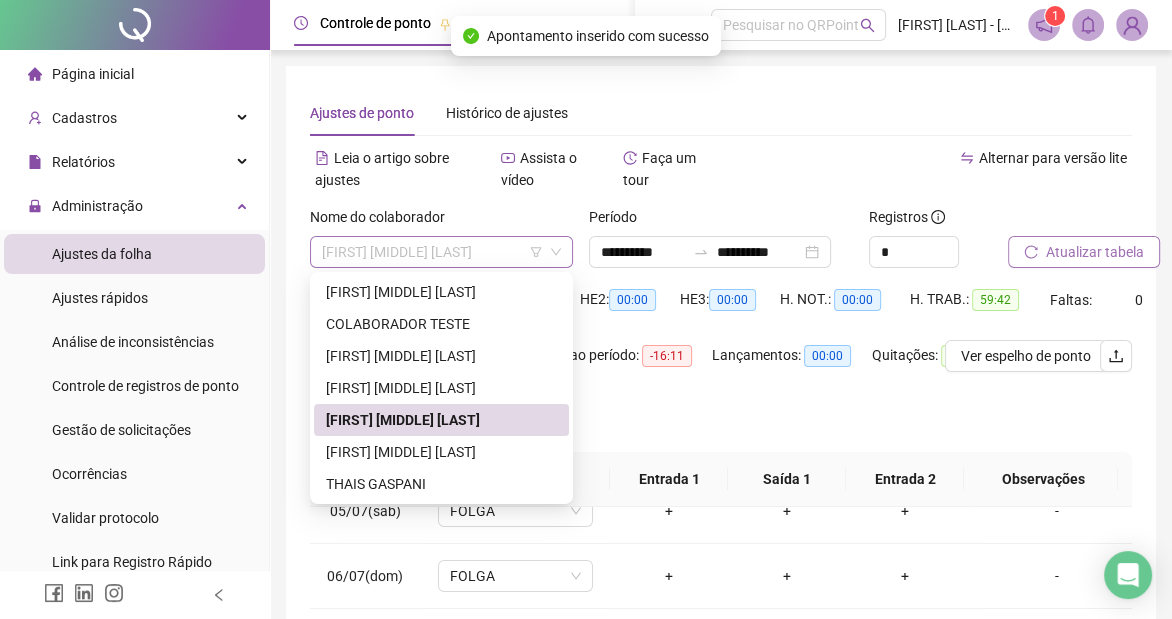 click on "[FIRST] [MIDDLE] [LAST]" at bounding box center [441, 252] 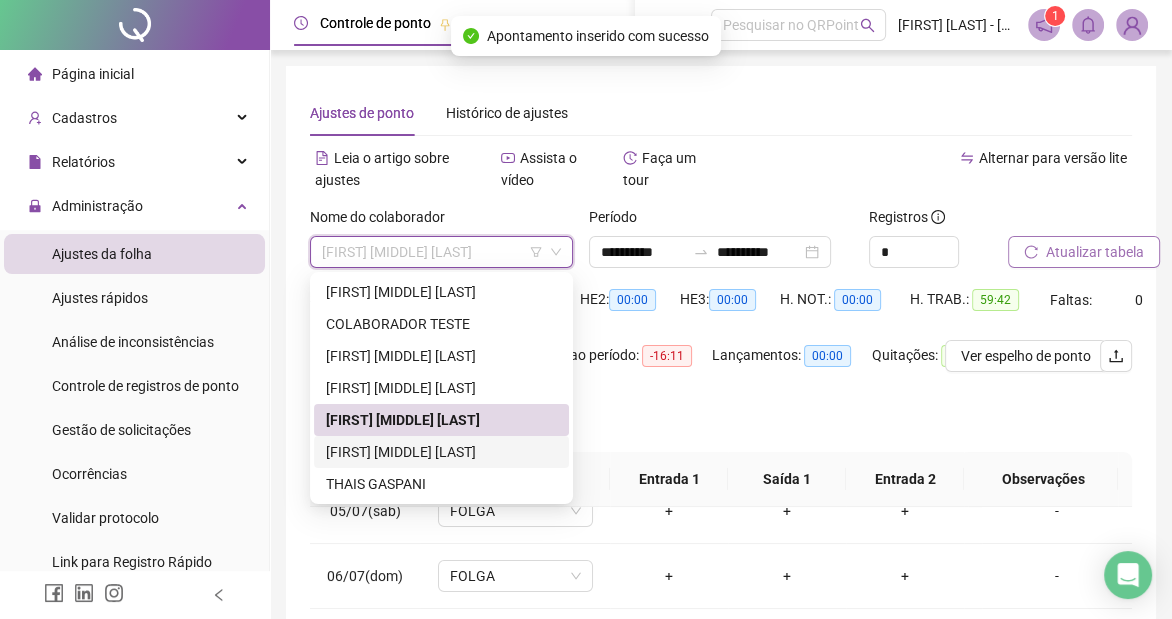 click on "[FIRST] [MIDDLE] [LAST]" at bounding box center (441, 452) 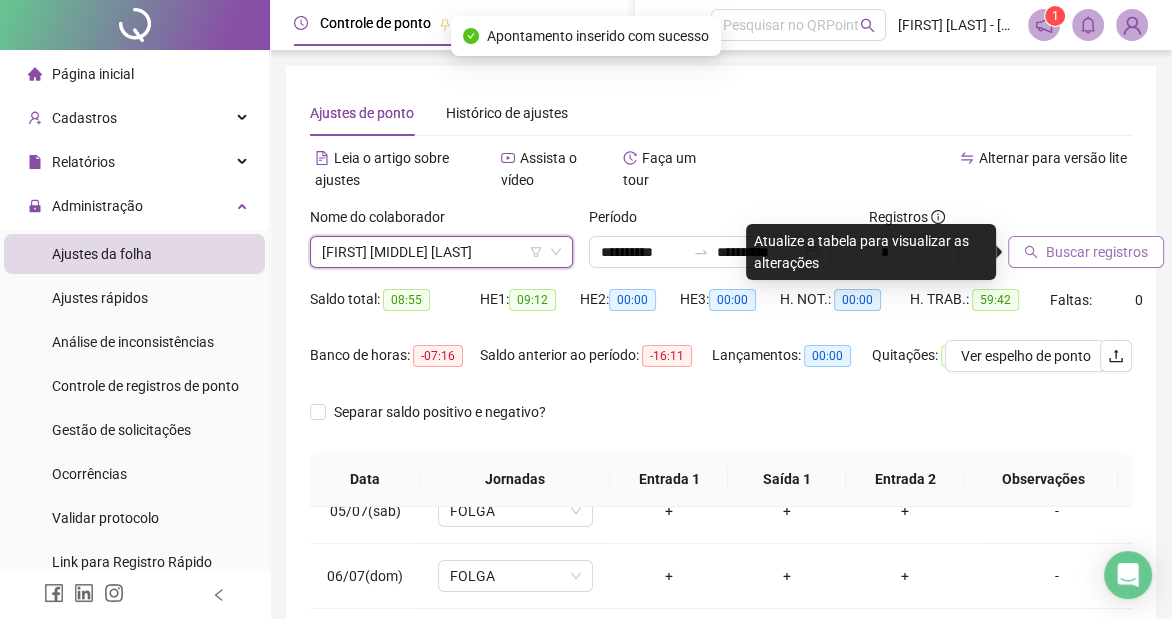 click on "Buscar registros" at bounding box center [1097, 252] 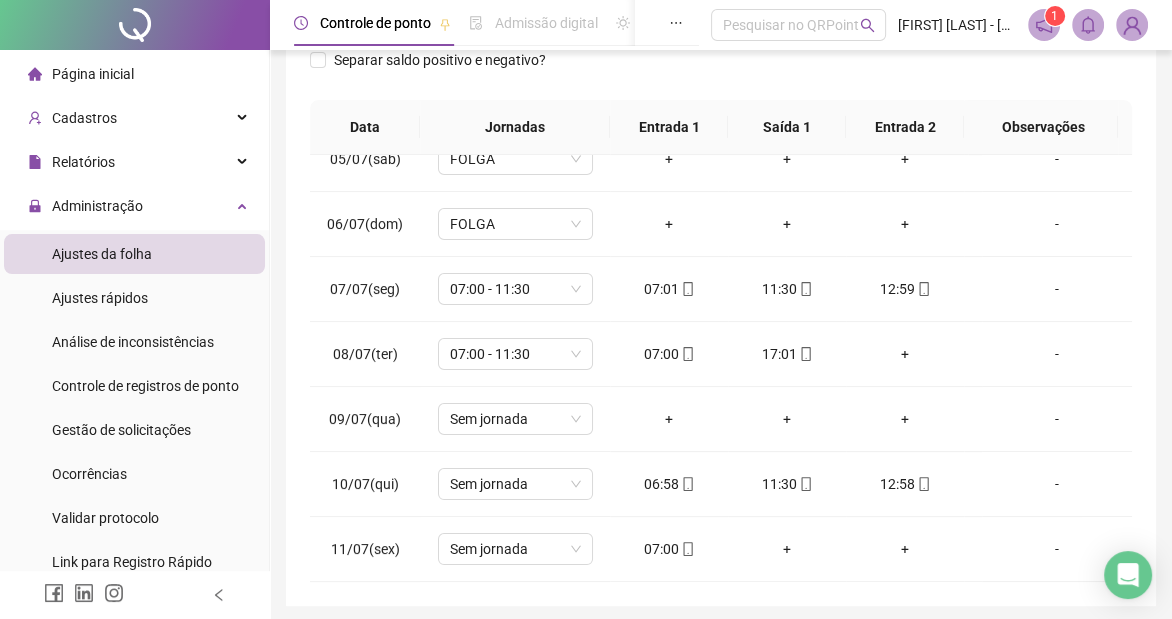 scroll, scrollTop: 424, scrollLeft: 0, axis: vertical 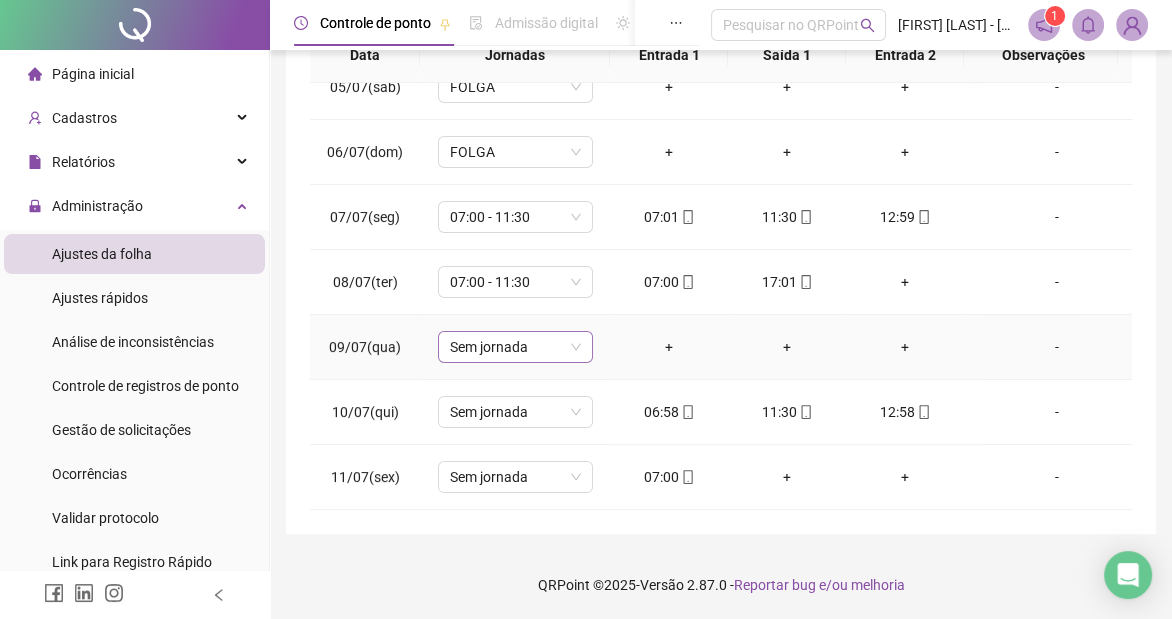 click on "Sem jornada" at bounding box center [515, 347] 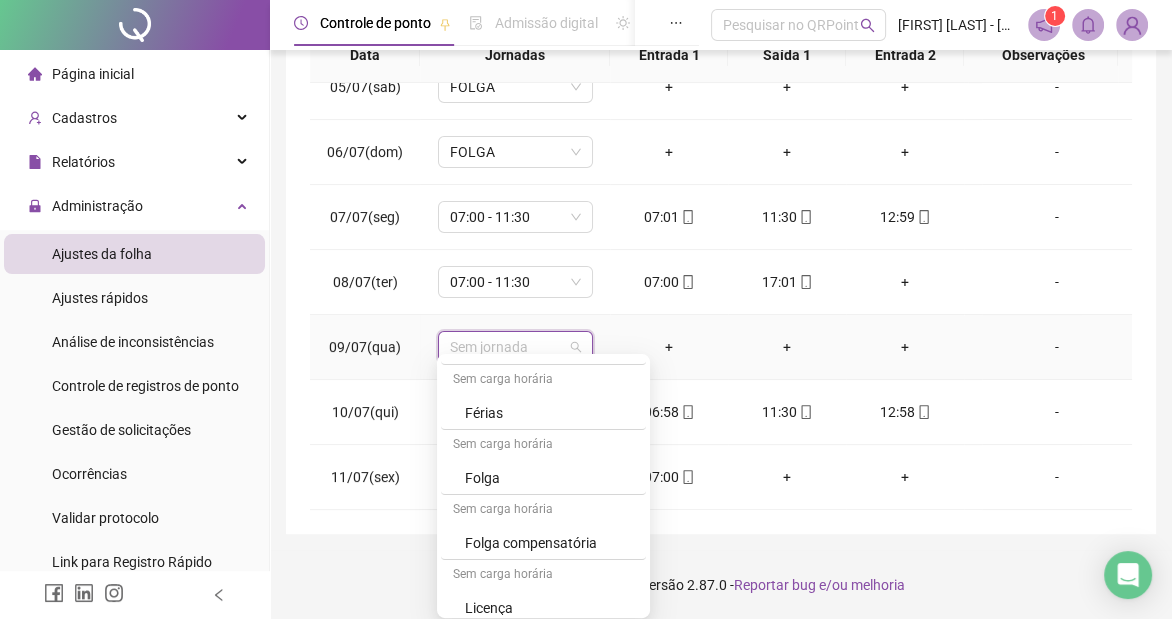 scroll, scrollTop: 328, scrollLeft: 0, axis: vertical 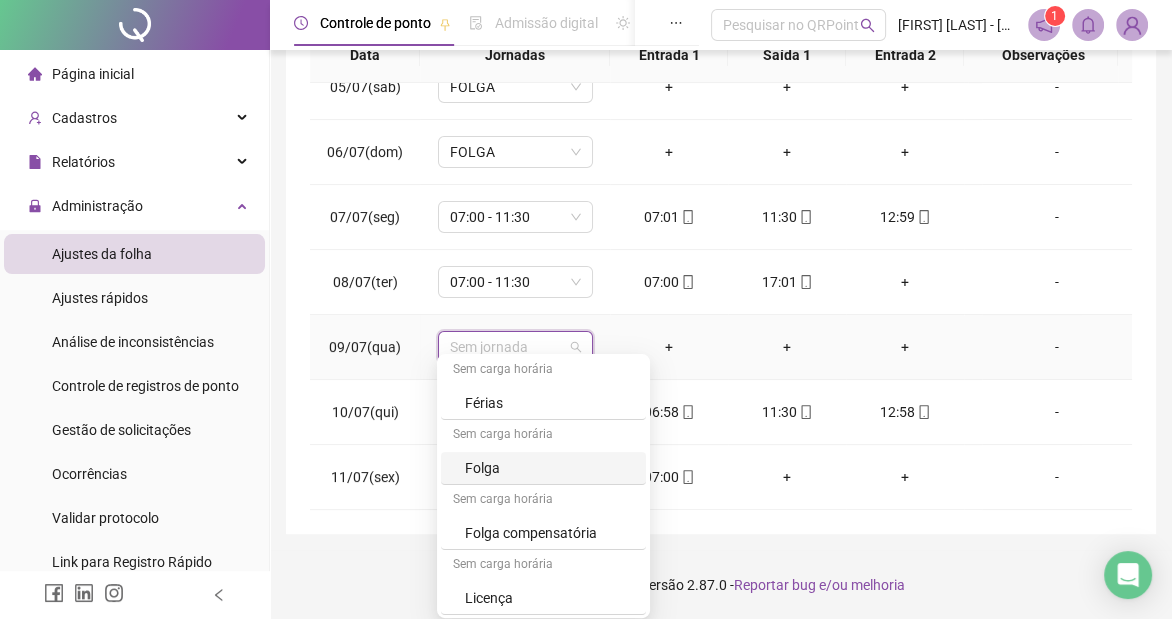 click on "Folga" at bounding box center [549, 468] 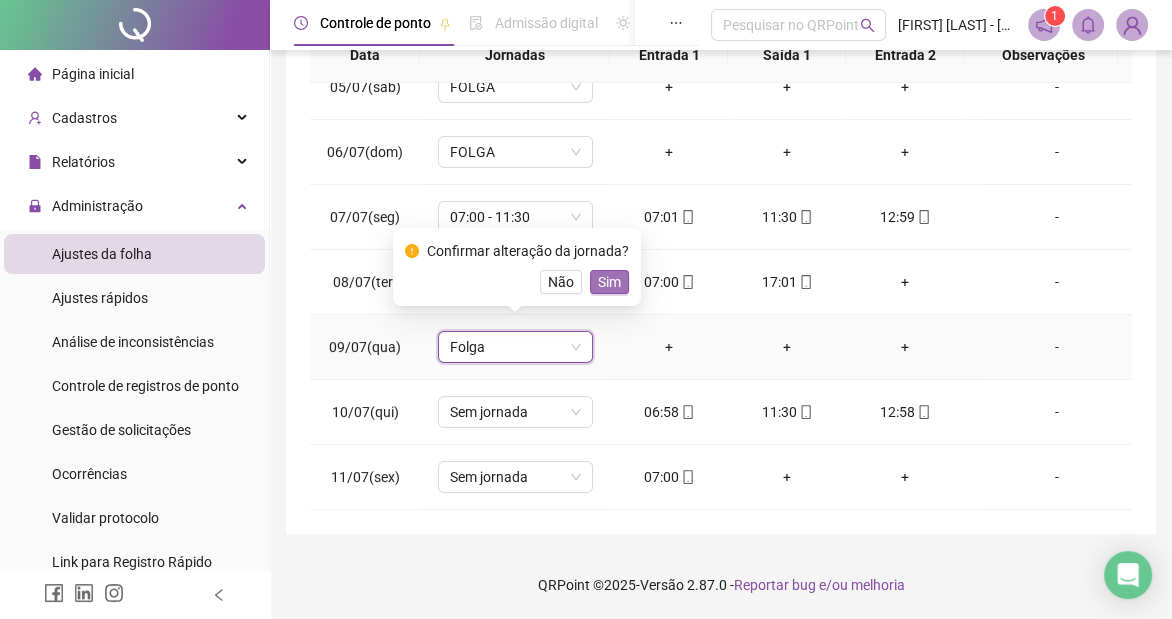 click on "Sim" at bounding box center (609, 282) 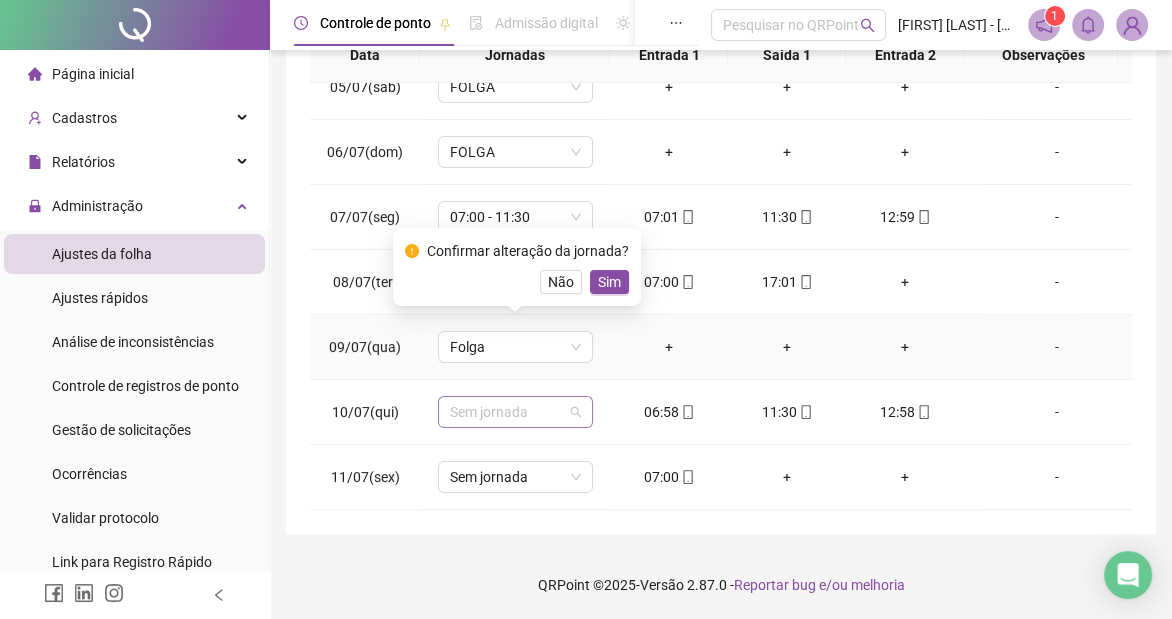 click on "Sem jornada" at bounding box center [515, 412] 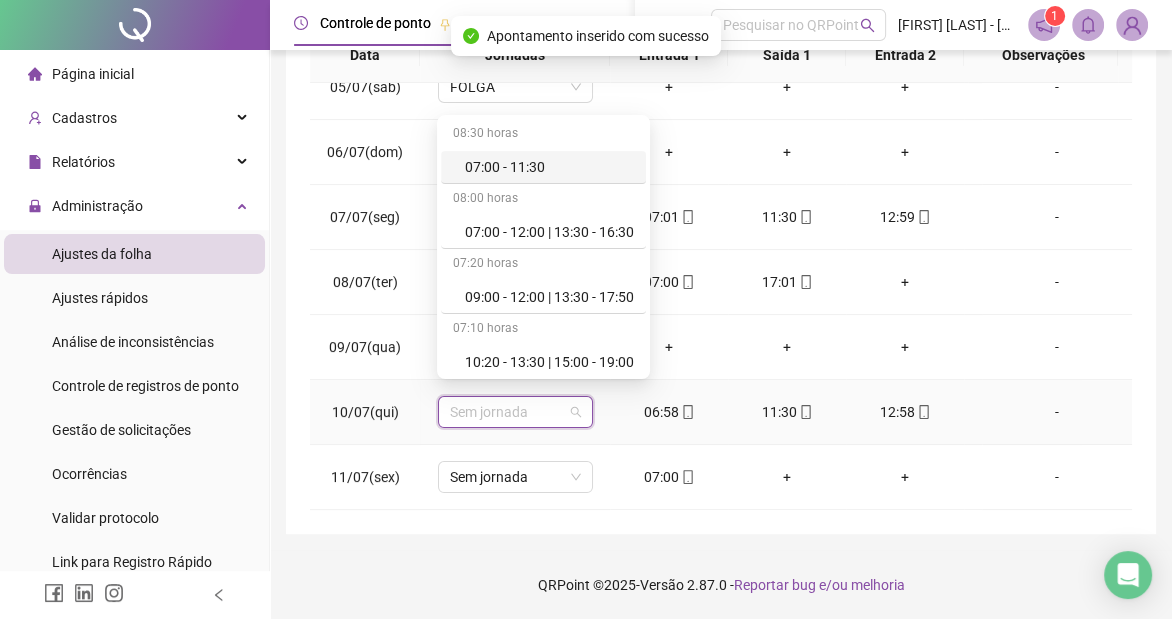 click on "07:00 - 11:30" at bounding box center (549, 167) 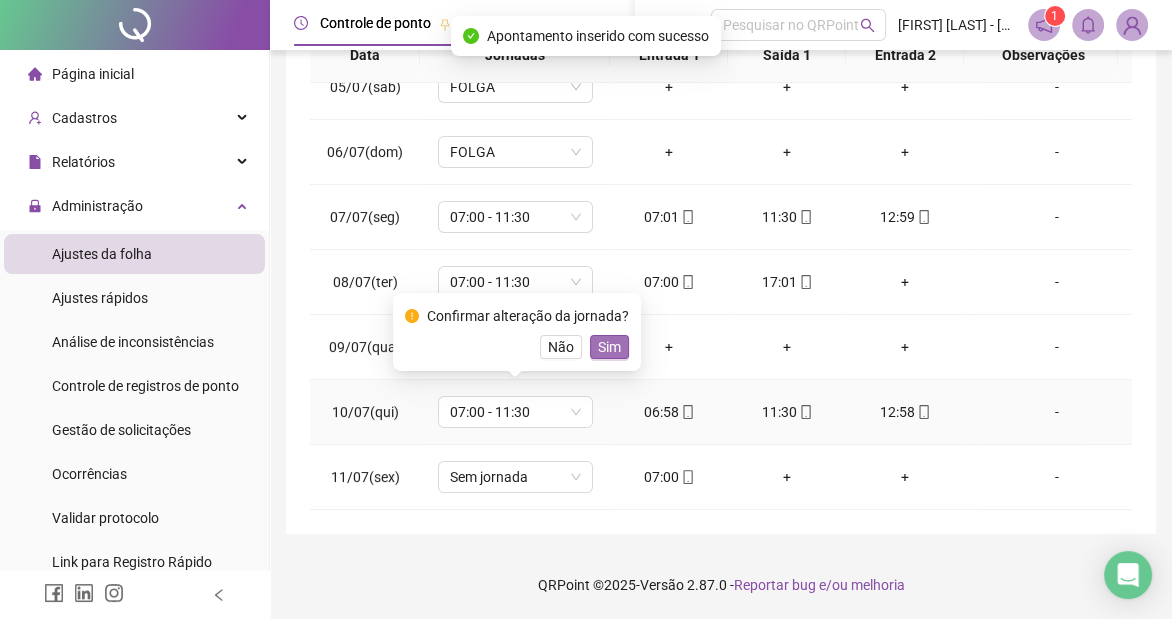 drag, startPoint x: 606, startPoint y: 348, endPoint x: 560, endPoint y: 438, distance: 101.07423 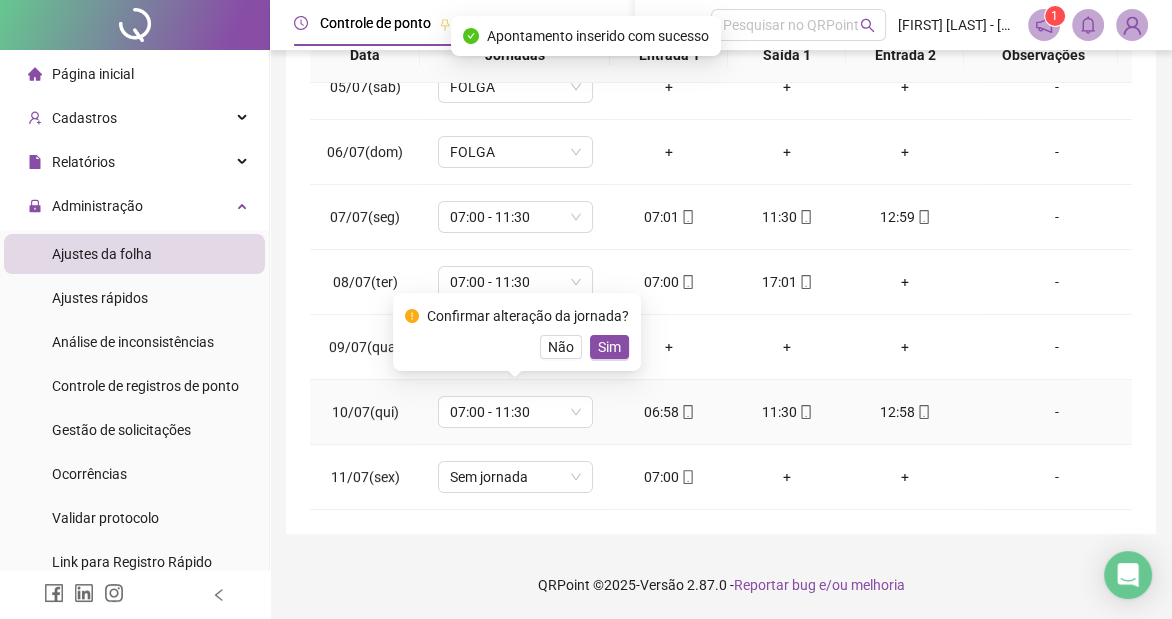 click on "Sim" at bounding box center [609, 347] 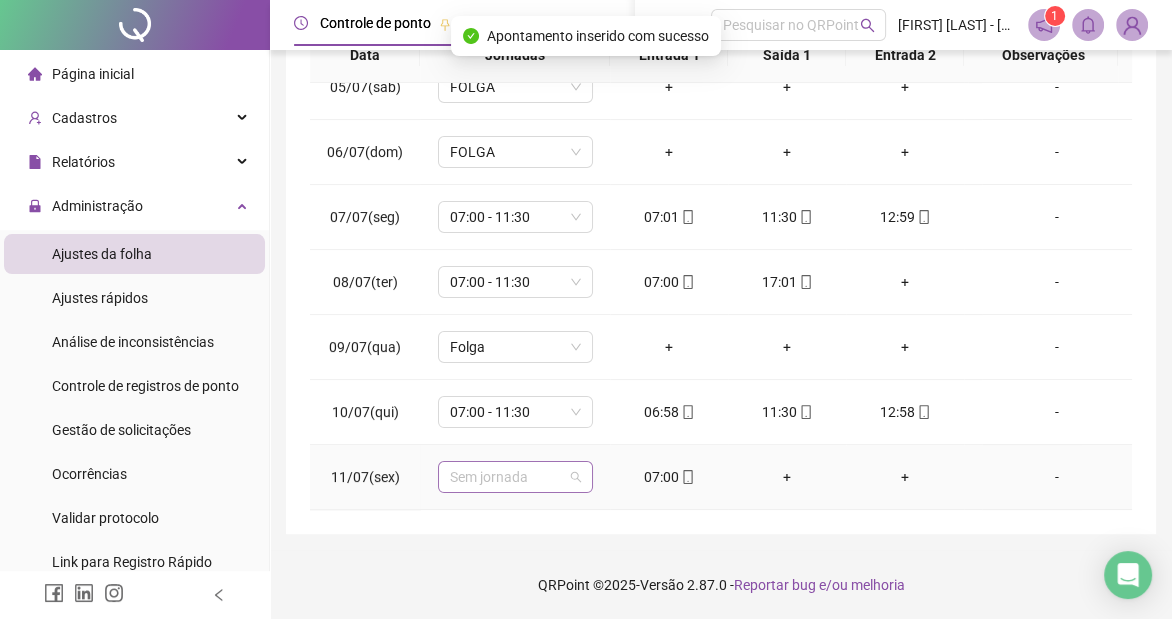 click on "Sem jornada" at bounding box center (515, 477) 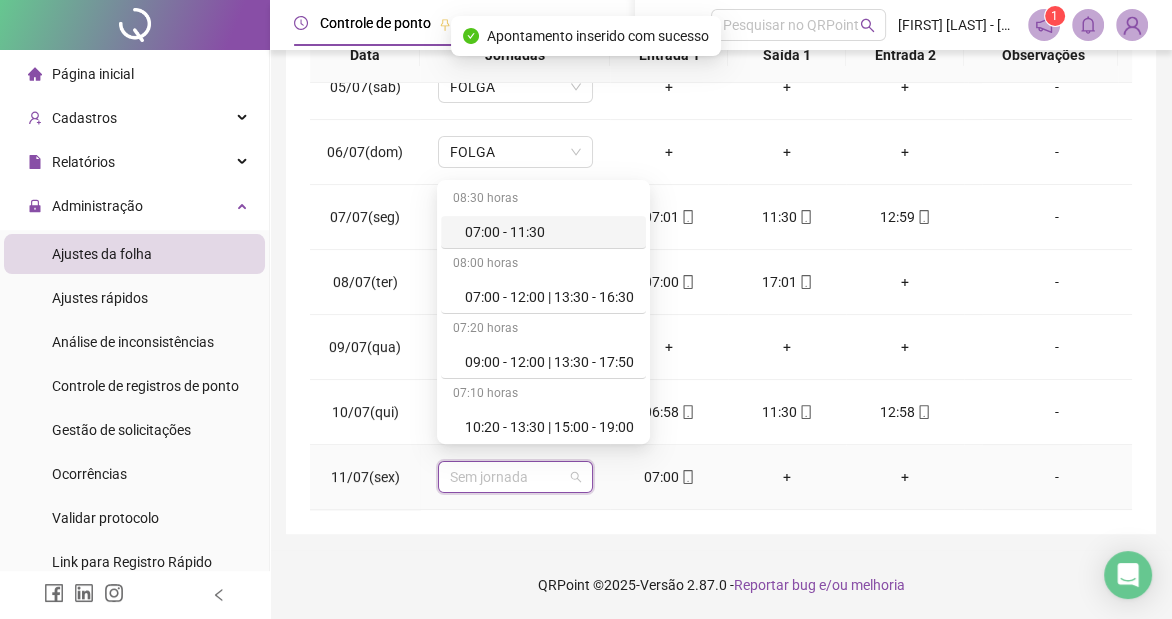 drag, startPoint x: 537, startPoint y: 245, endPoint x: 545, endPoint y: 291, distance: 46.69047 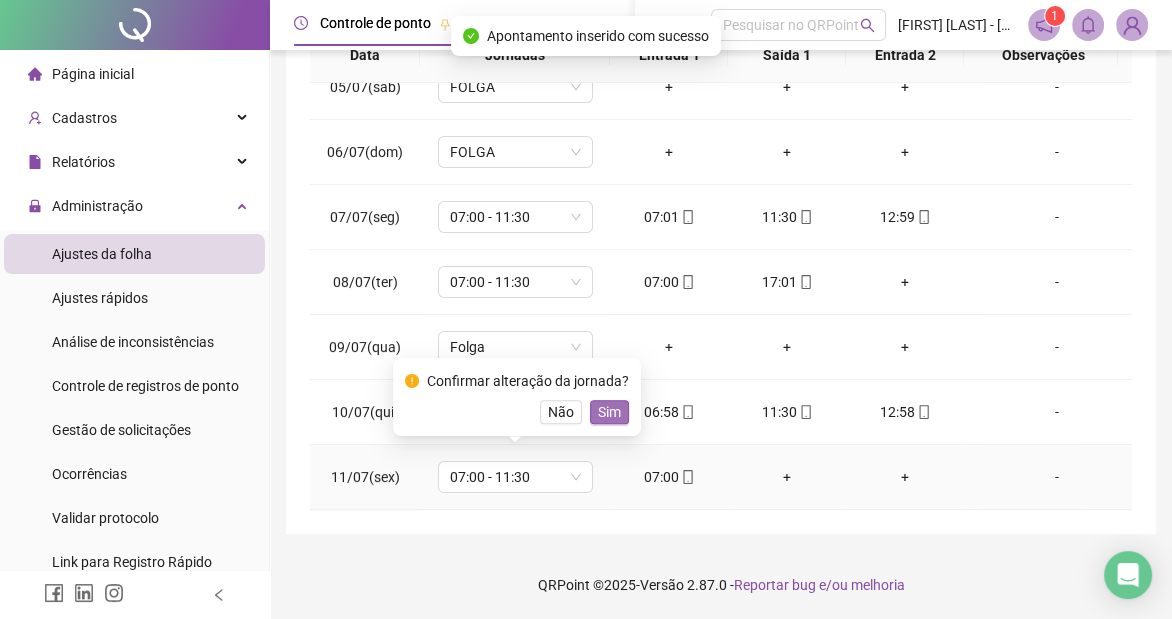 click on "Sim" at bounding box center (609, 412) 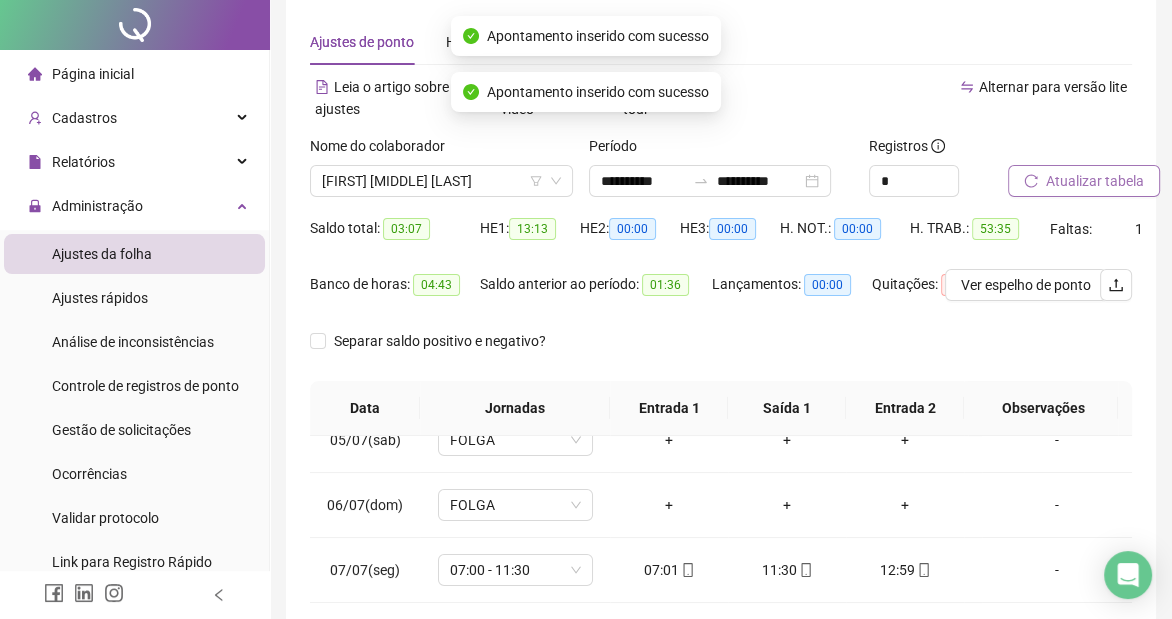 scroll, scrollTop: 0, scrollLeft: 0, axis: both 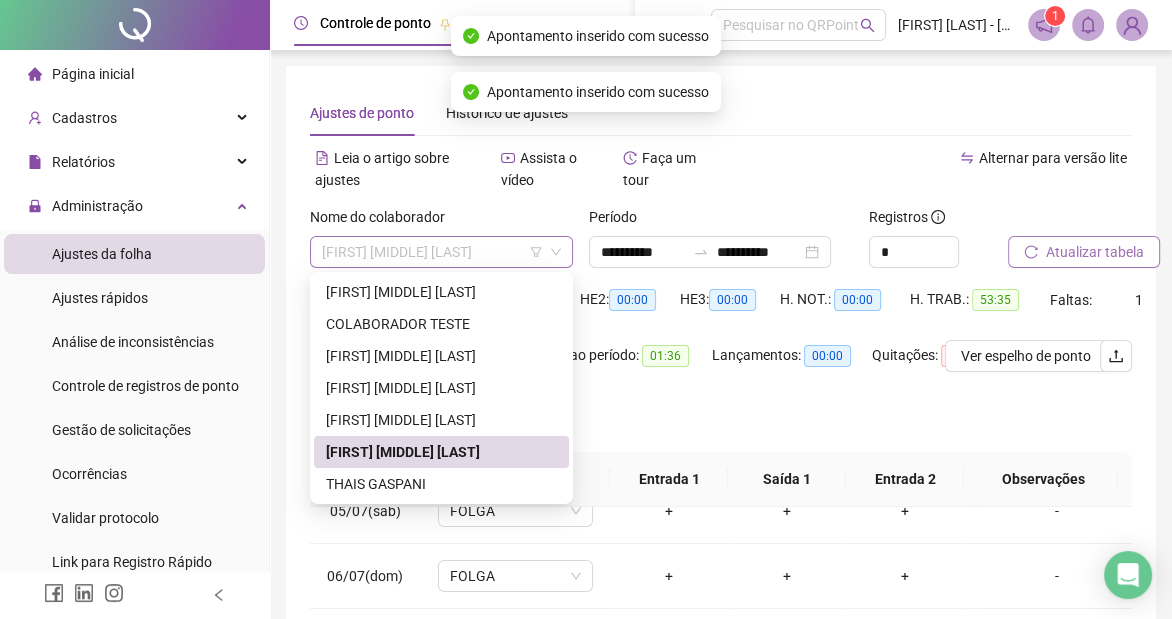 click on "[FIRST] [MIDDLE] [LAST]" at bounding box center (441, 252) 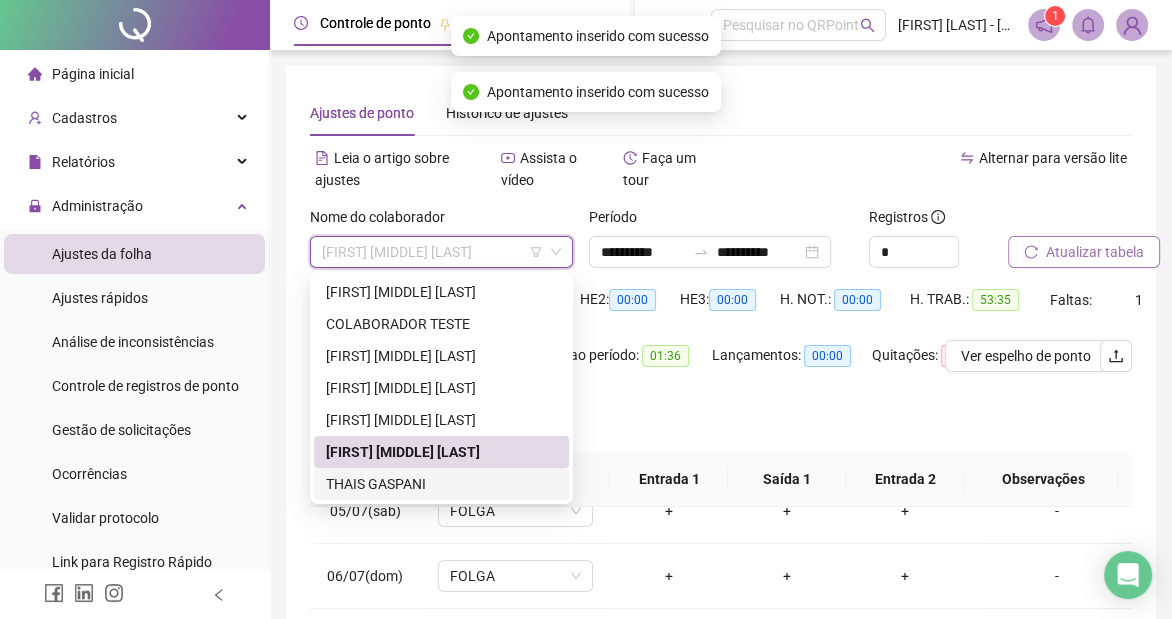click on "THAIS GASPANI" at bounding box center [441, 484] 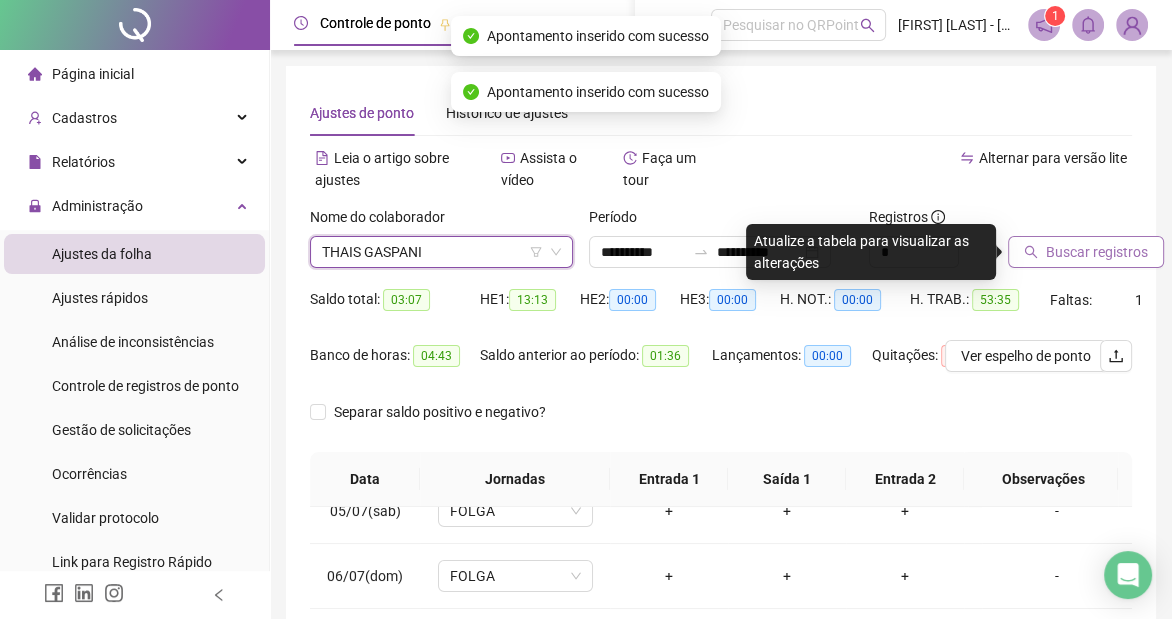 click on "Buscar registros" at bounding box center [1097, 252] 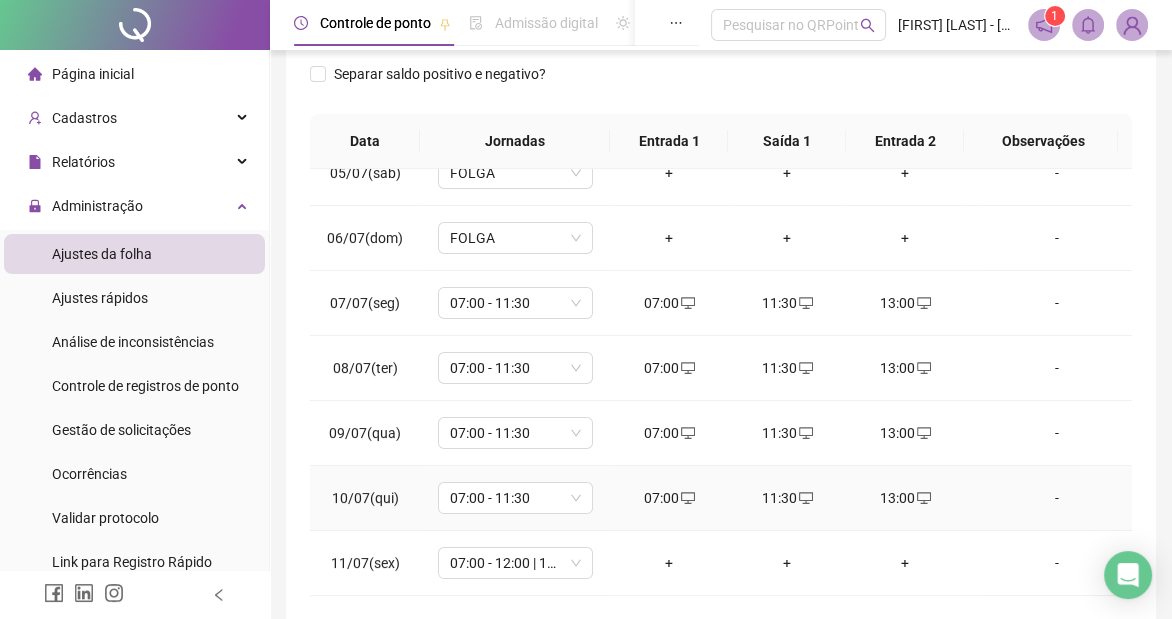 scroll, scrollTop: 424, scrollLeft: 0, axis: vertical 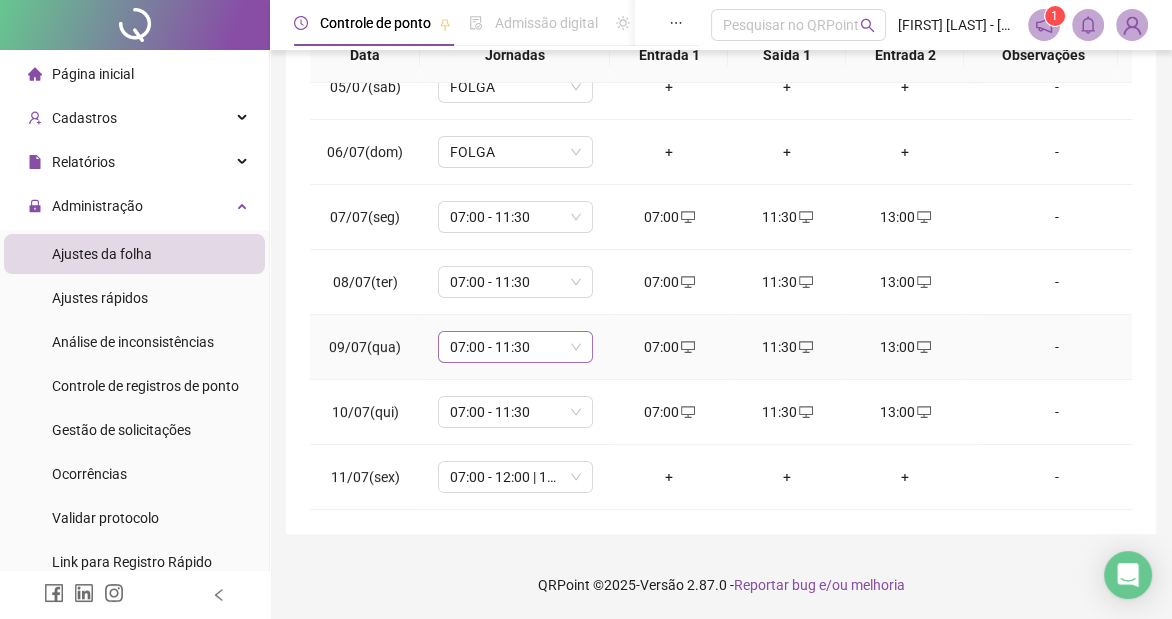 click on "07:00 - 11:30" at bounding box center (515, 347) 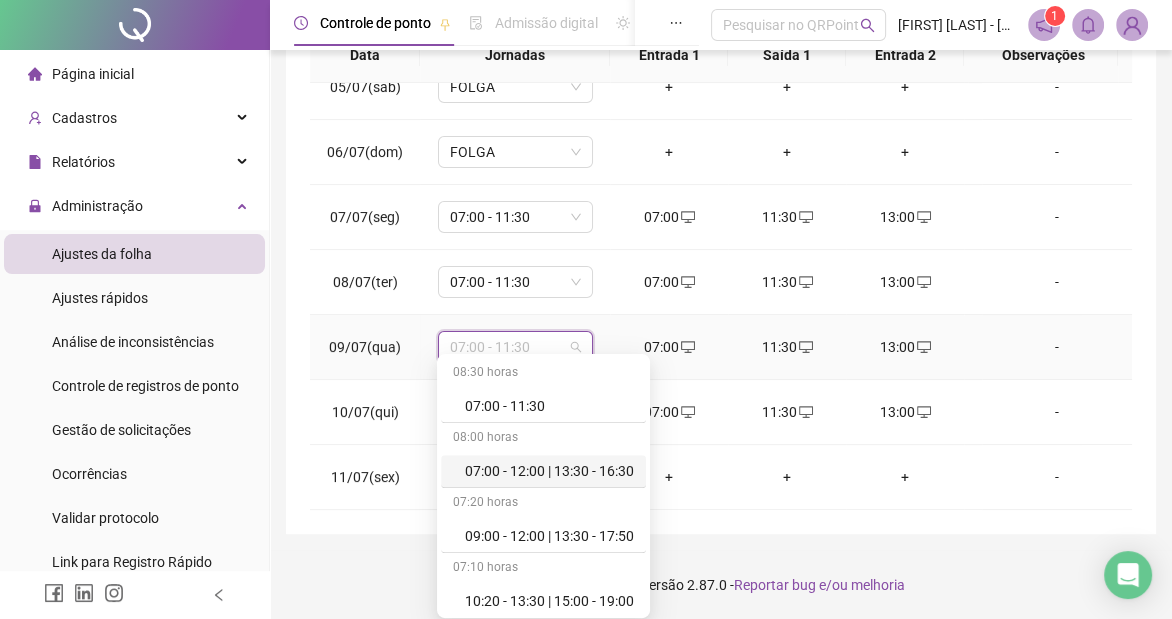 scroll, scrollTop: 328, scrollLeft: 0, axis: vertical 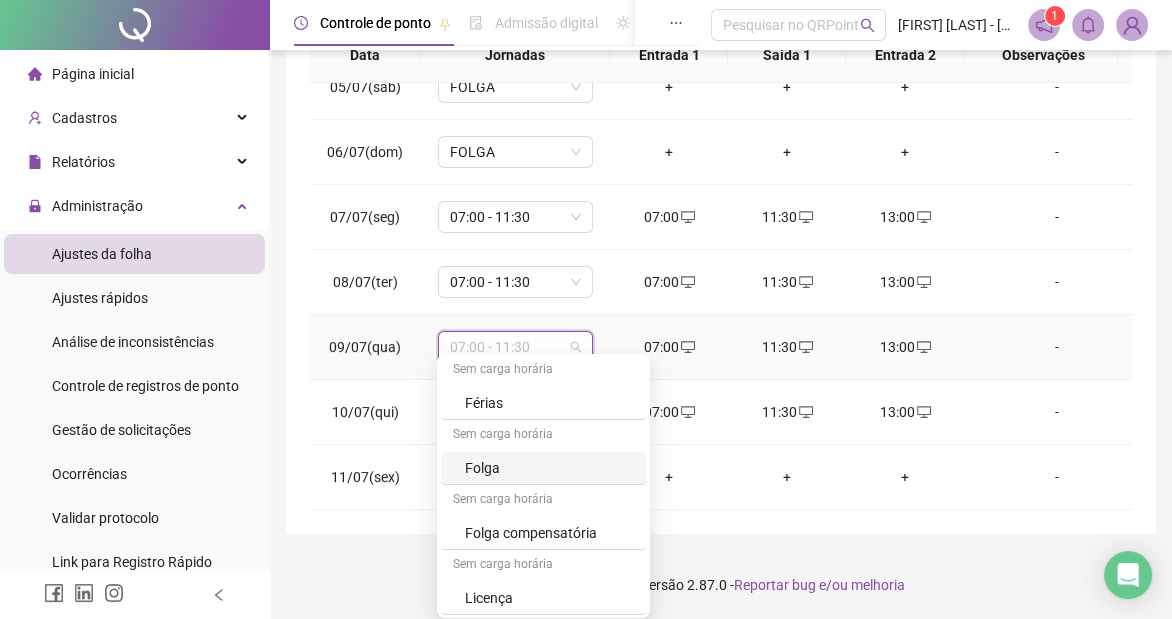 click on "Folga" at bounding box center [549, 468] 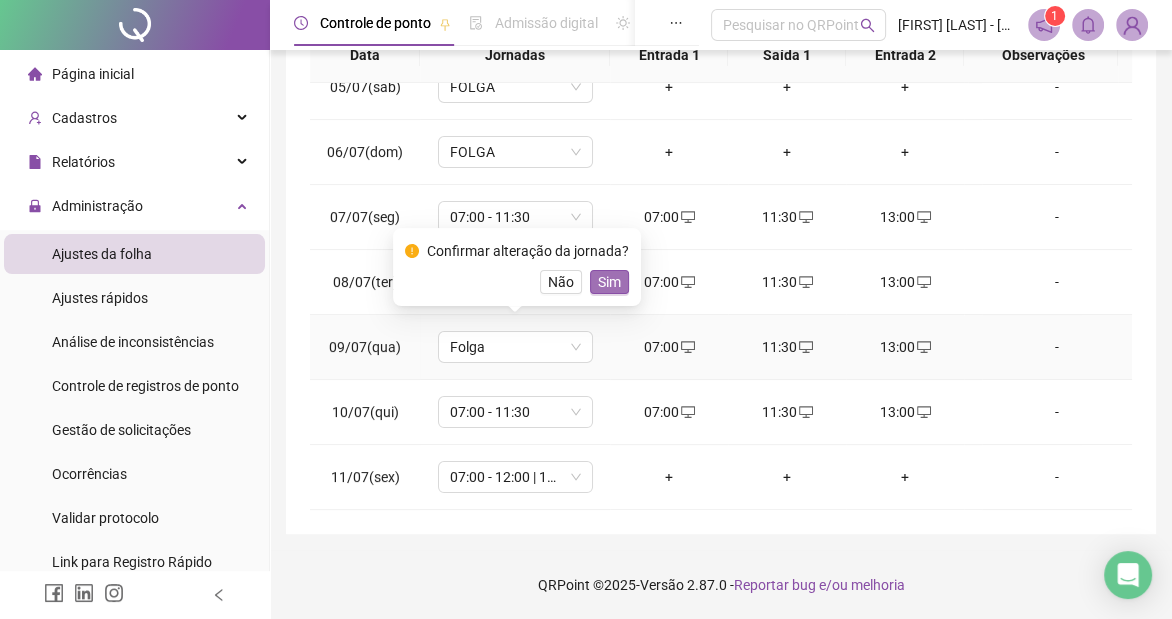 click on "Sim" at bounding box center [609, 282] 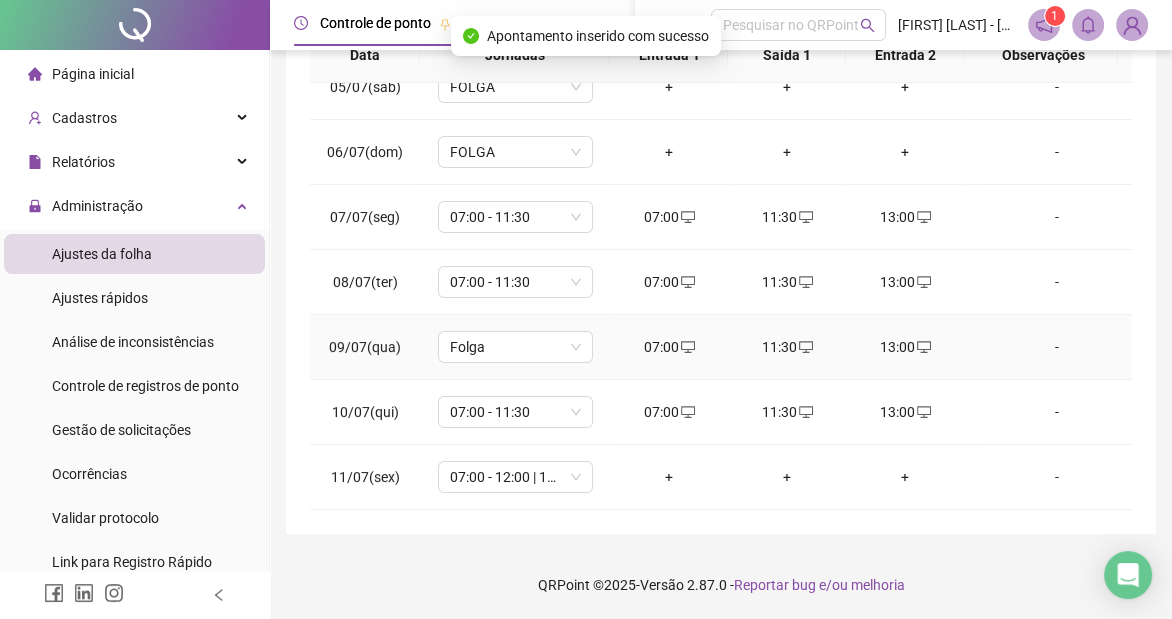 click on "07:00" at bounding box center (669, 347) 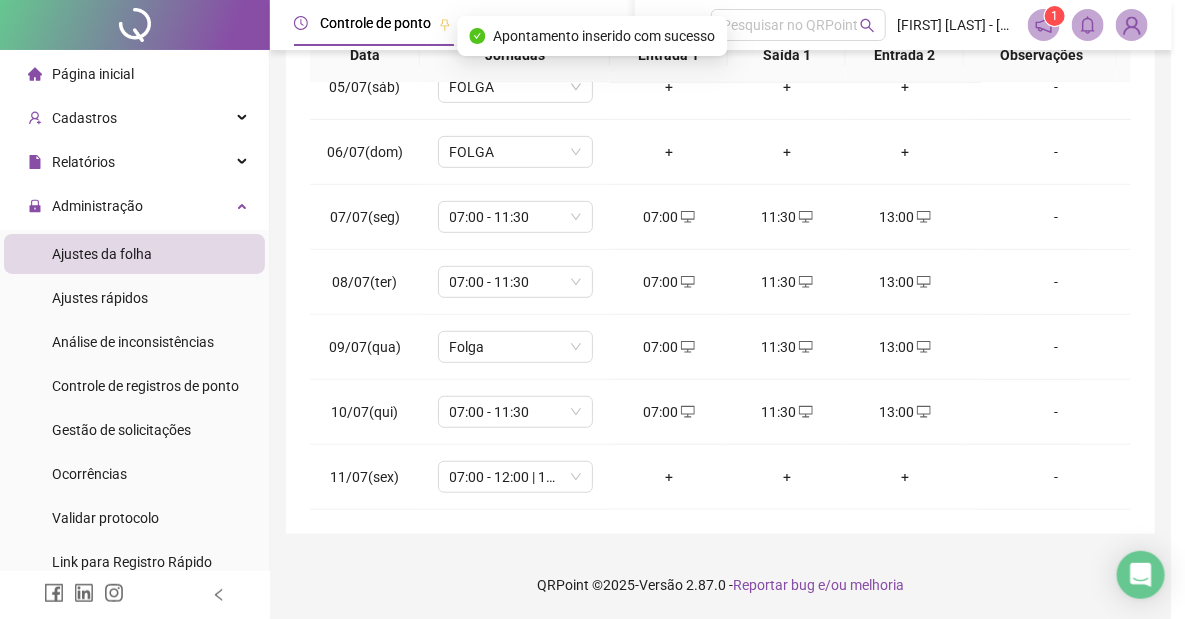 type on "**********" 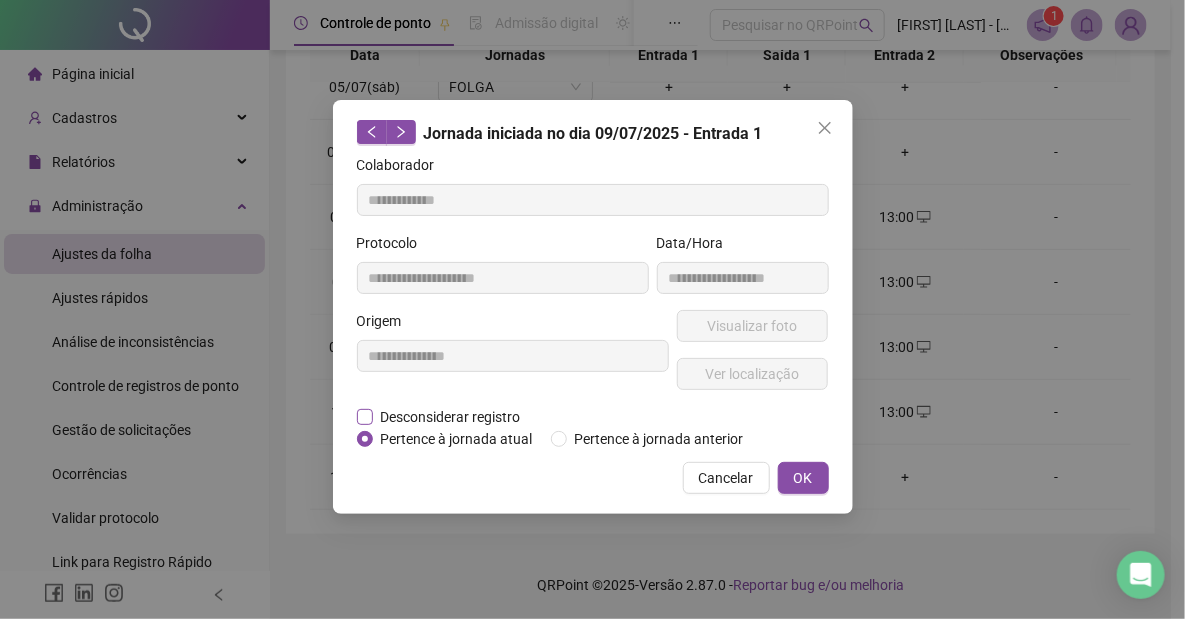 click on "Desconsiderar registro" at bounding box center (451, 417) 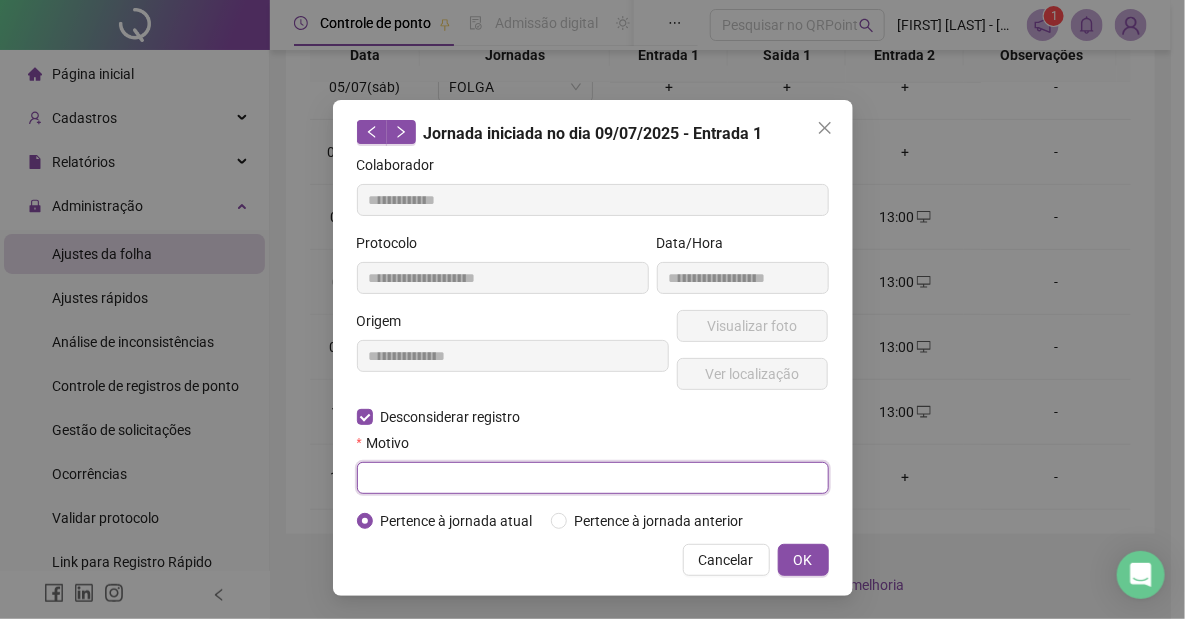 click at bounding box center (593, 478) 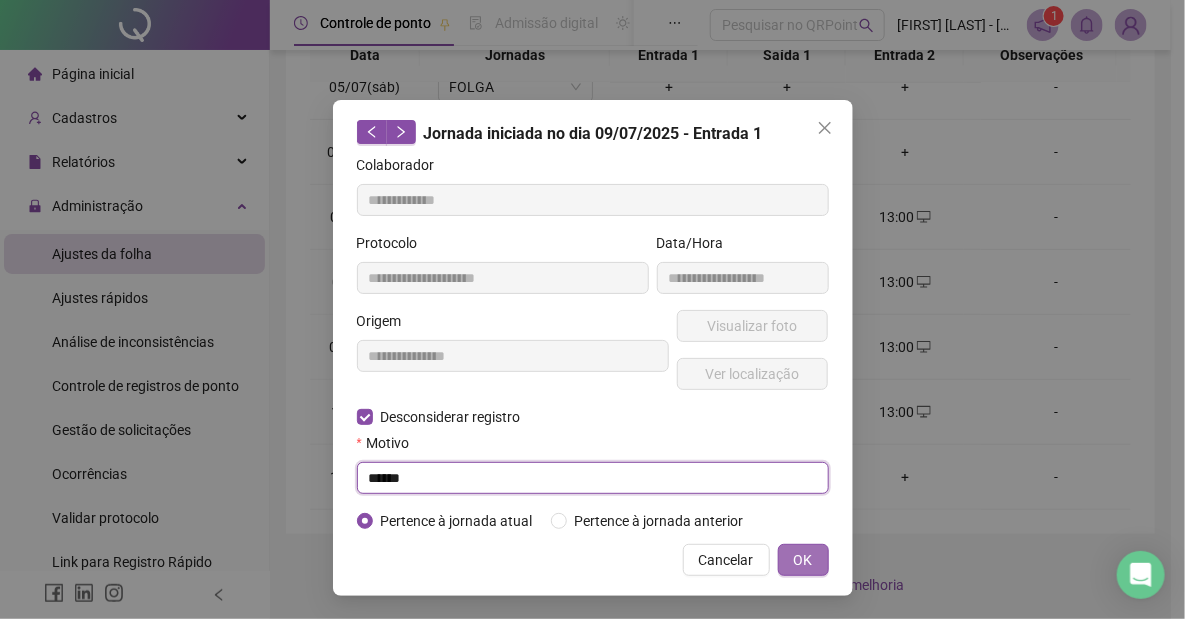 type on "******" 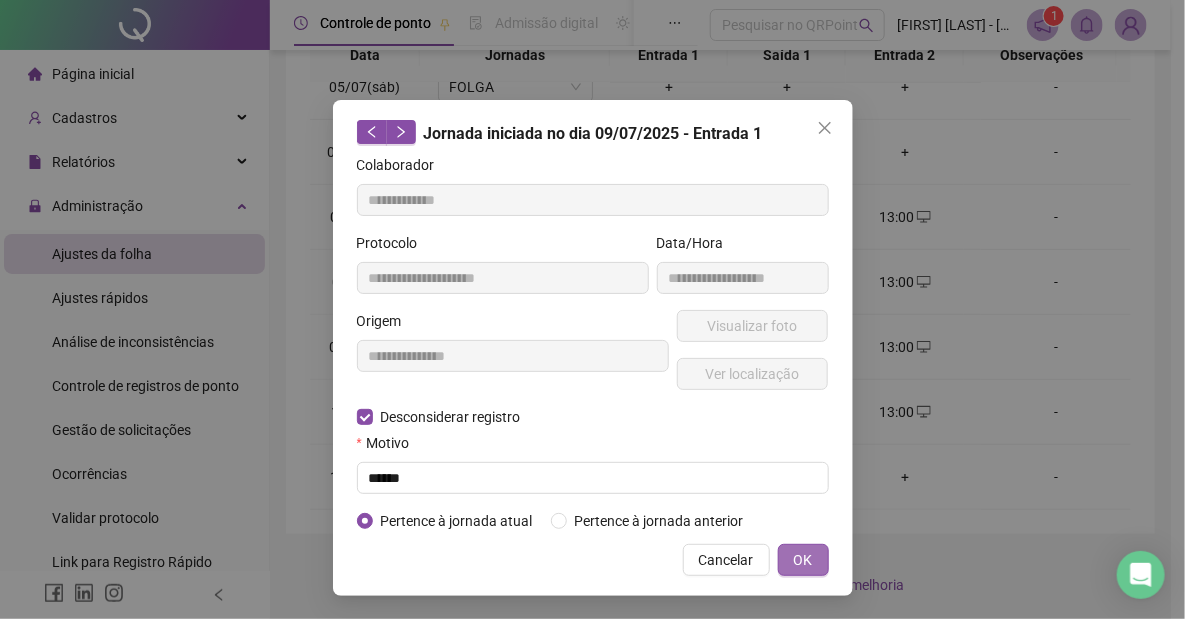click on "OK" at bounding box center [803, 560] 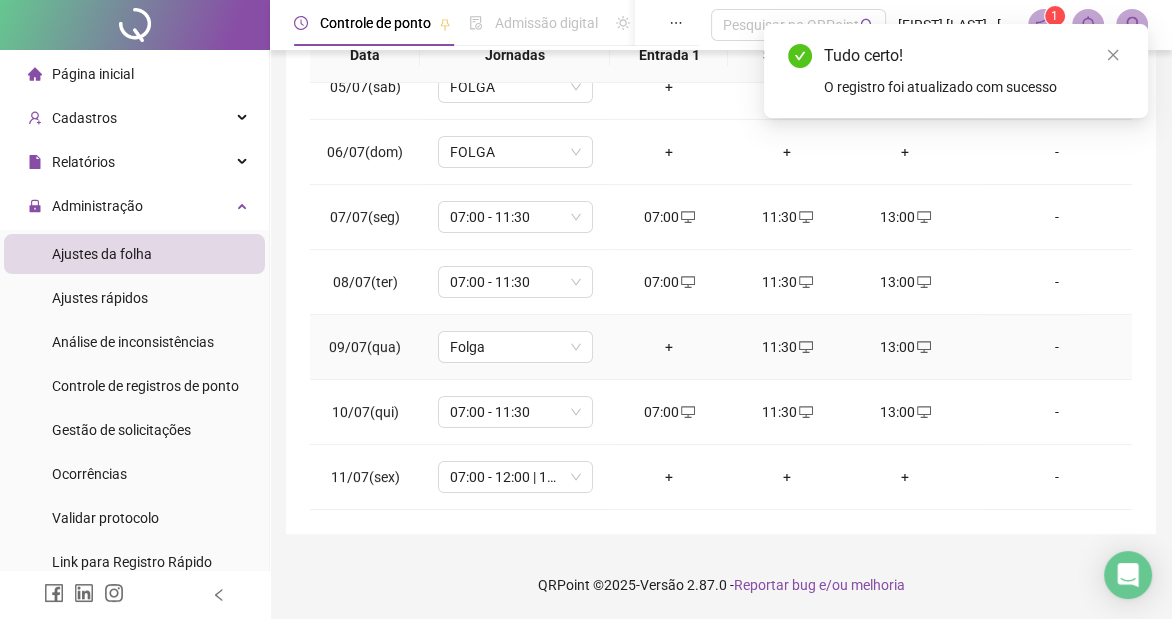click on "11:30" at bounding box center (787, 347) 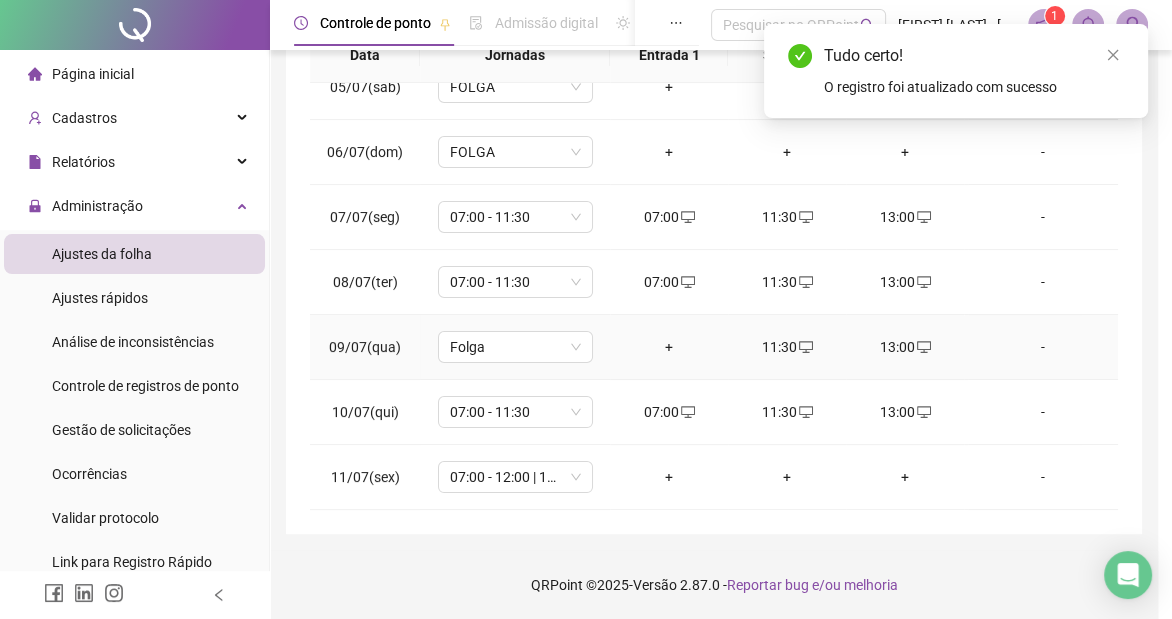 type on "**********" 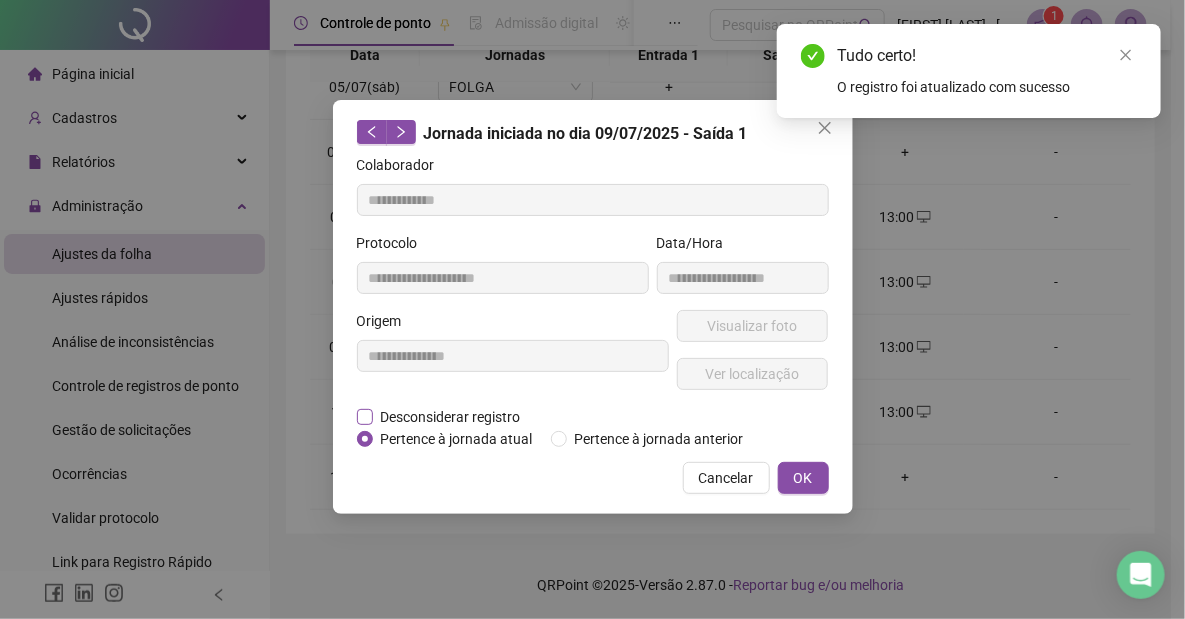 click on "Desconsiderar registro" at bounding box center (451, 417) 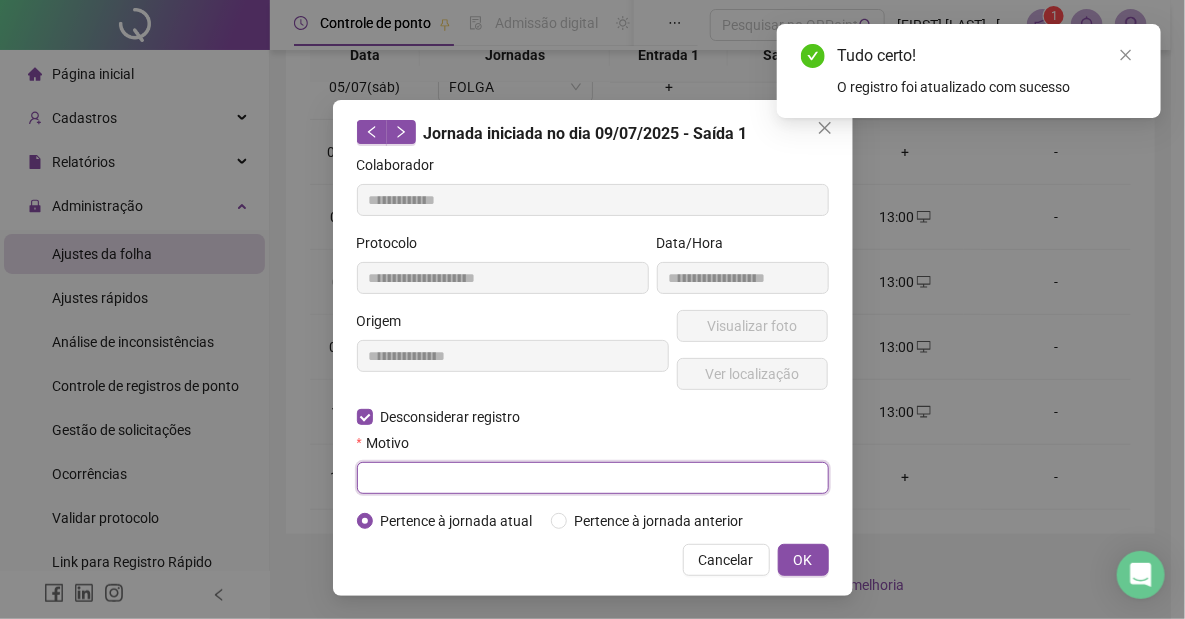 click at bounding box center [593, 478] 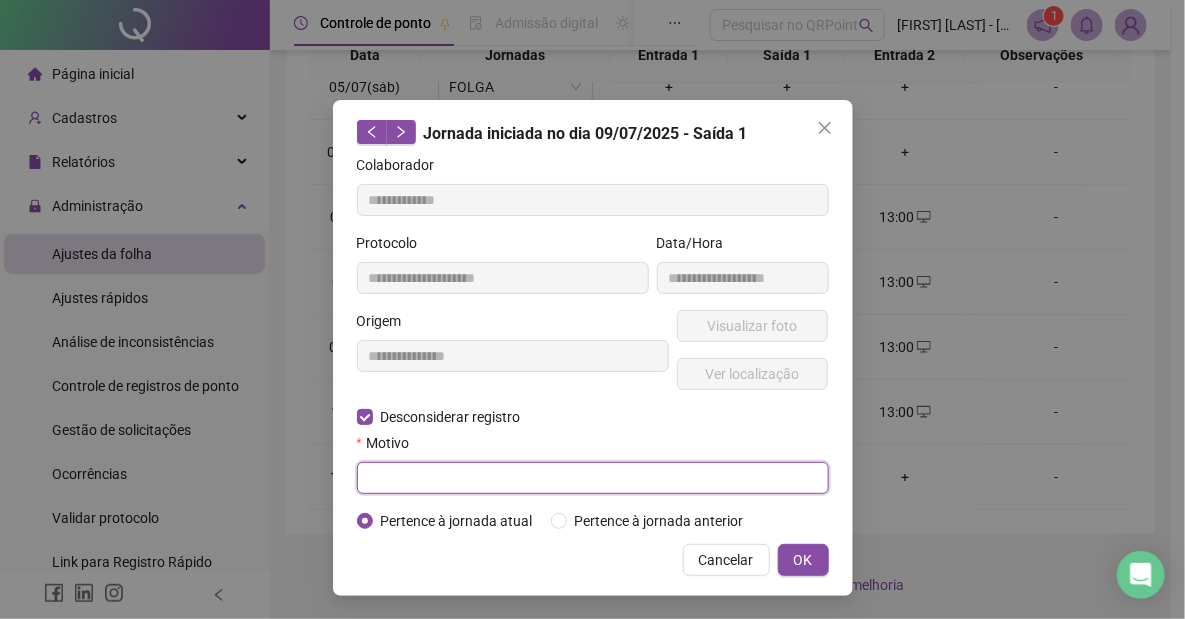 click at bounding box center [593, 478] 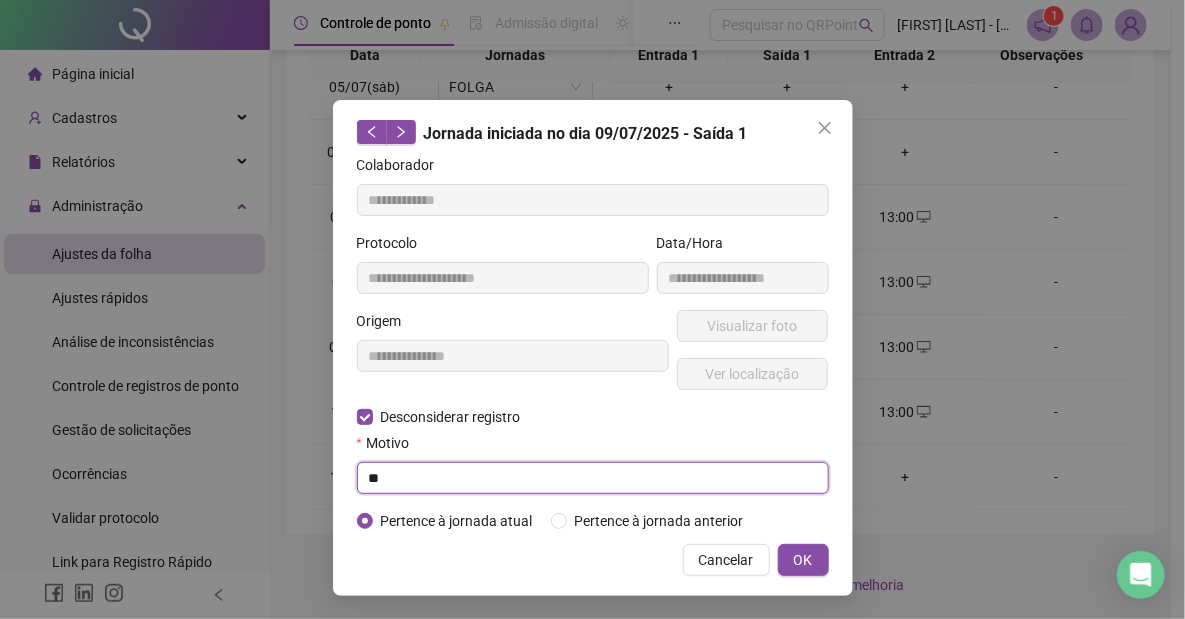 type on "*" 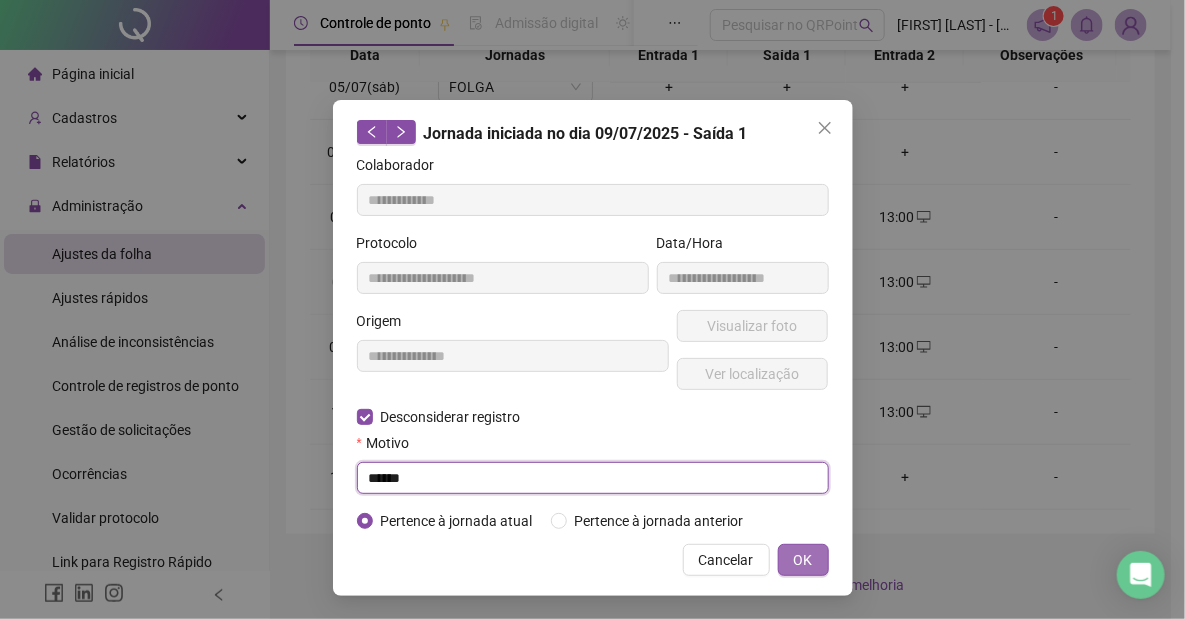 type on "******" 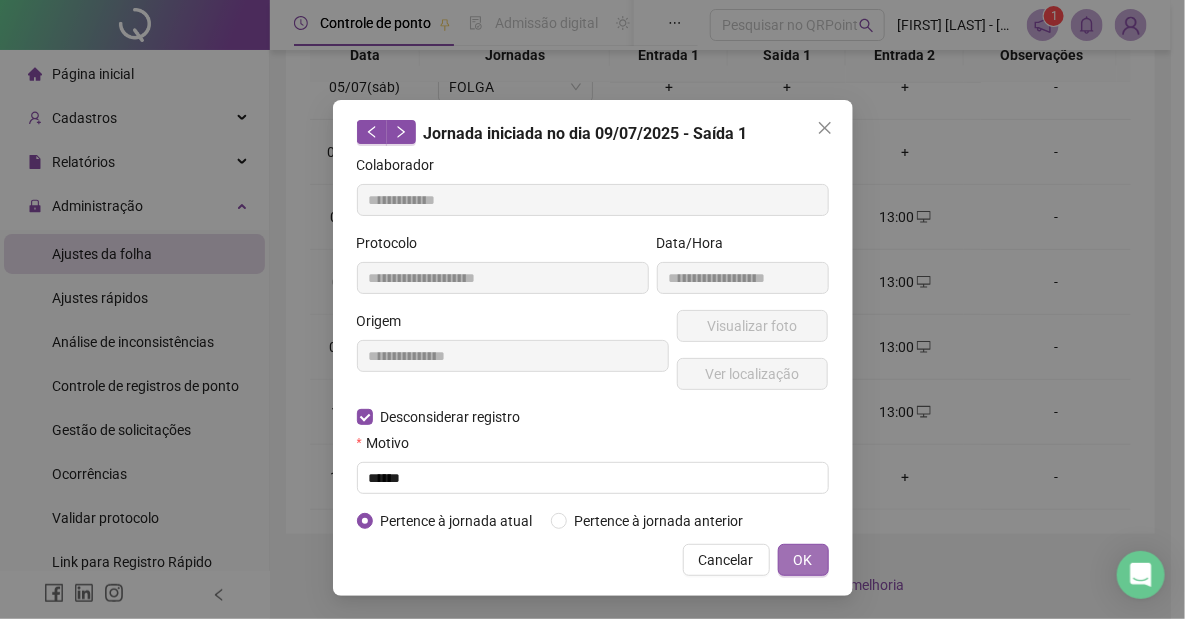 click on "OK" at bounding box center [803, 560] 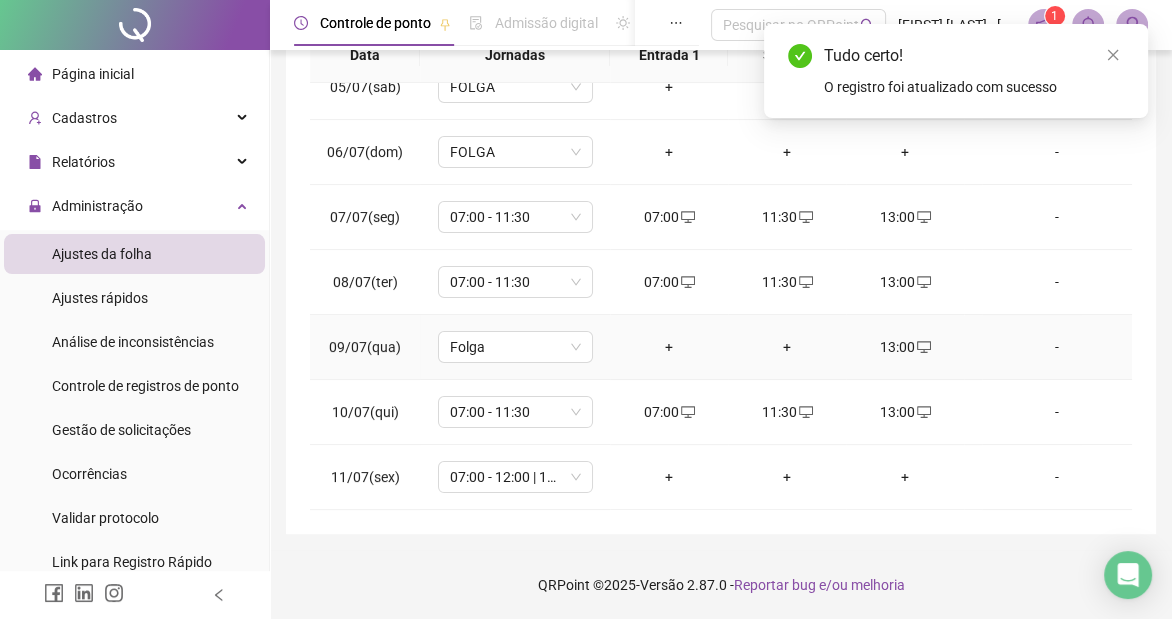 click on "13:00" at bounding box center (905, 347) 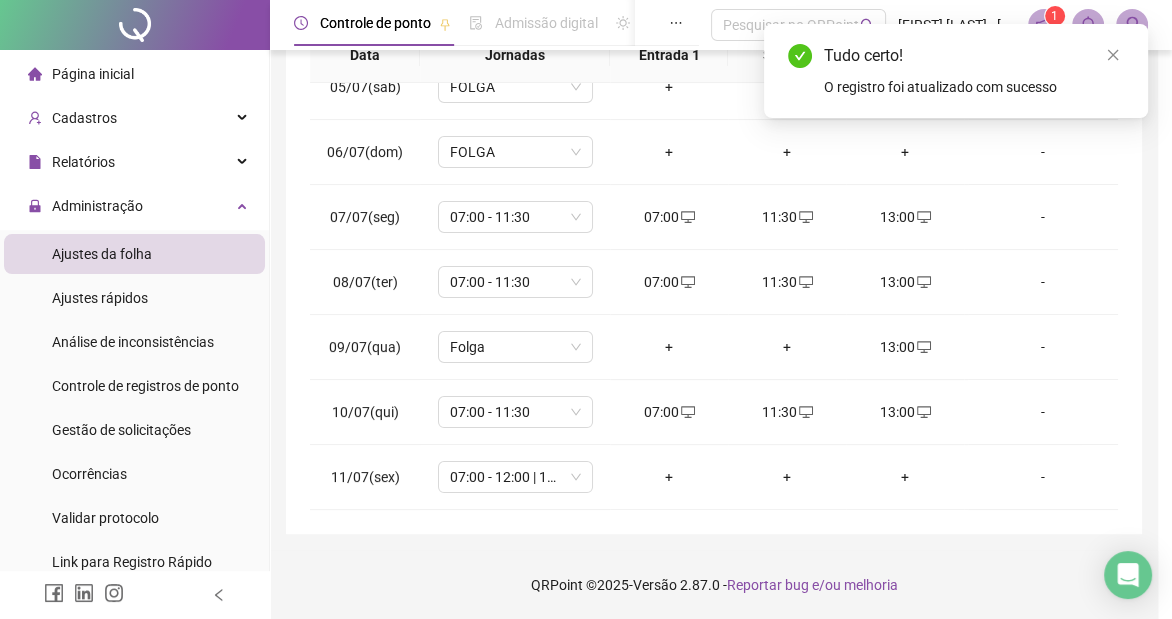 type on "**********" 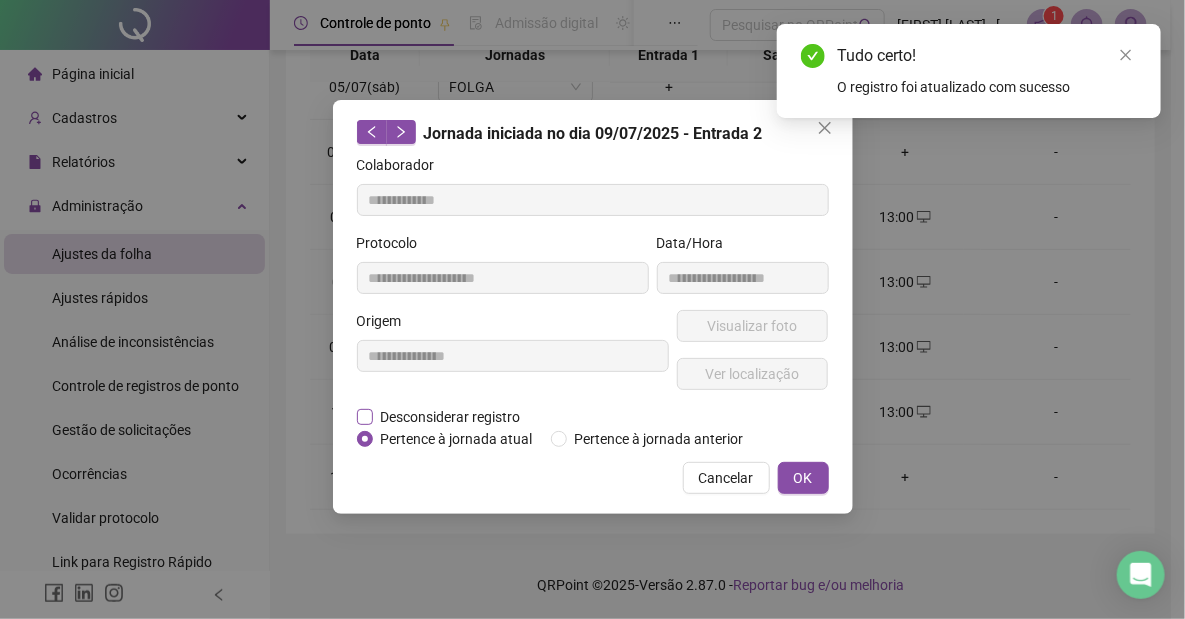 click on "Desconsiderar registro" at bounding box center (451, 417) 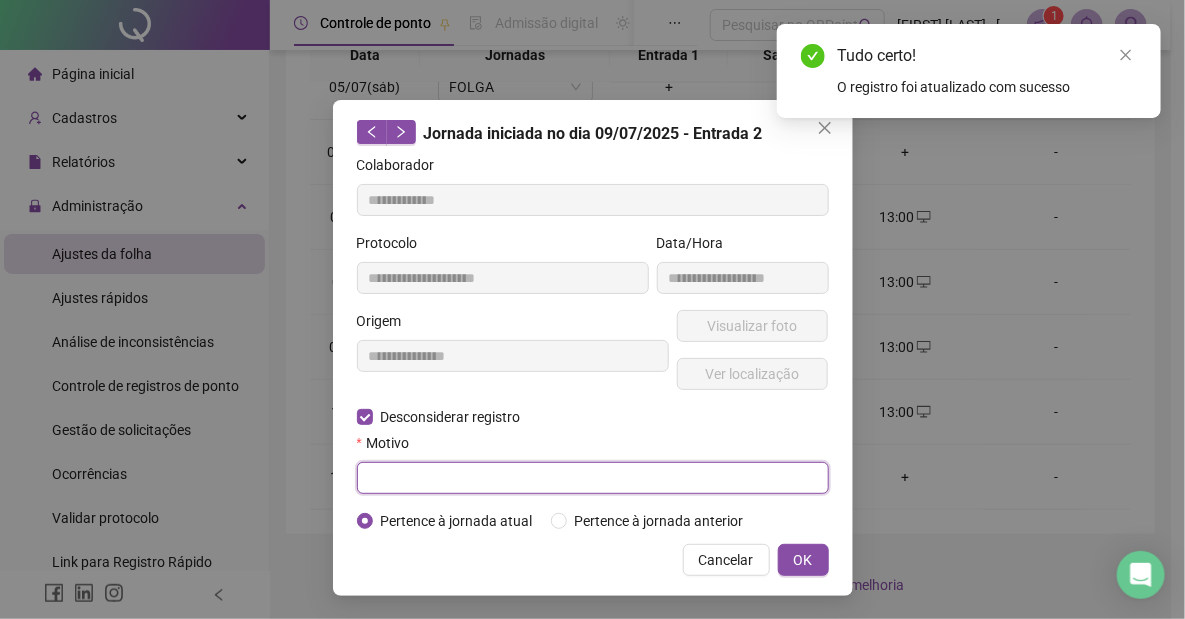 click at bounding box center [593, 478] 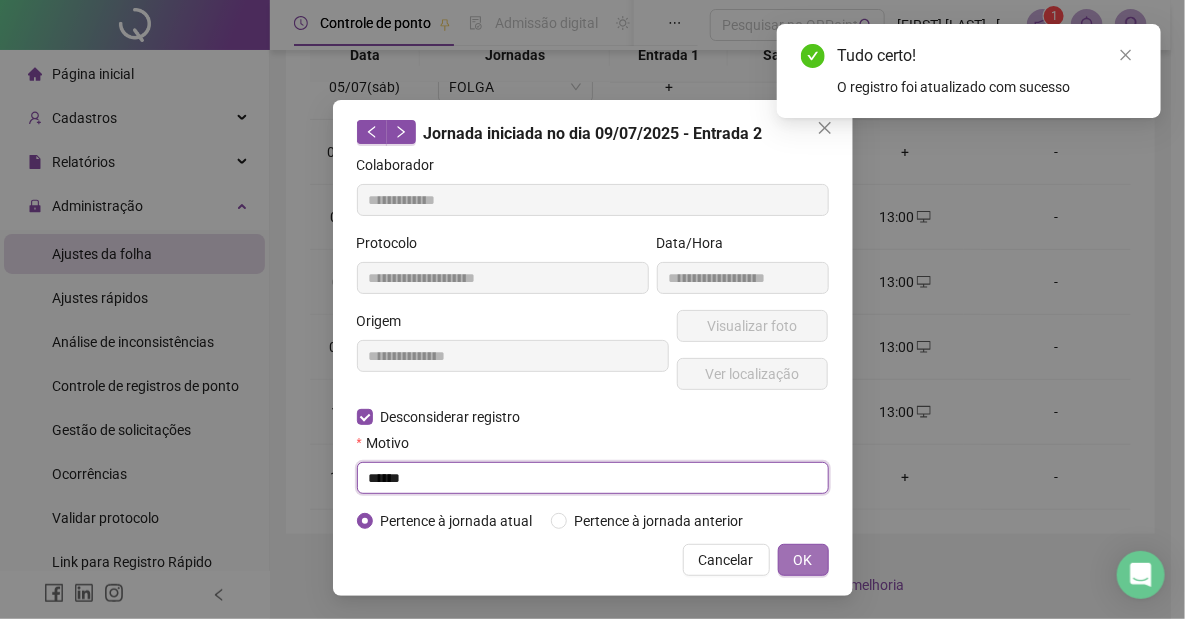 type on "******" 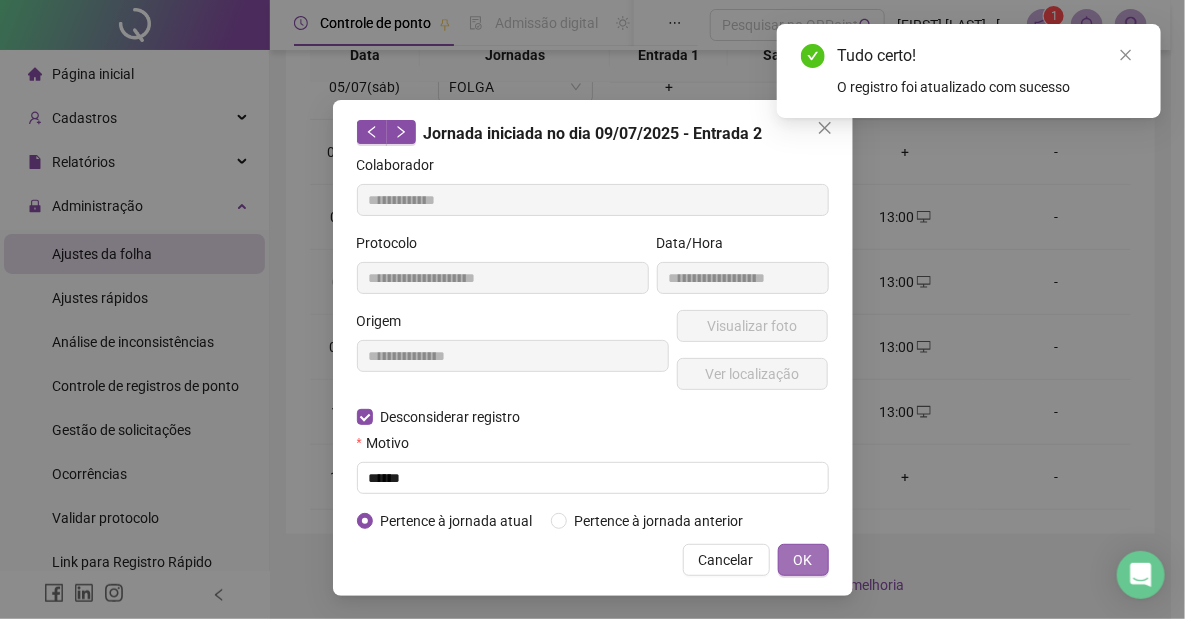 click on "OK" at bounding box center [803, 560] 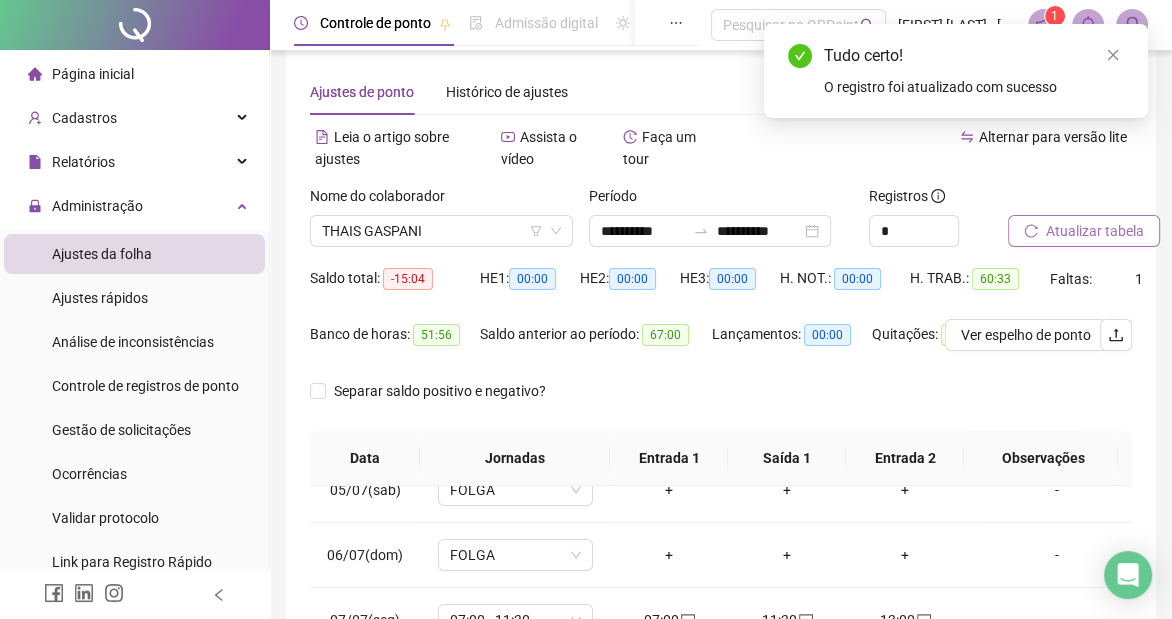 scroll, scrollTop: 0, scrollLeft: 0, axis: both 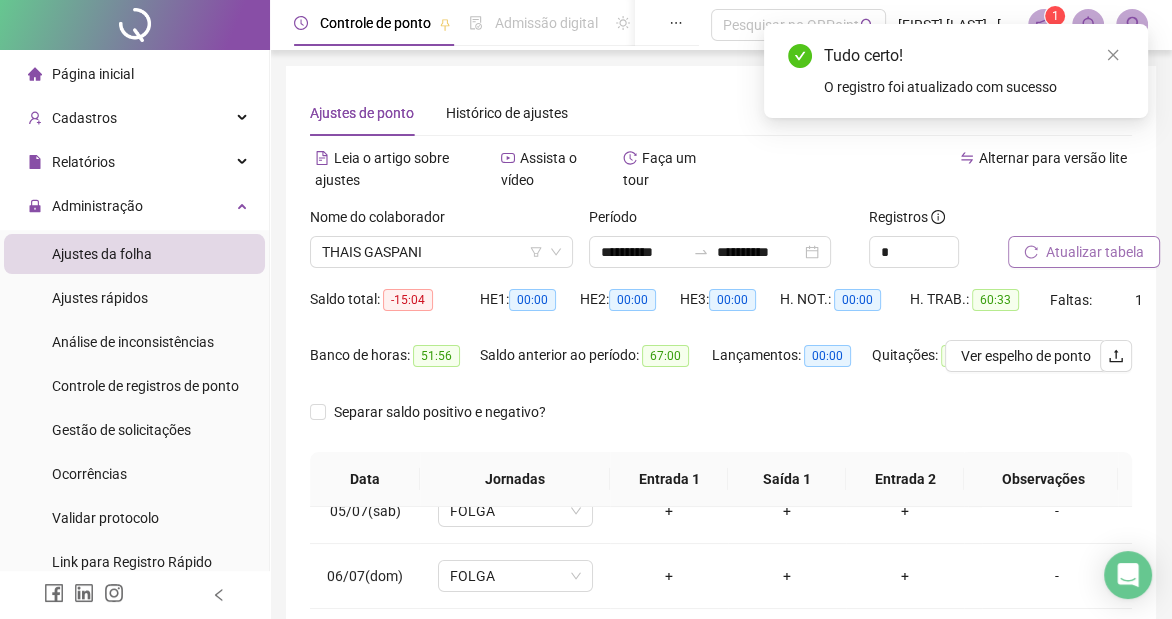 click on "Atualizar tabela" at bounding box center [1095, 252] 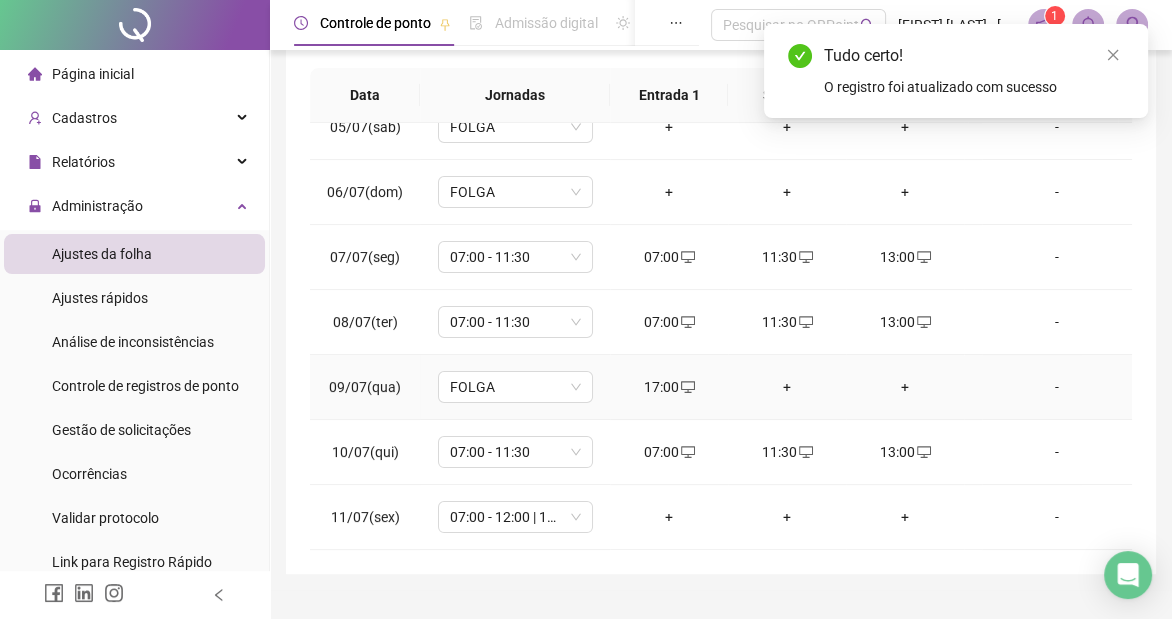 scroll, scrollTop: 424, scrollLeft: 0, axis: vertical 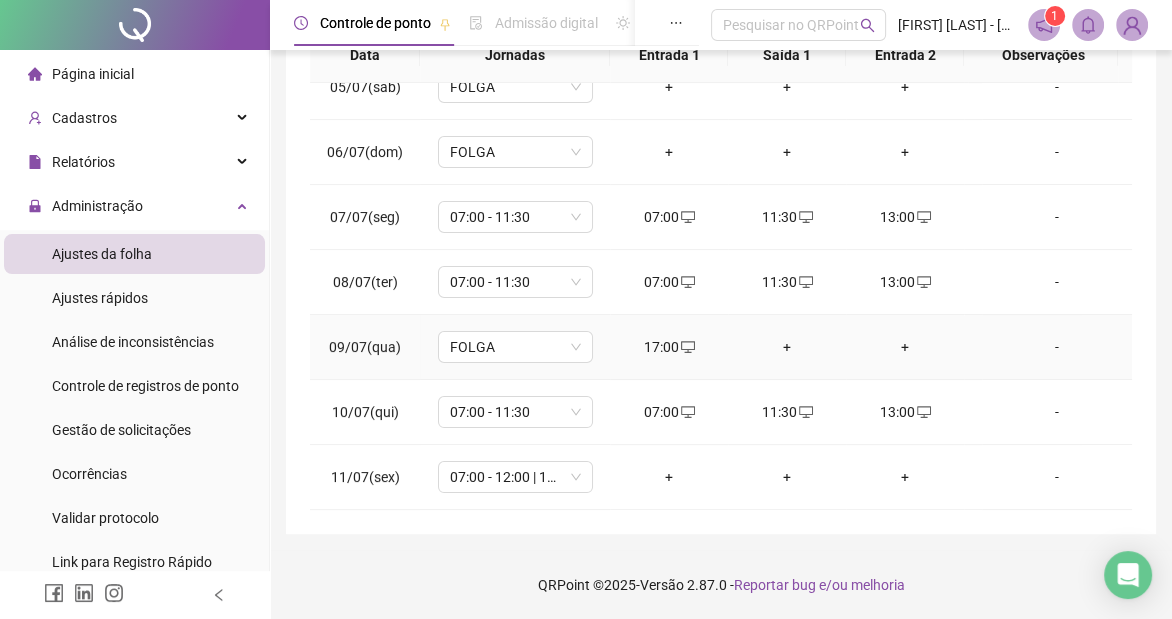 click on "17:00" at bounding box center [669, 347] 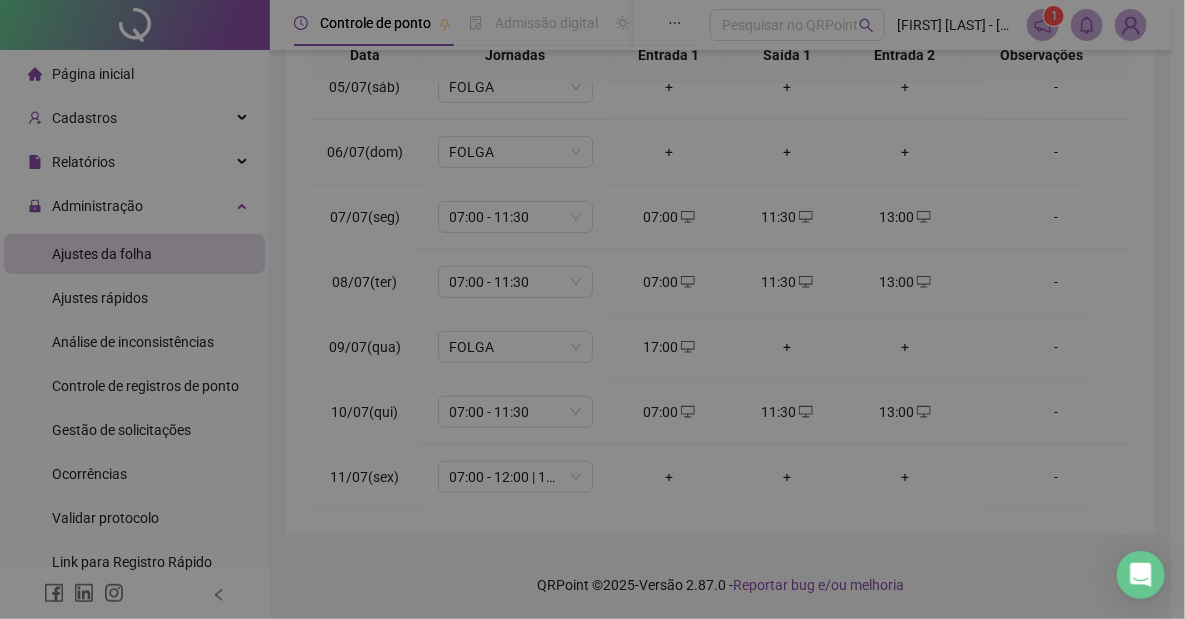 type on "**********" 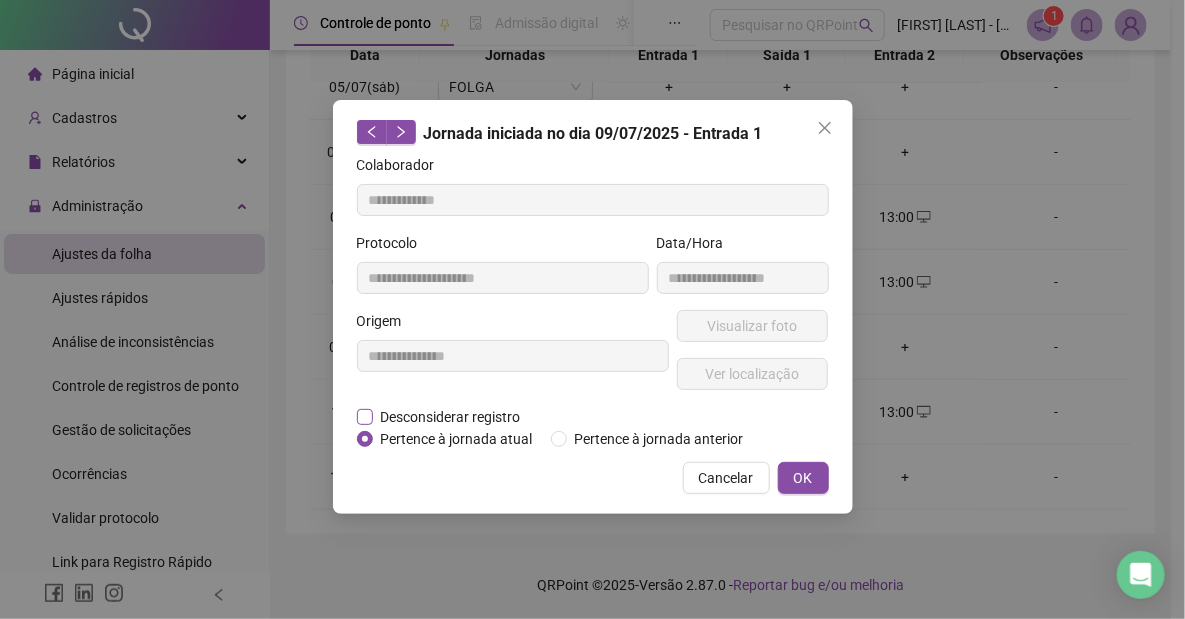click on "Desconsiderar registro" at bounding box center (451, 417) 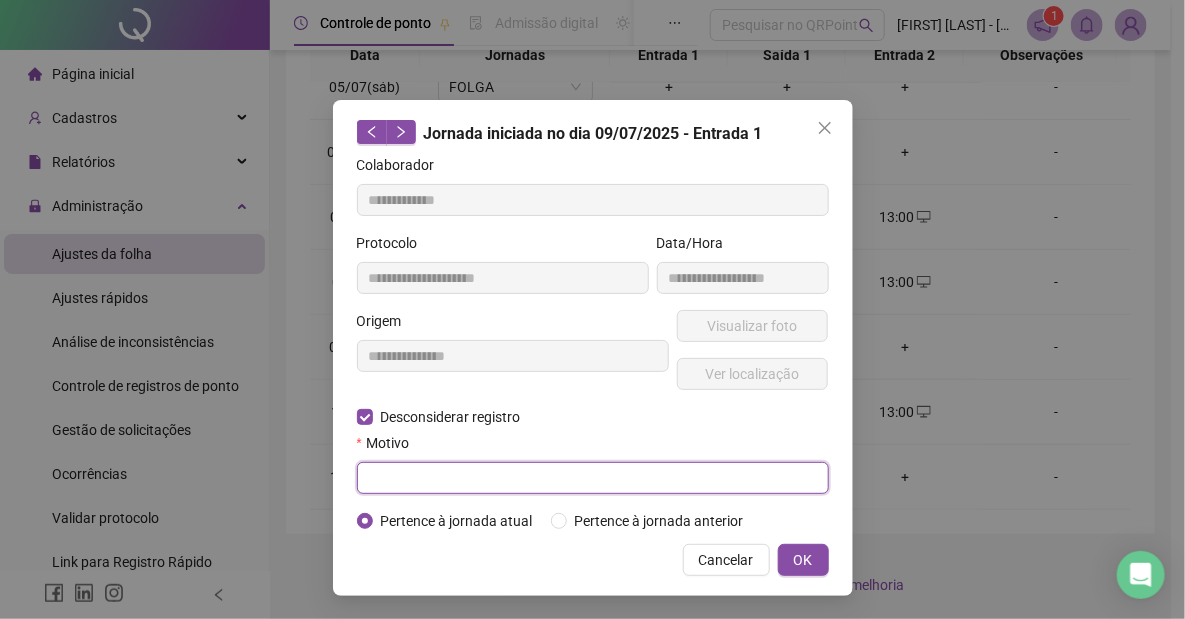 click at bounding box center [593, 478] 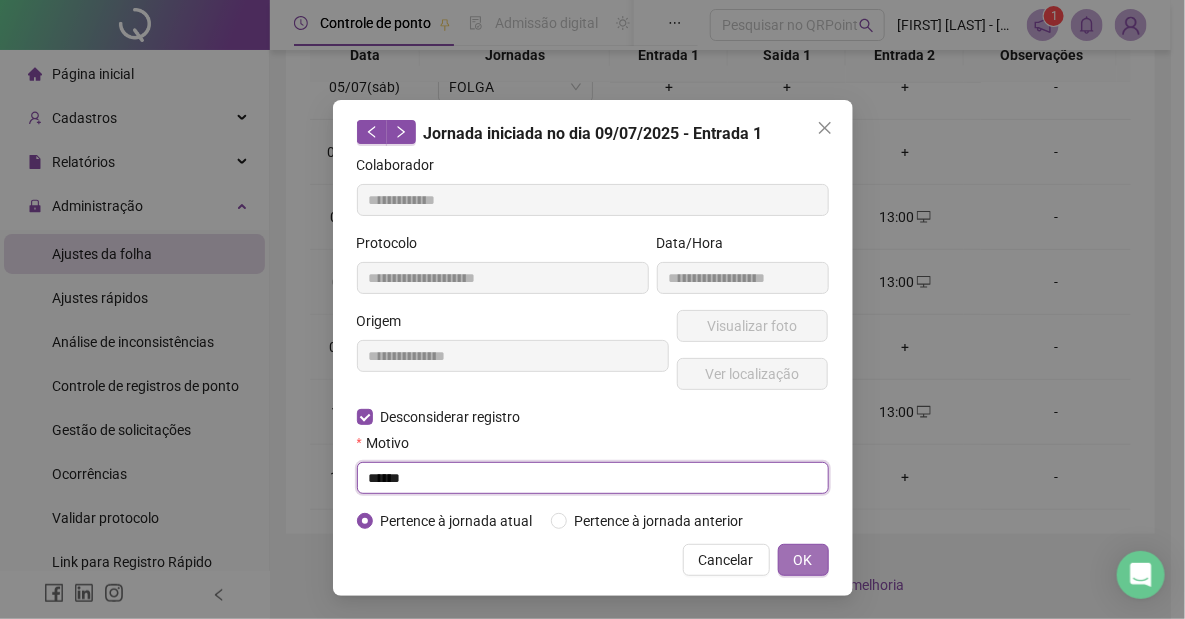 type on "******" 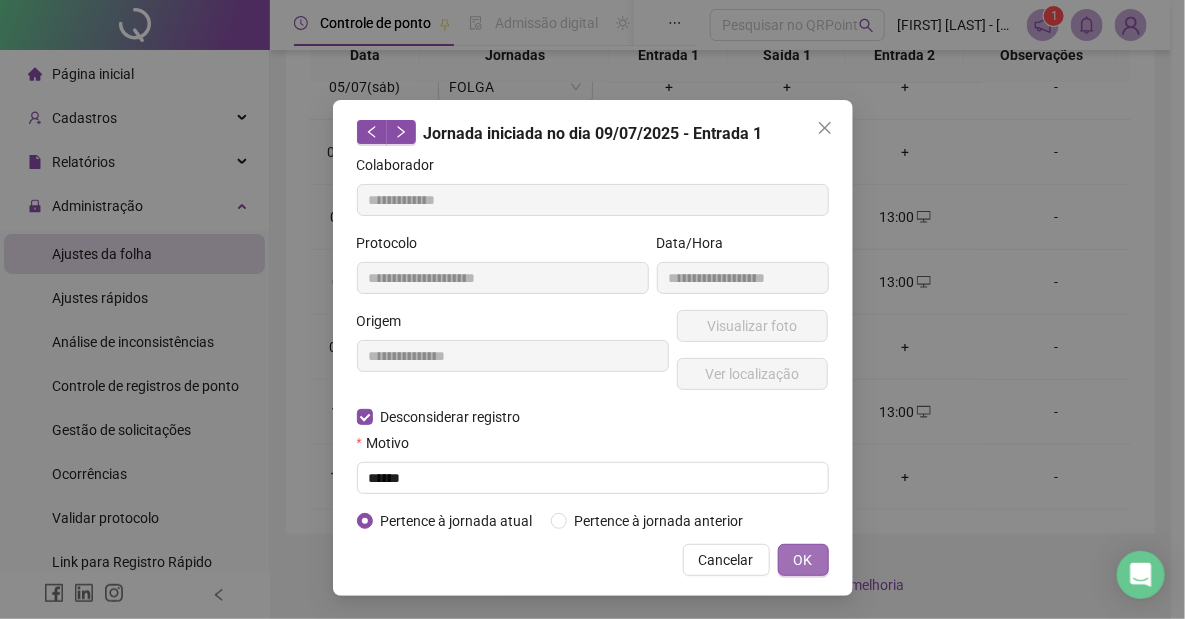 click on "OK" at bounding box center [803, 560] 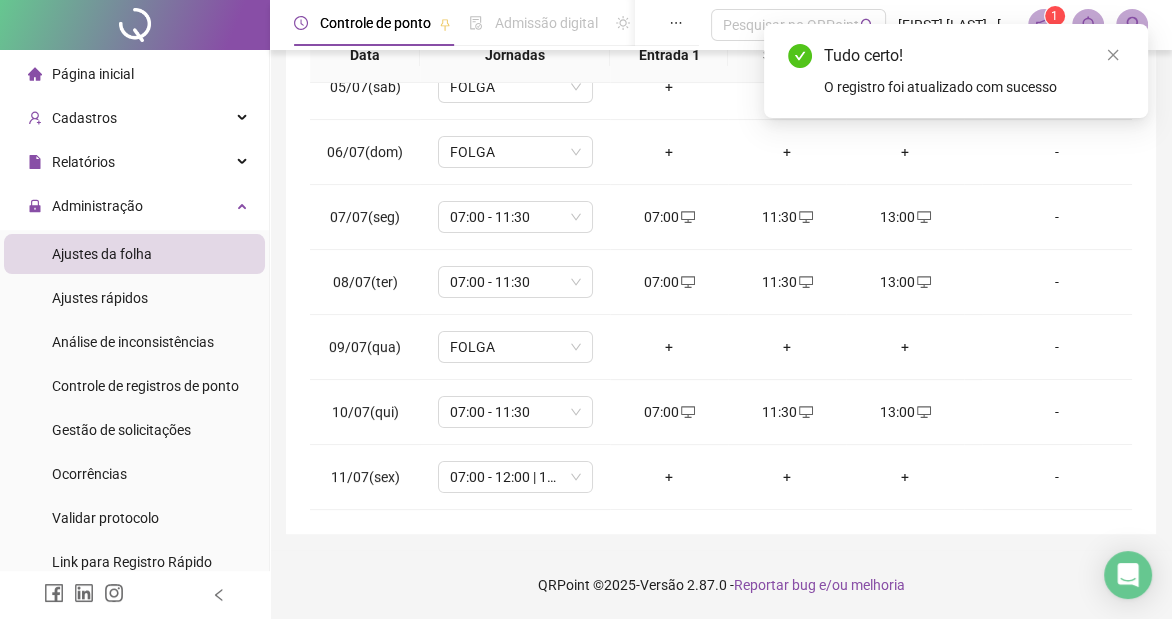 click on "Ajustes rápidos" at bounding box center [134, 298] 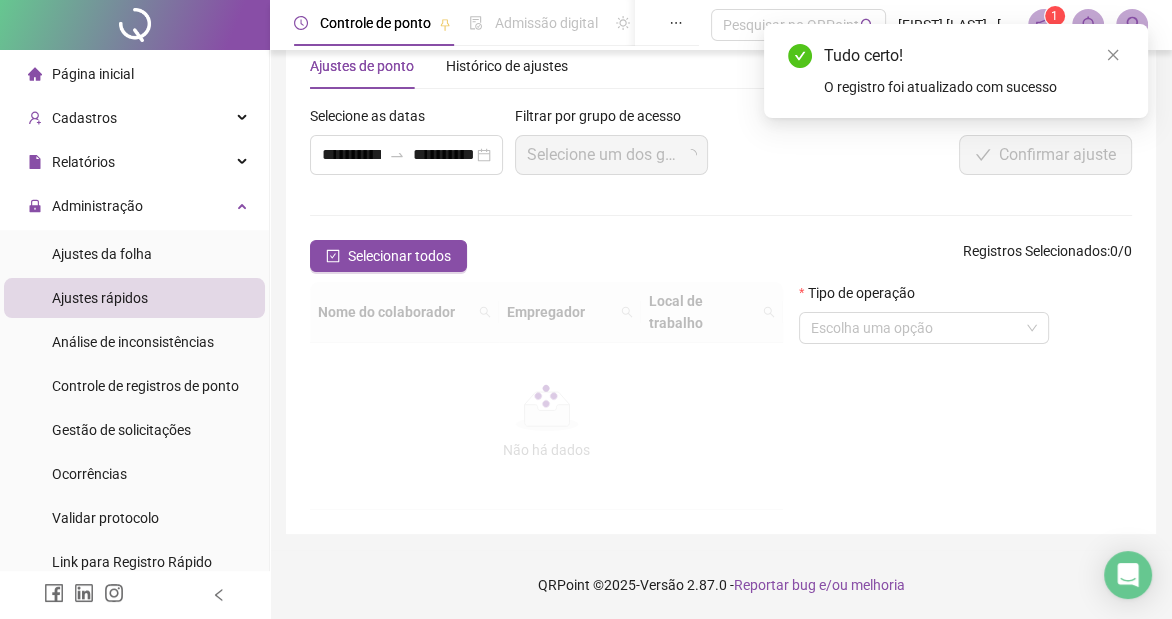 scroll, scrollTop: 236, scrollLeft: 0, axis: vertical 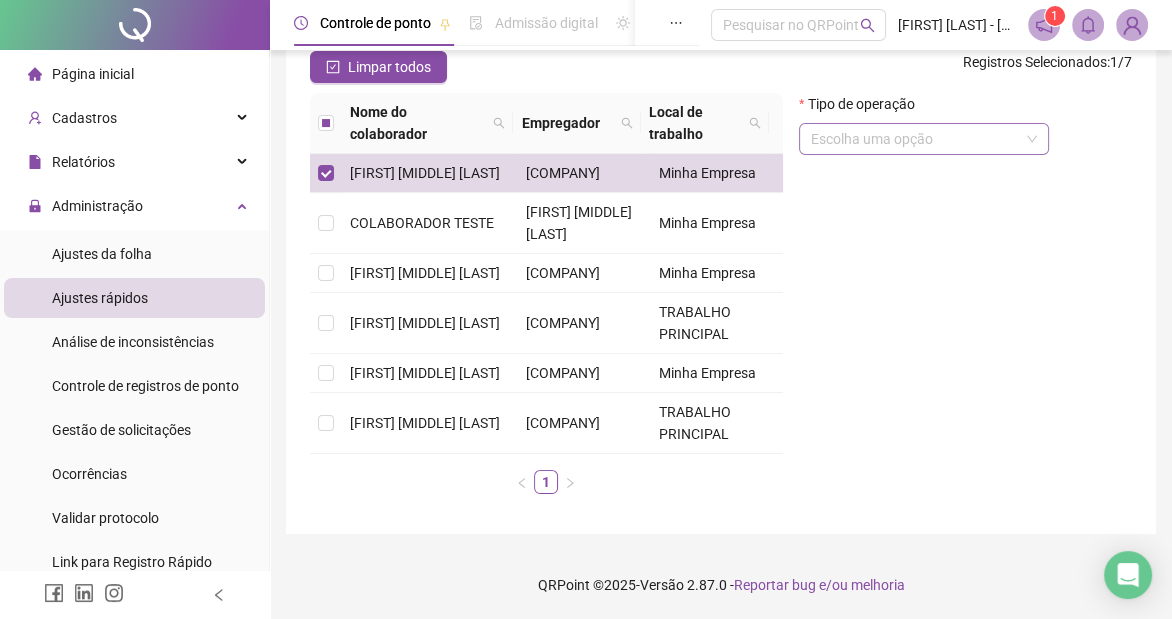 click at bounding box center (918, 139) 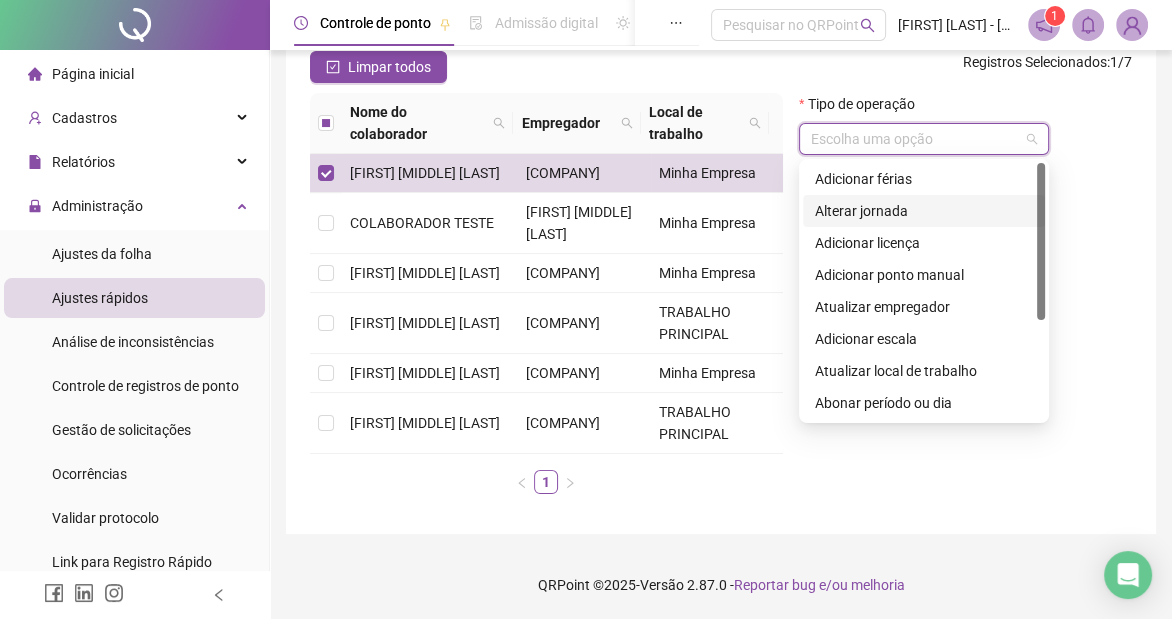 scroll, scrollTop: 160, scrollLeft: 0, axis: vertical 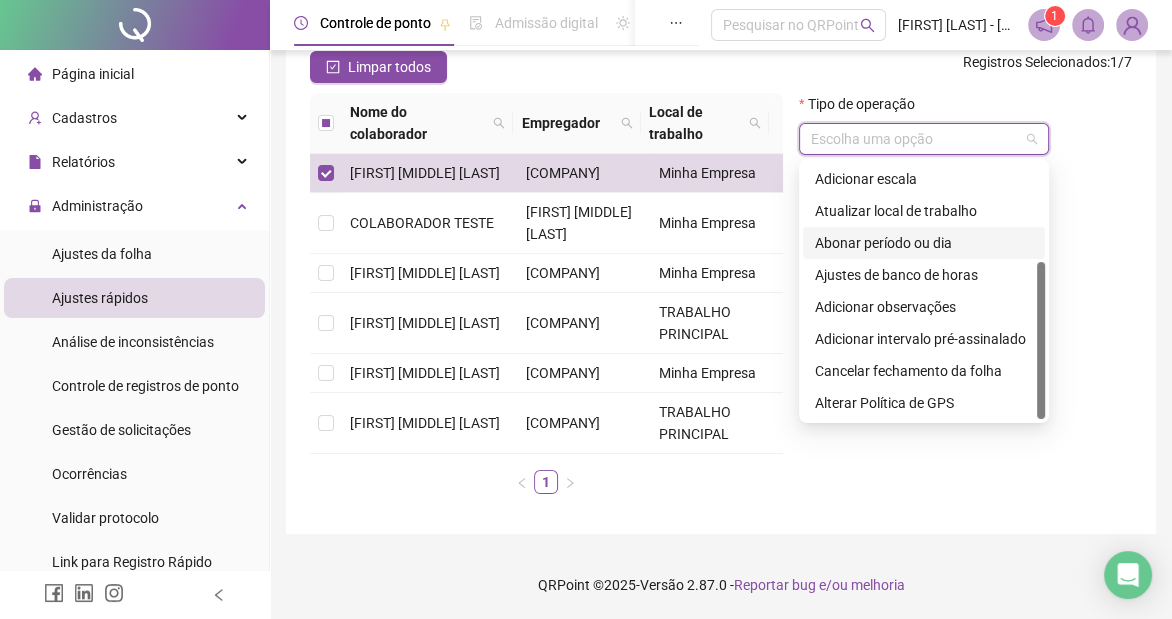 click on "Abonar período ou dia" at bounding box center [924, 243] 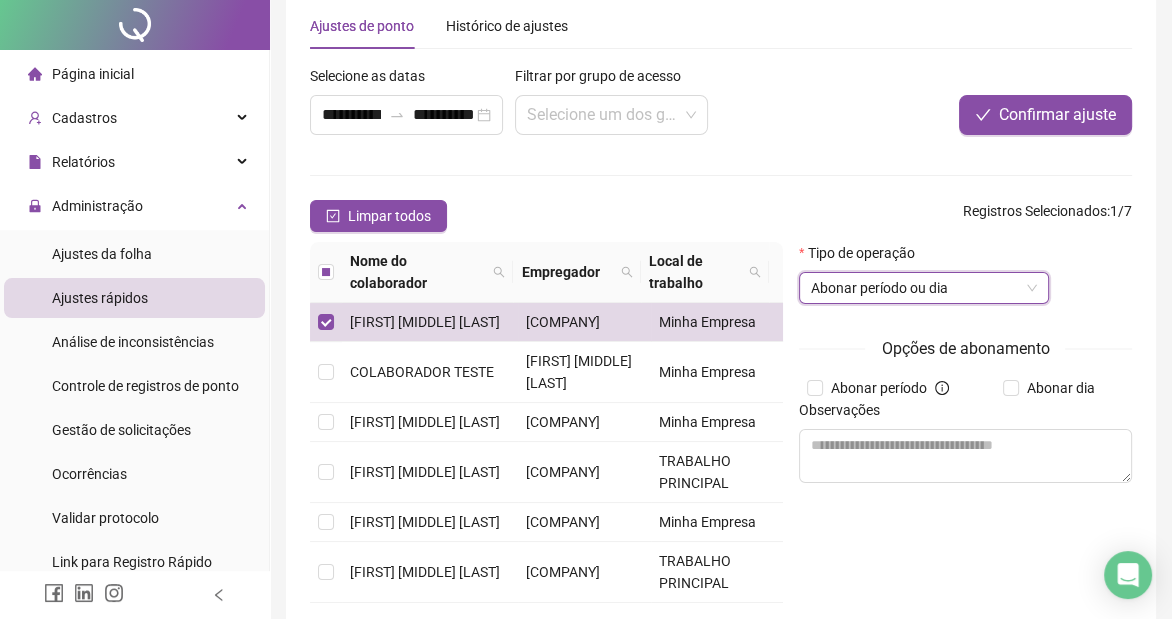 scroll, scrollTop: 0, scrollLeft: 0, axis: both 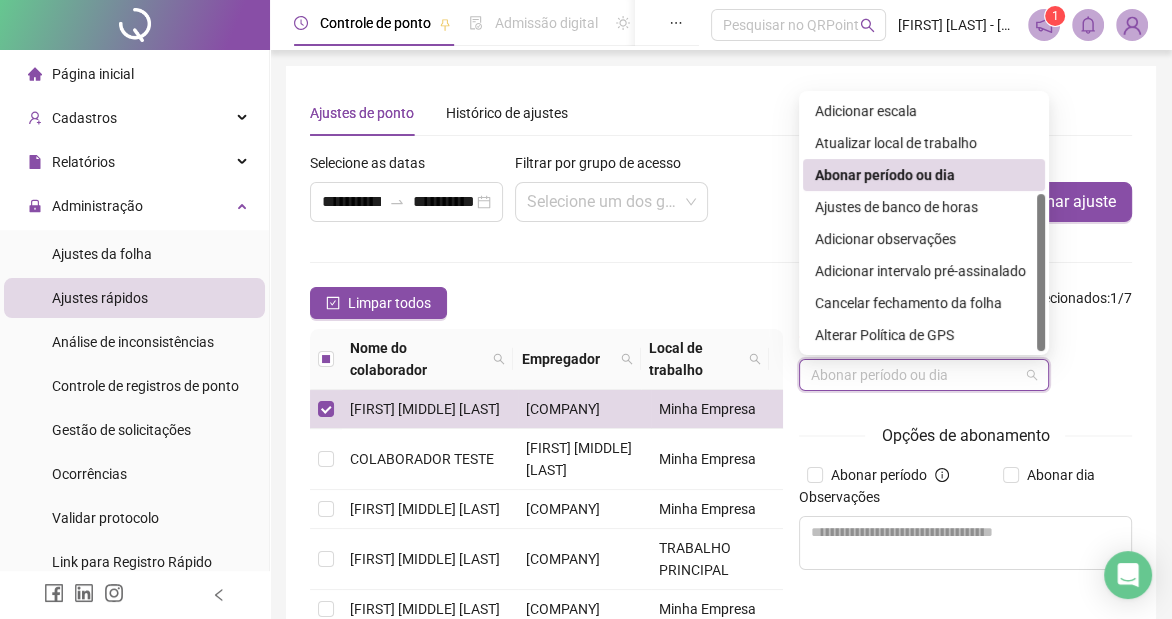 click on "Abonar período ou dia" at bounding box center (924, 375) 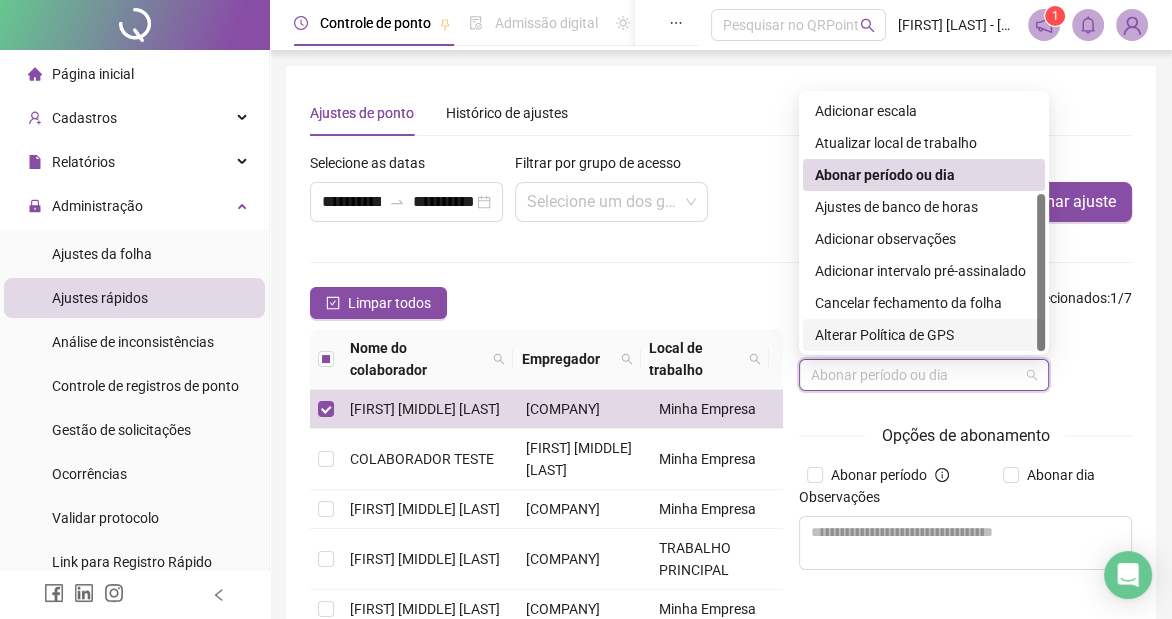 scroll, scrollTop: 0, scrollLeft: 0, axis: both 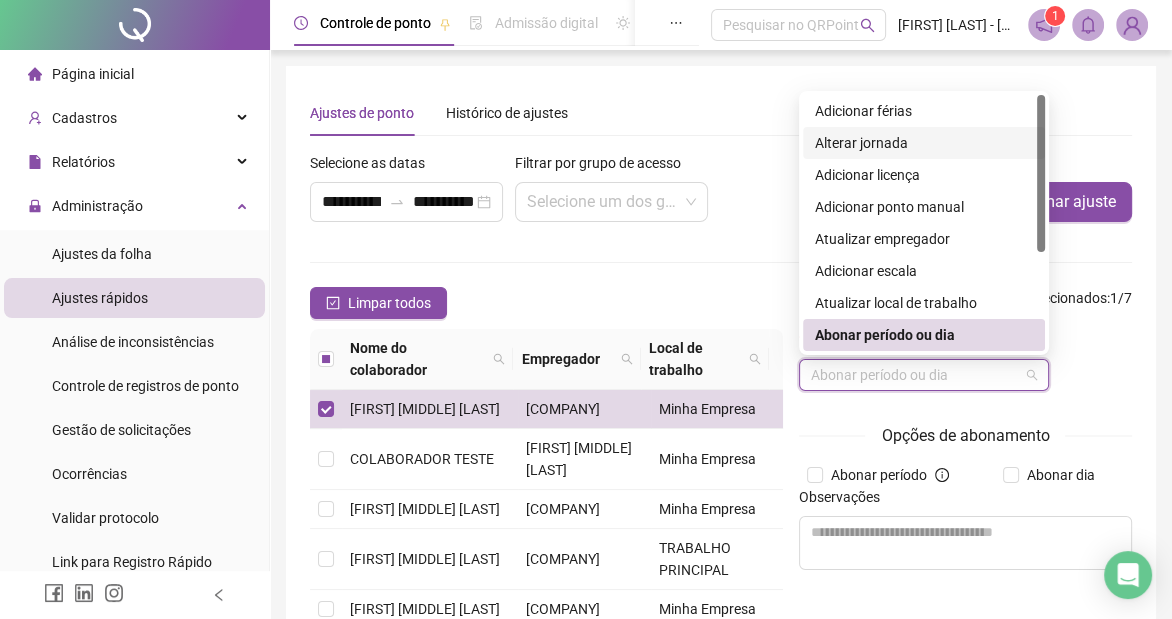 click on "Alterar jornada" at bounding box center [924, 143] 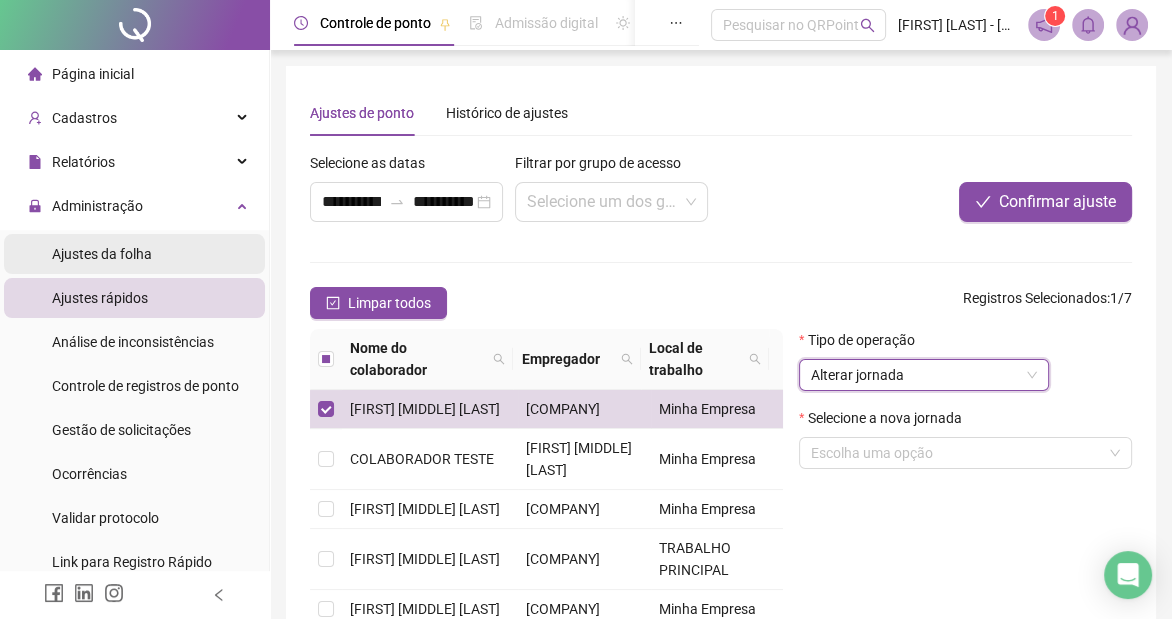 click on "Ajustes da folha" at bounding box center [134, 254] 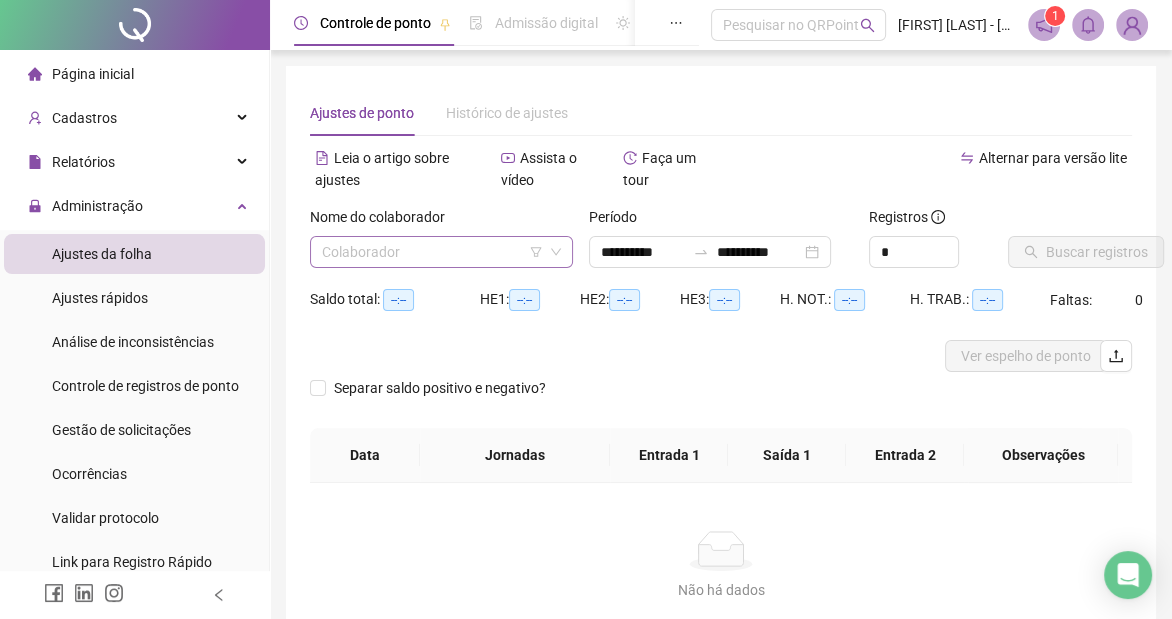 click at bounding box center [435, 252] 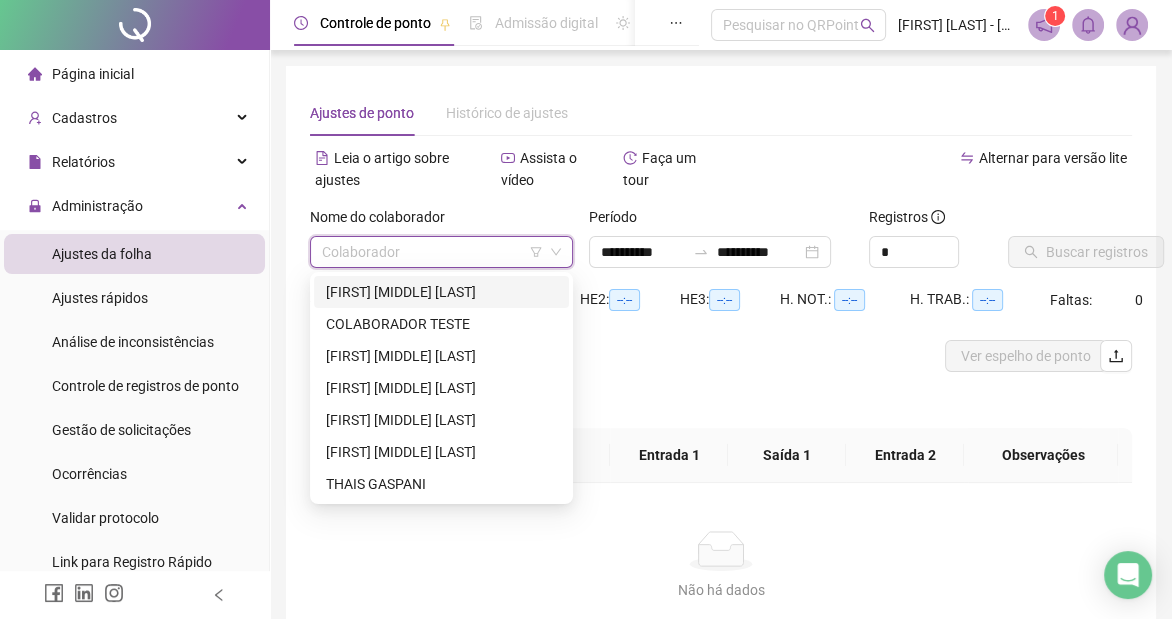 click on "[FIRST] [MIDDLE] [LAST]" at bounding box center [441, 292] 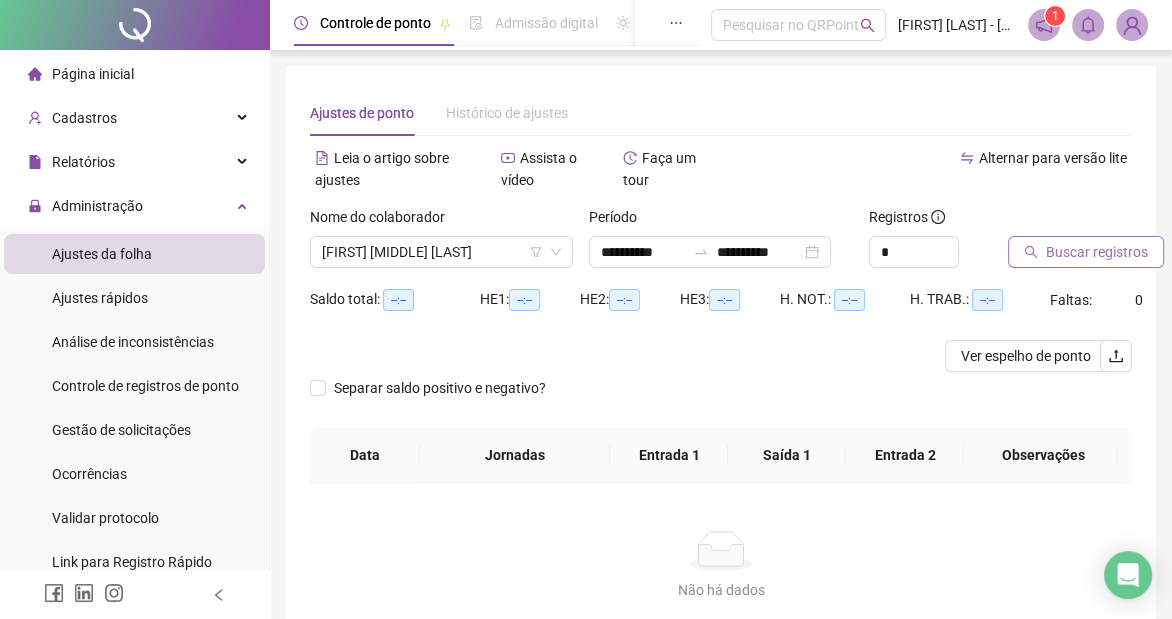 drag, startPoint x: 1005, startPoint y: 235, endPoint x: 1043, endPoint y: 239, distance: 38.209946 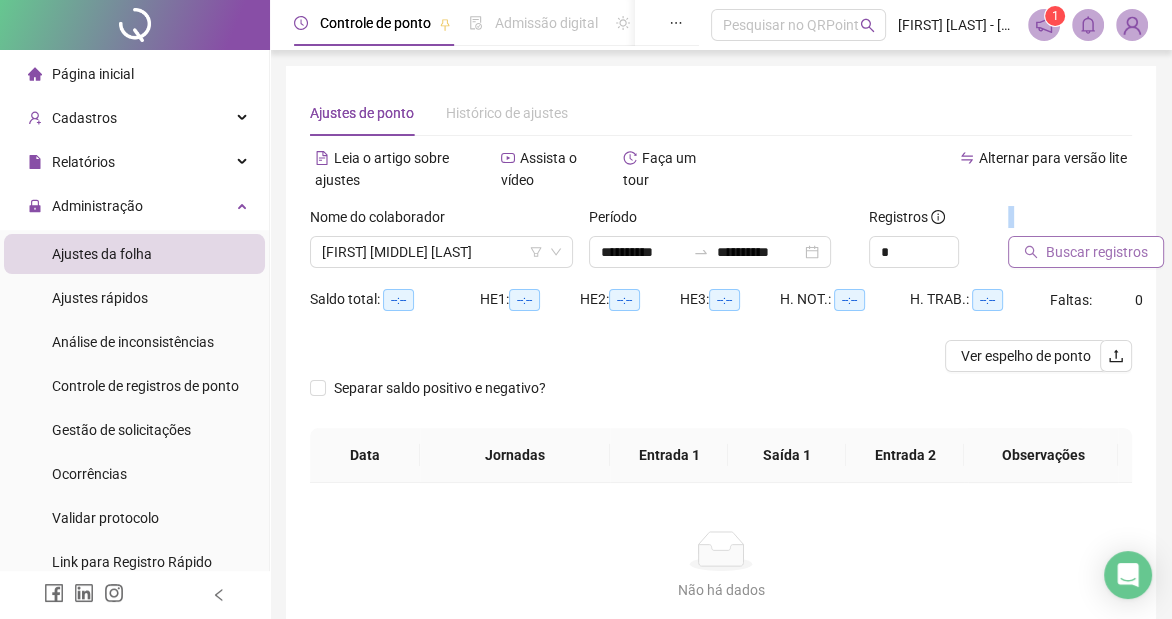 click on "Buscar registros" at bounding box center [1086, 252] 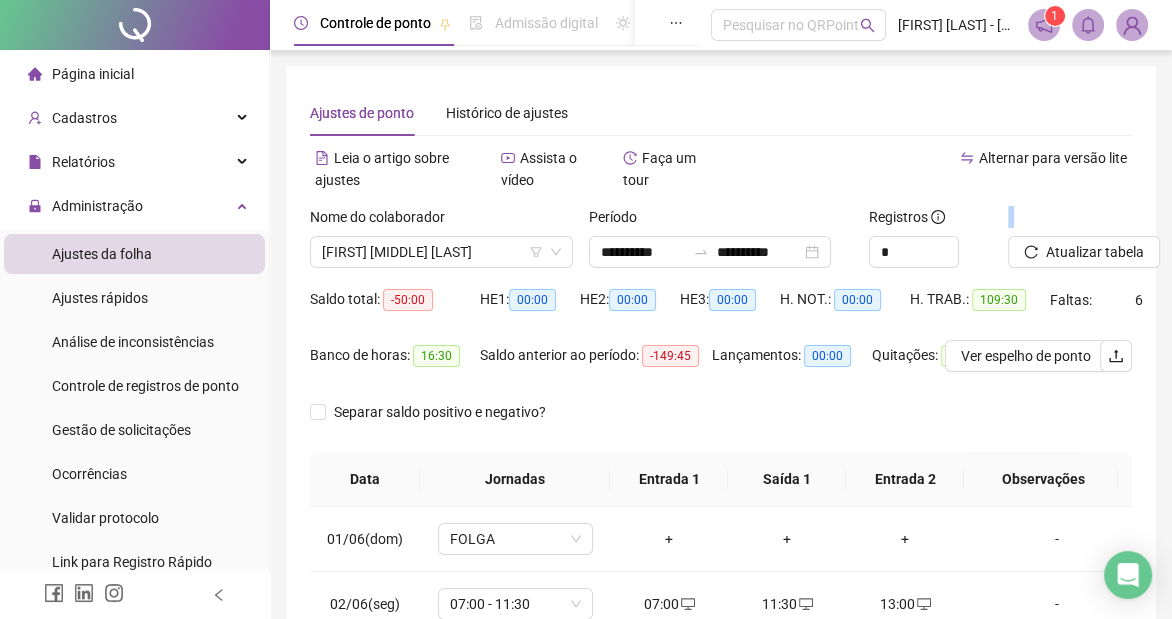 scroll, scrollTop: 424, scrollLeft: 0, axis: vertical 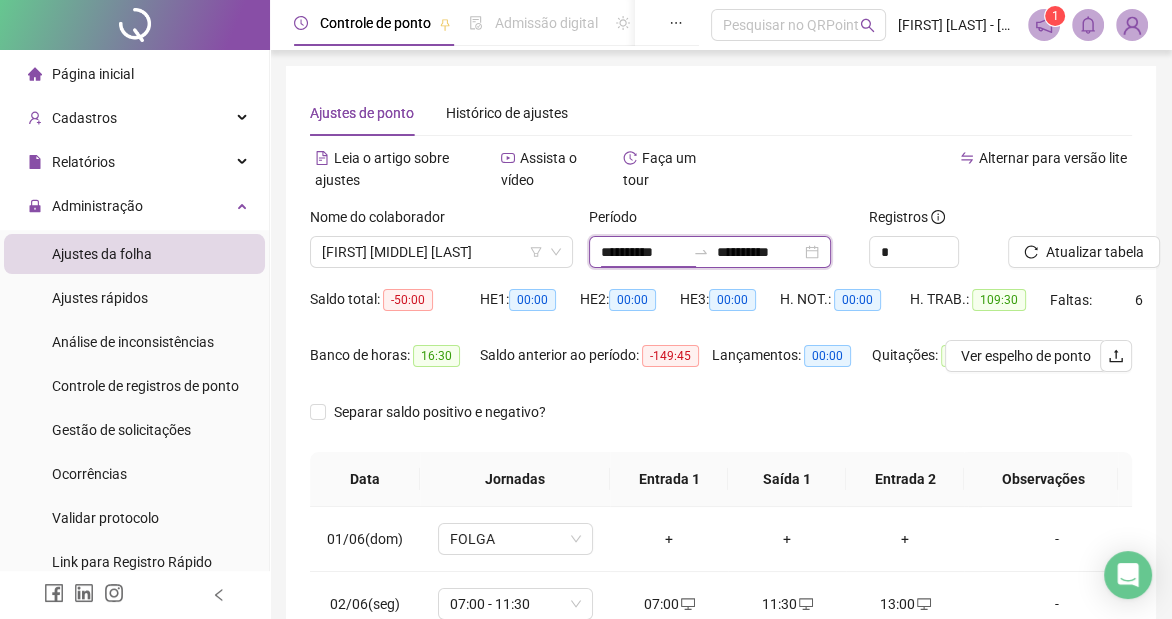 click on "**********" at bounding box center [643, 252] 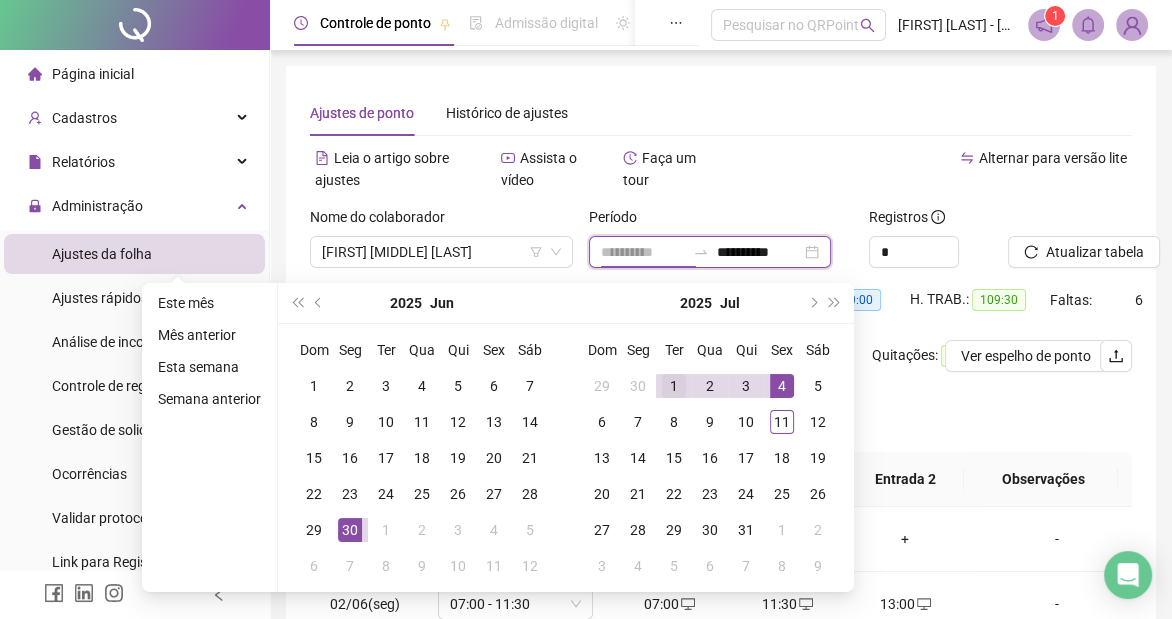 type on "**********" 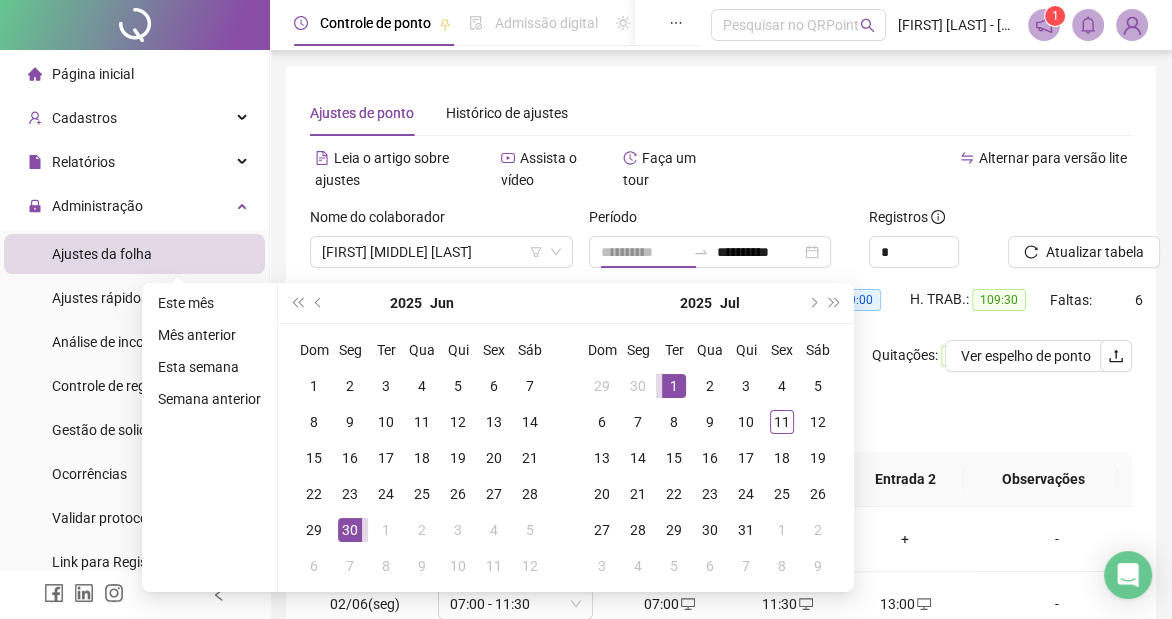 click on "1" at bounding box center (674, 386) 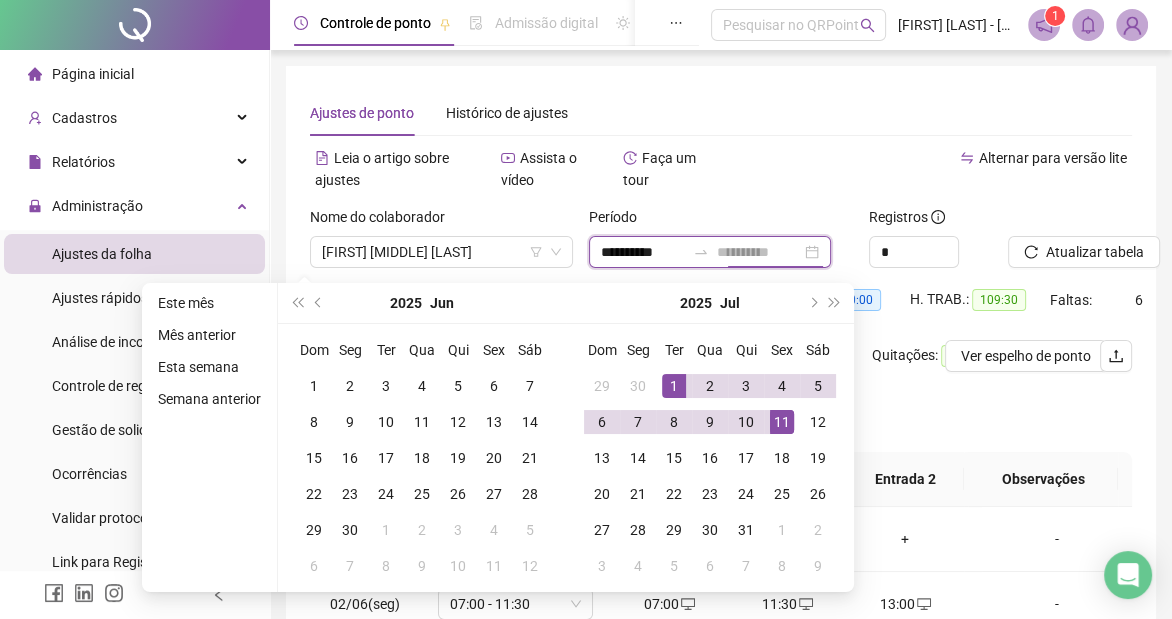 type on "**********" 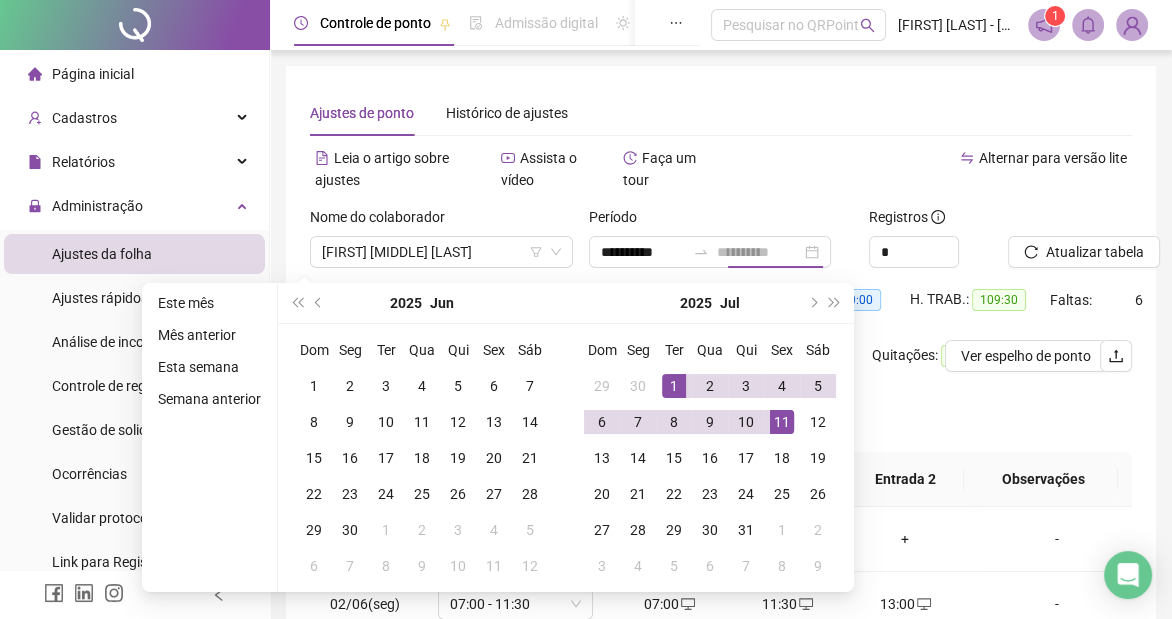 click on "11" at bounding box center (782, 422) 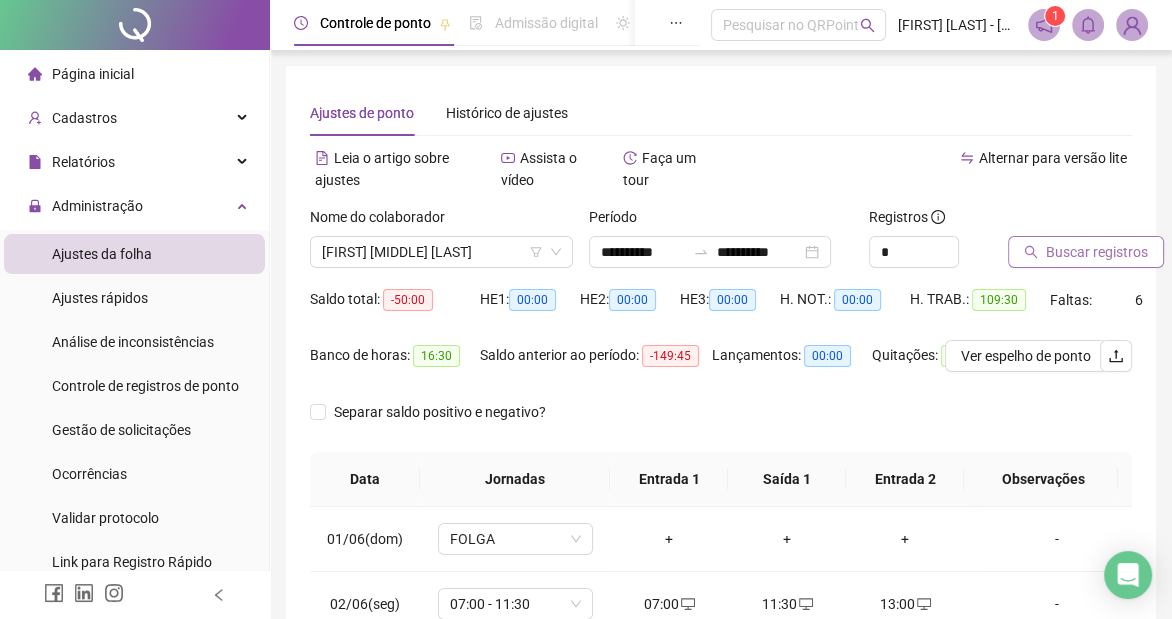 click on "Buscar registros" at bounding box center (1097, 252) 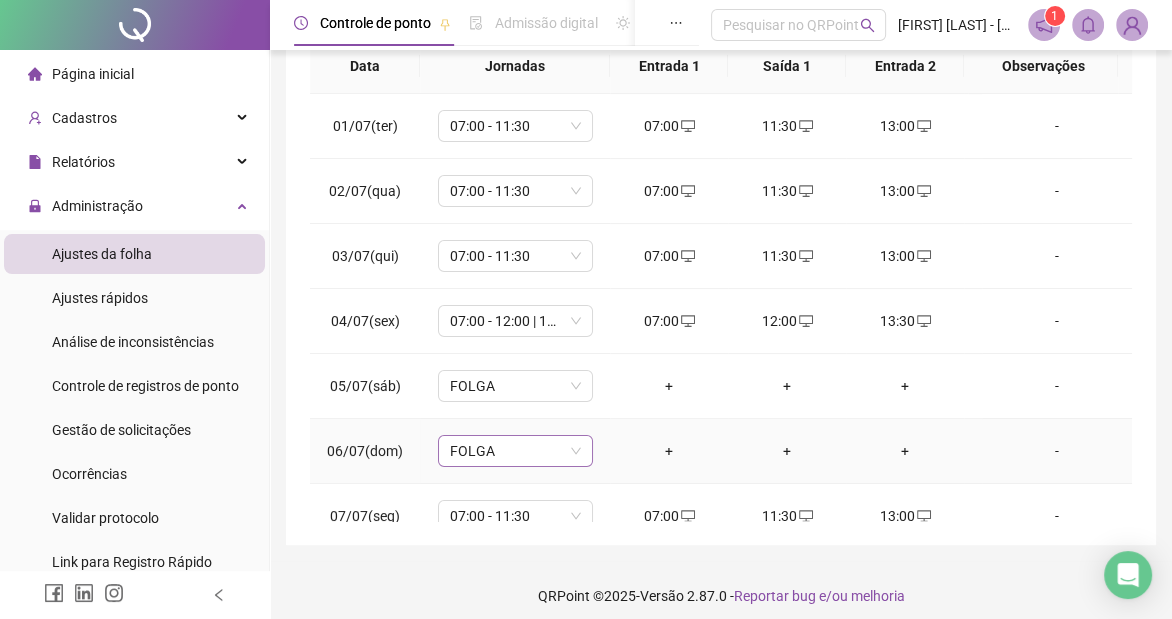 scroll, scrollTop: 424, scrollLeft: 0, axis: vertical 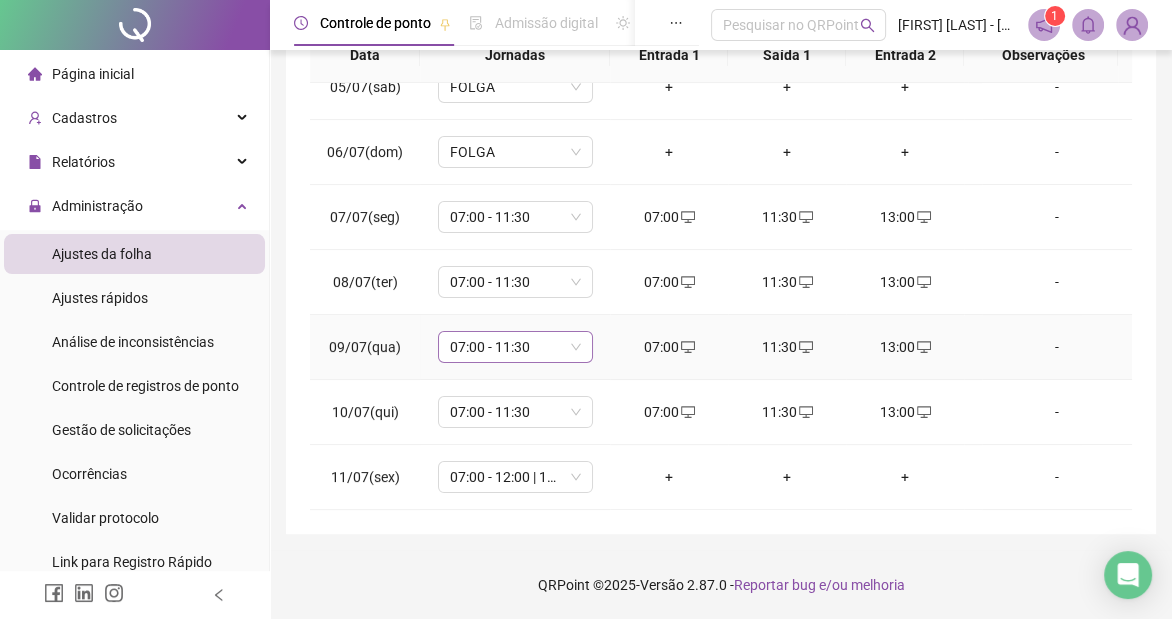 click on "07:00 - 11:30" at bounding box center [515, 347] 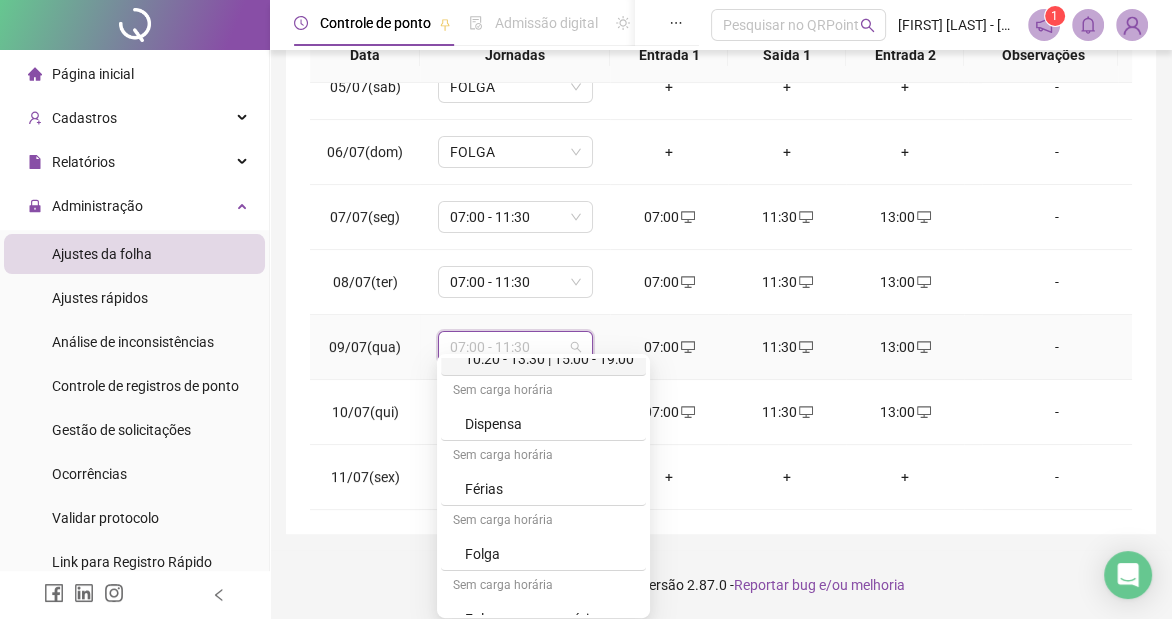 scroll, scrollTop: 328, scrollLeft: 0, axis: vertical 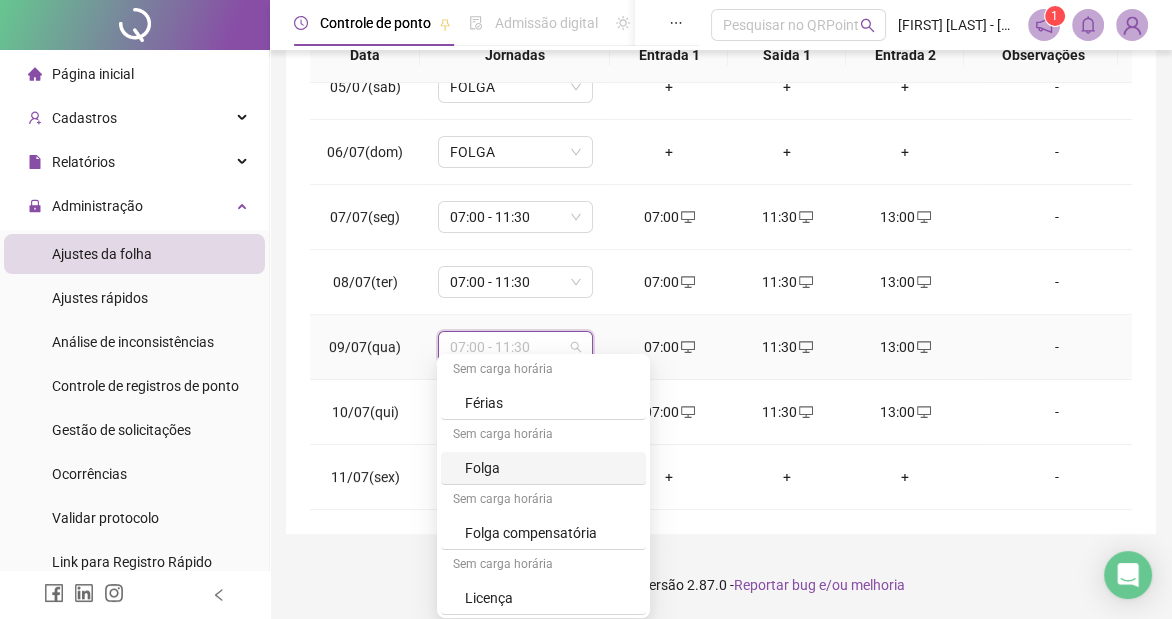 click on "Folga" at bounding box center (549, 468) 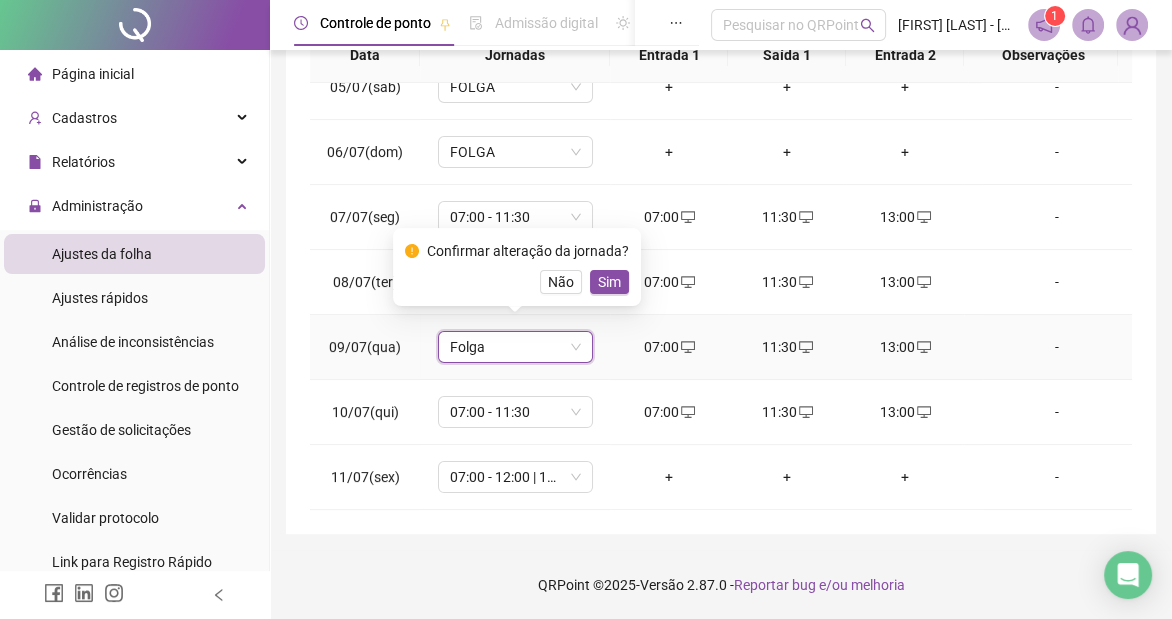 click on "Confirmar alteração da jornada? Não Sim" at bounding box center [517, 267] 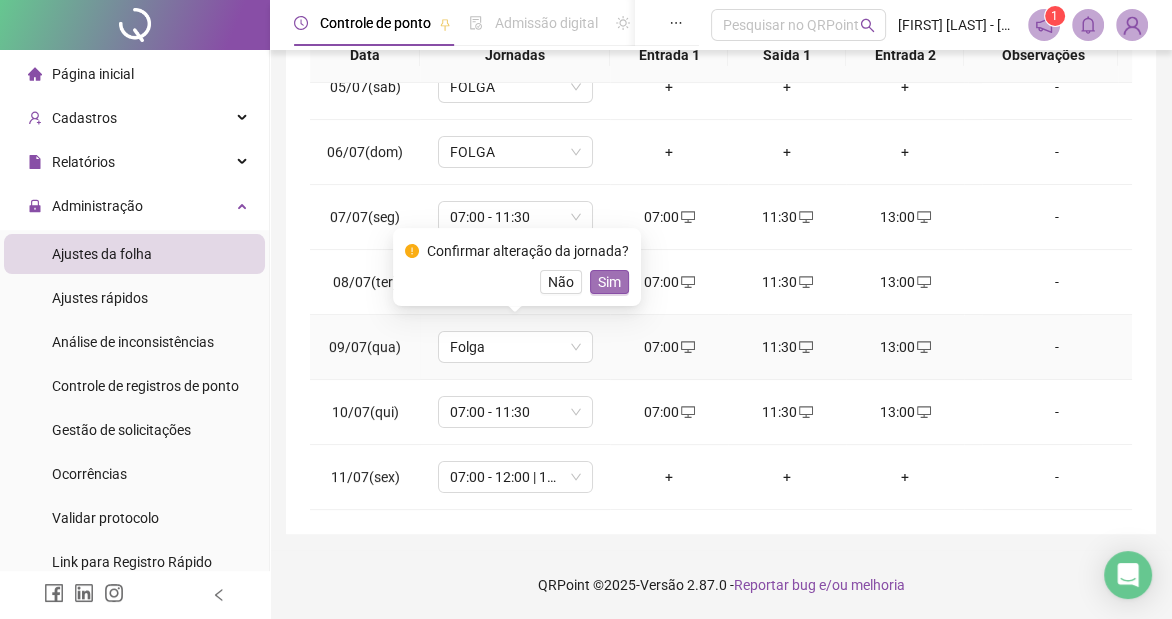 click on "Sim" at bounding box center [609, 282] 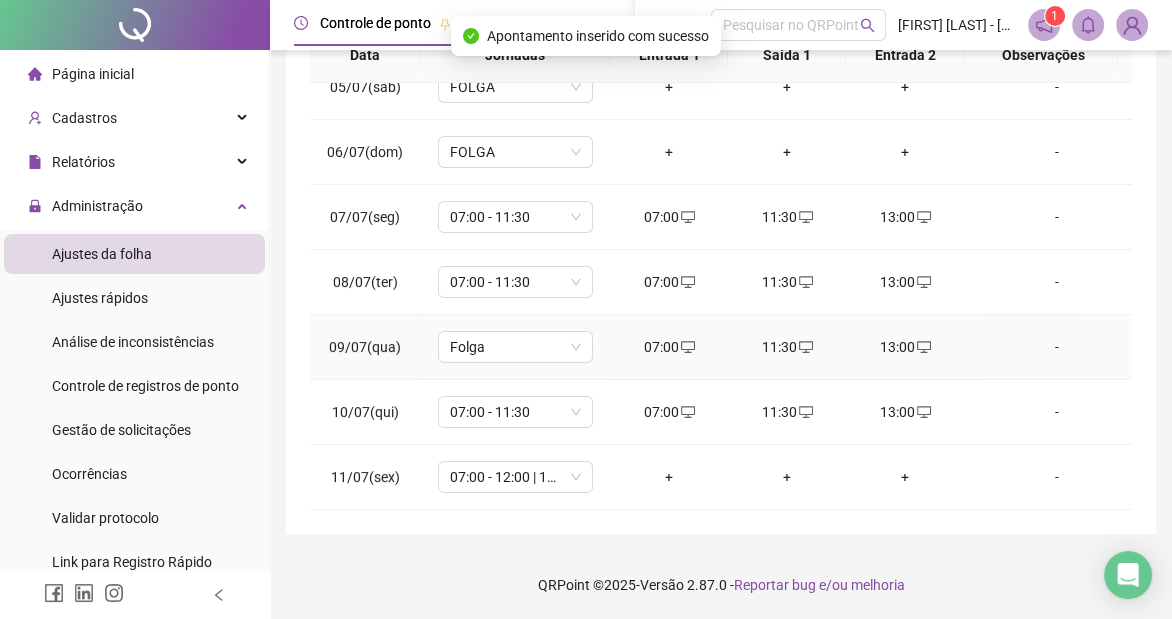 click 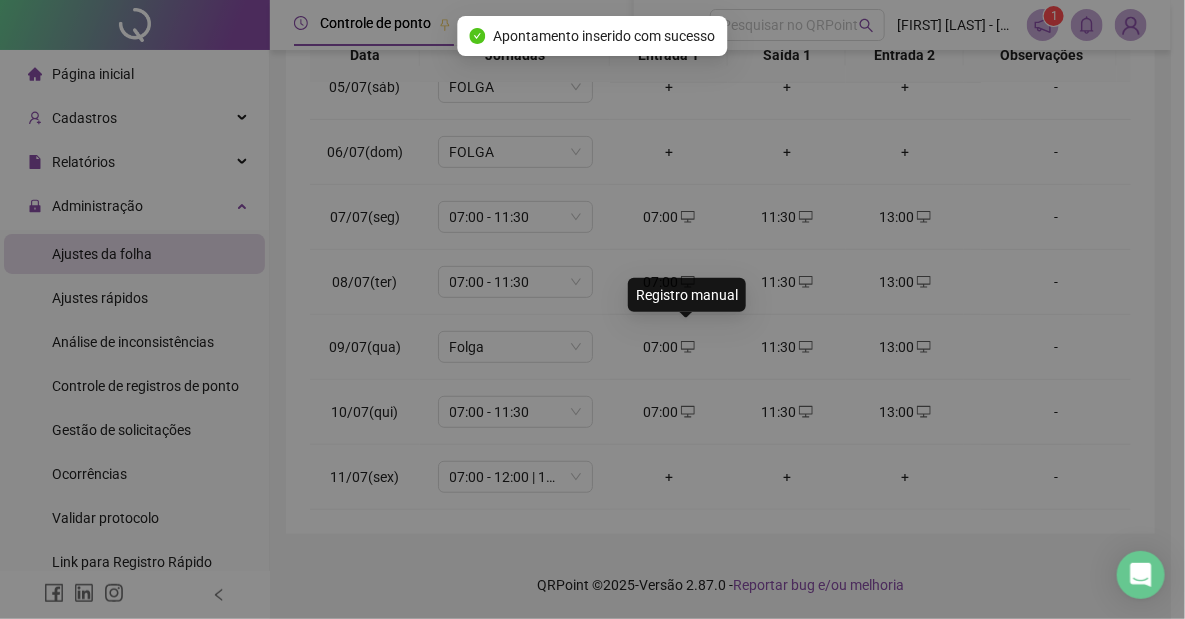 type on "**********" 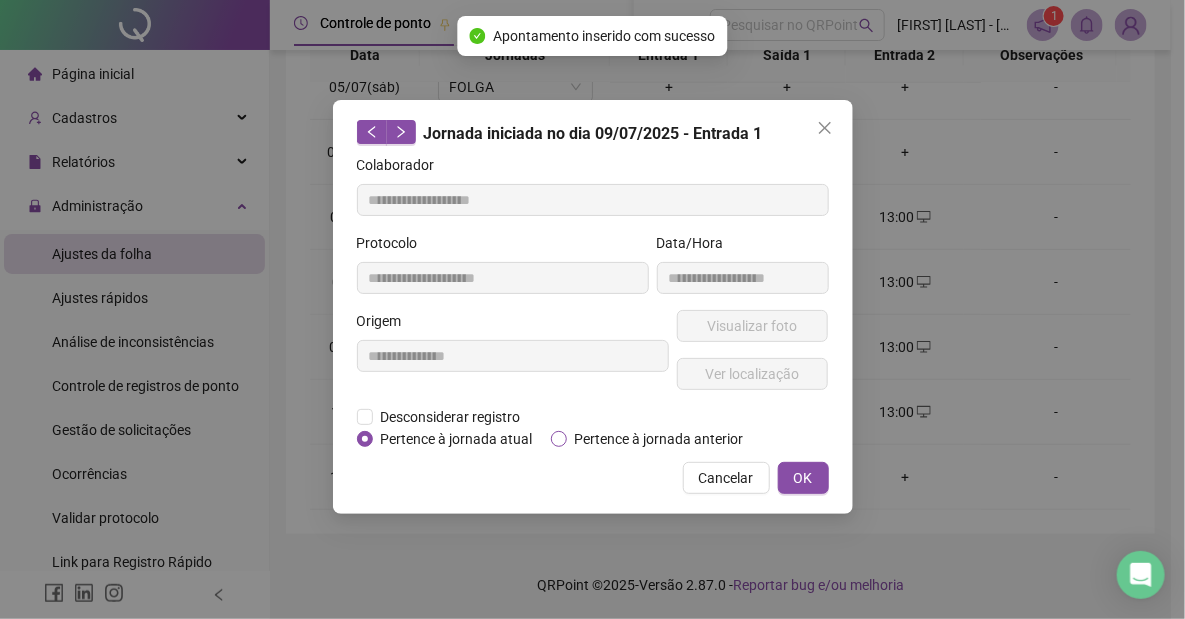 click on "Pertence à jornada anterior" at bounding box center [659, 439] 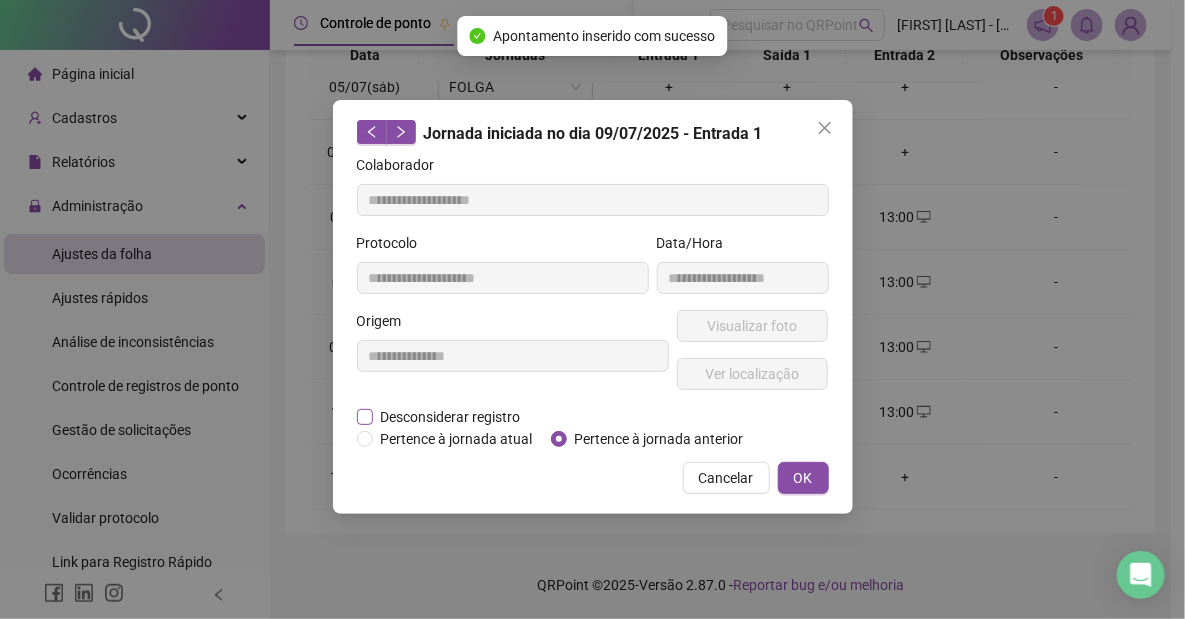 click on "Desconsiderar registro" at bounding box center (451, 417) 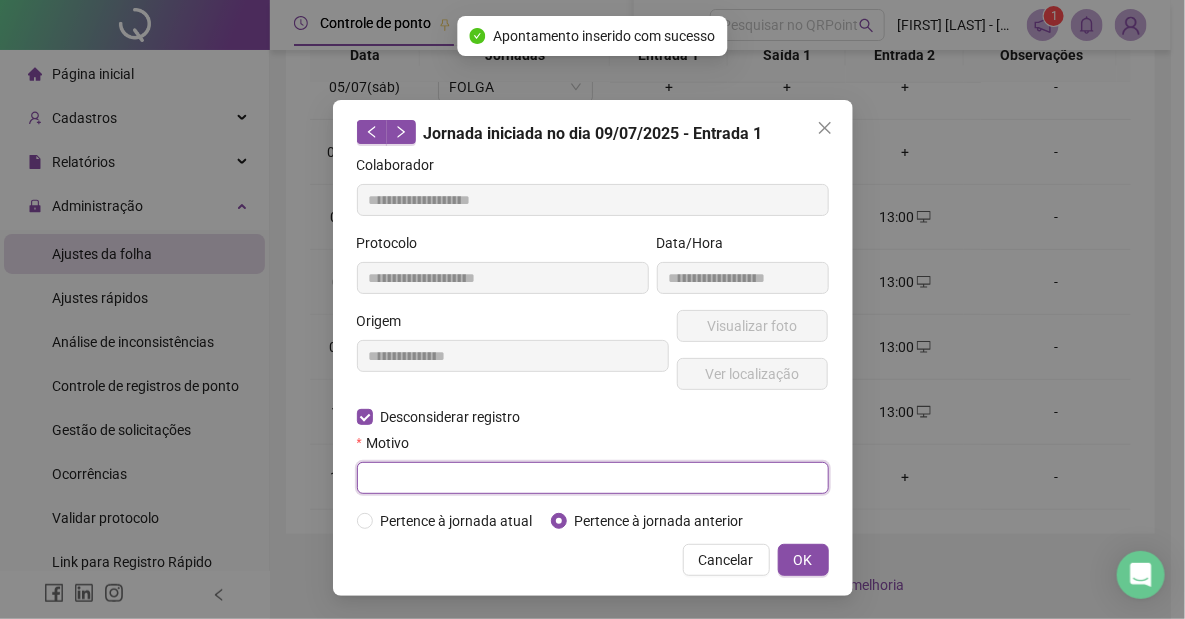 click at bounding box center [593, 478] 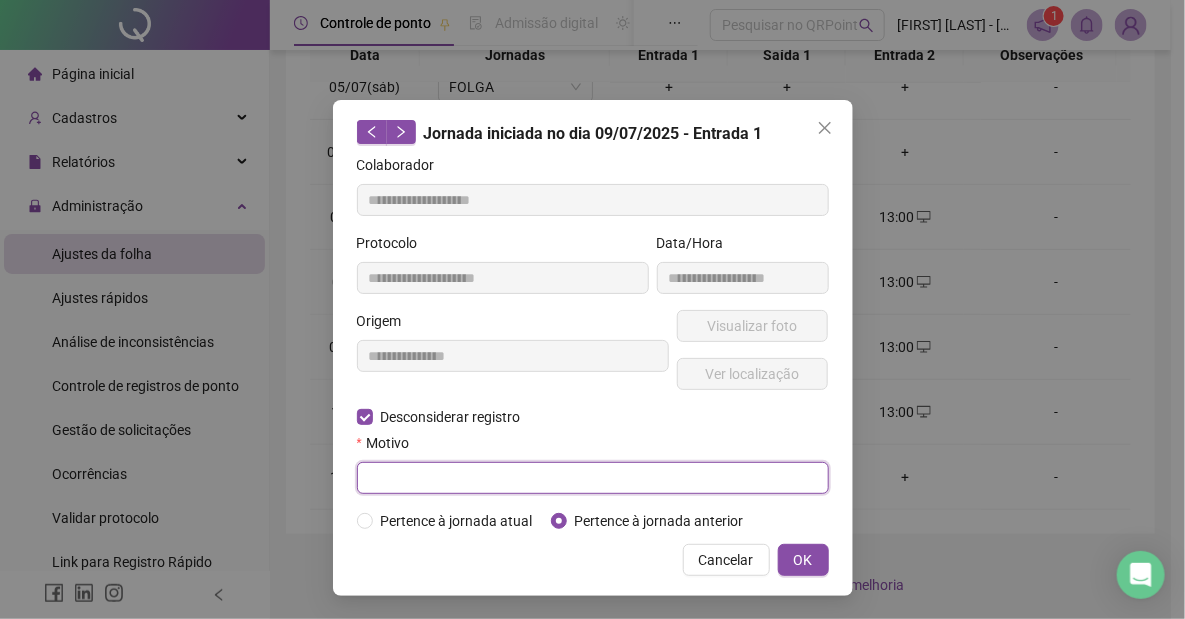 paste on "******" 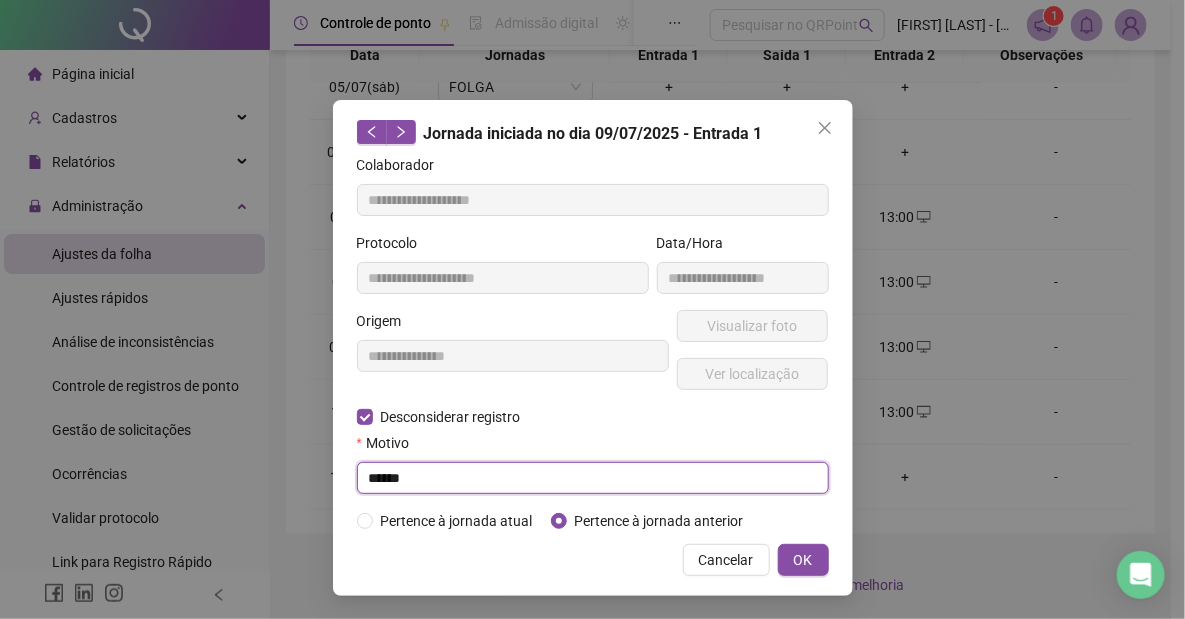 type on "******" 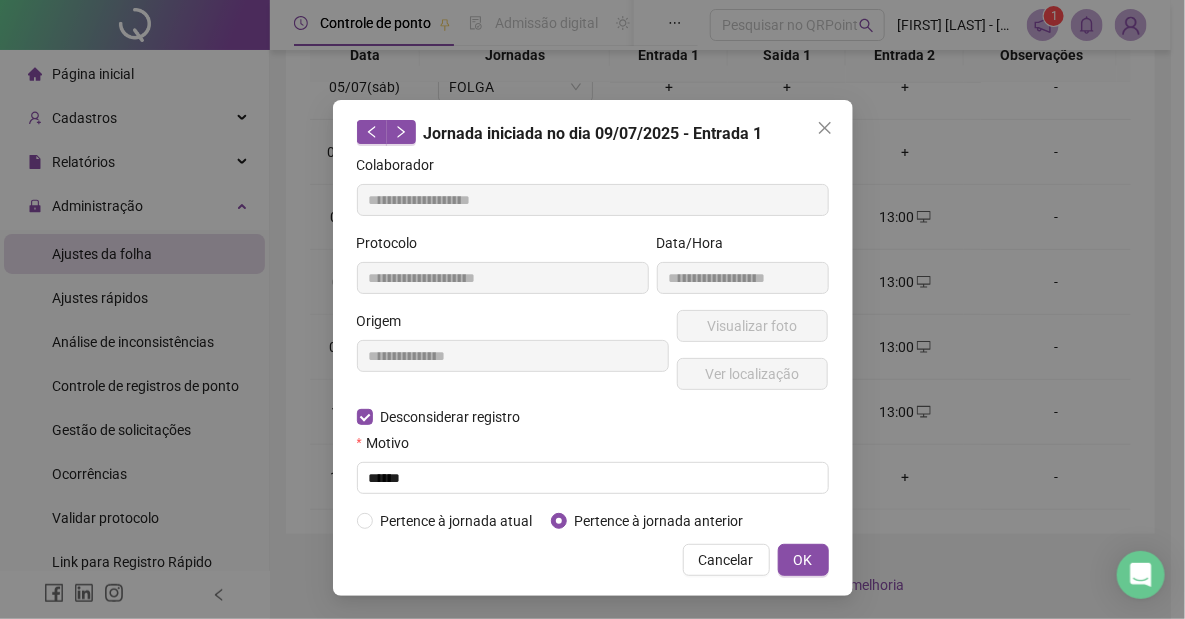 click on "**********" at bounding box center (593, 348) 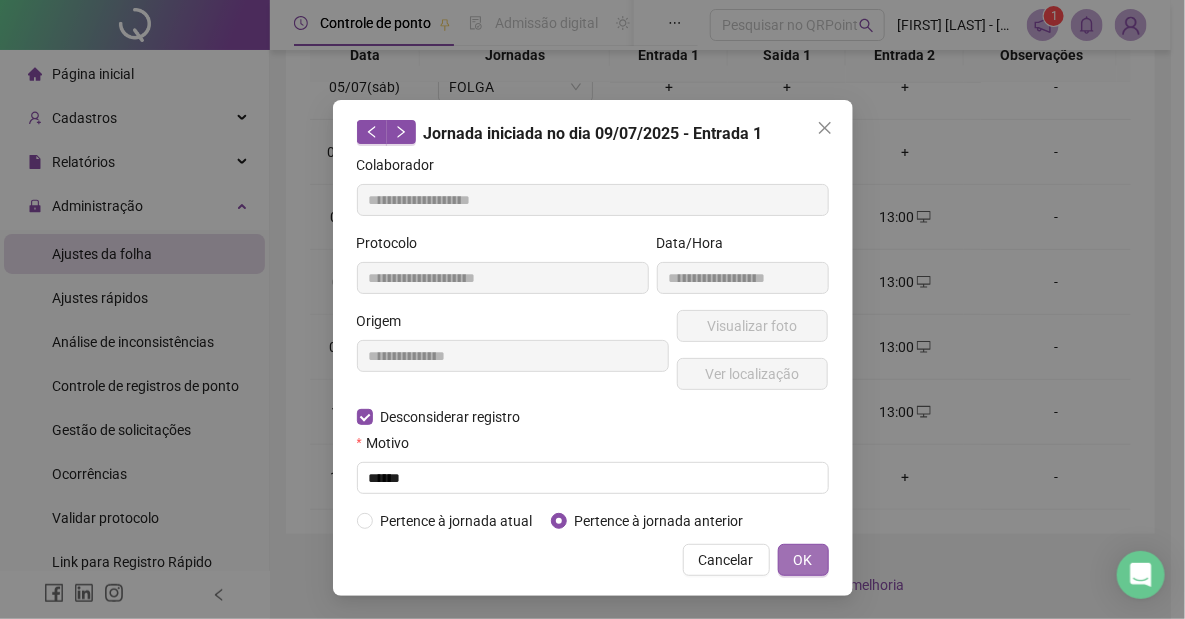 click on "OK" at bounding box center (803, 560) 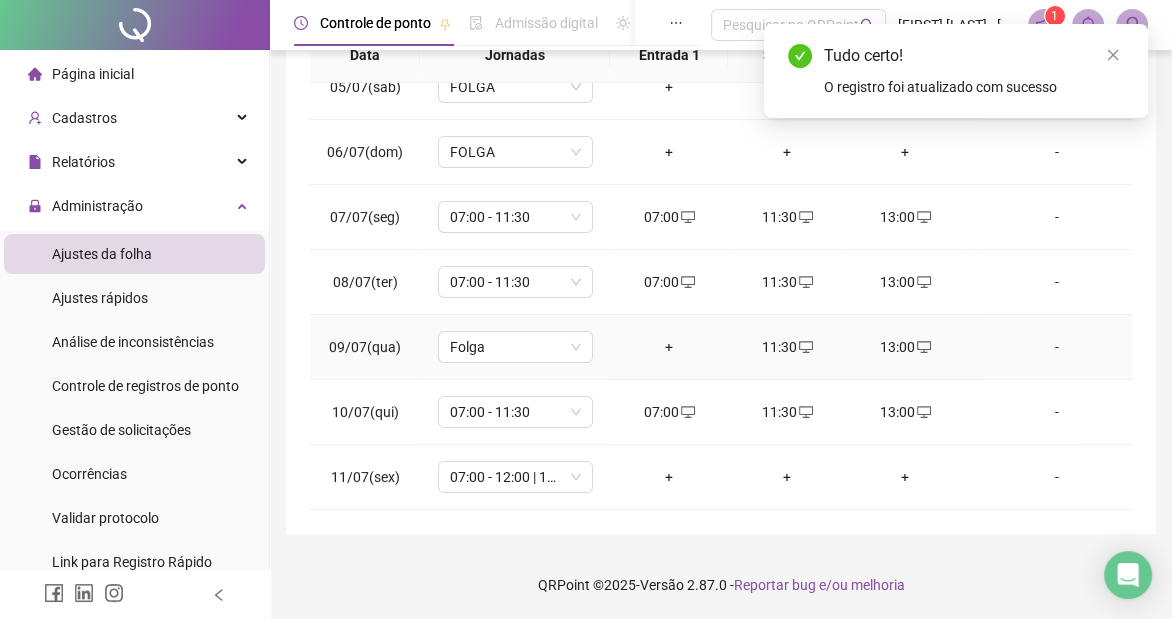 click on "11:30" at bounding box center (787, 347) 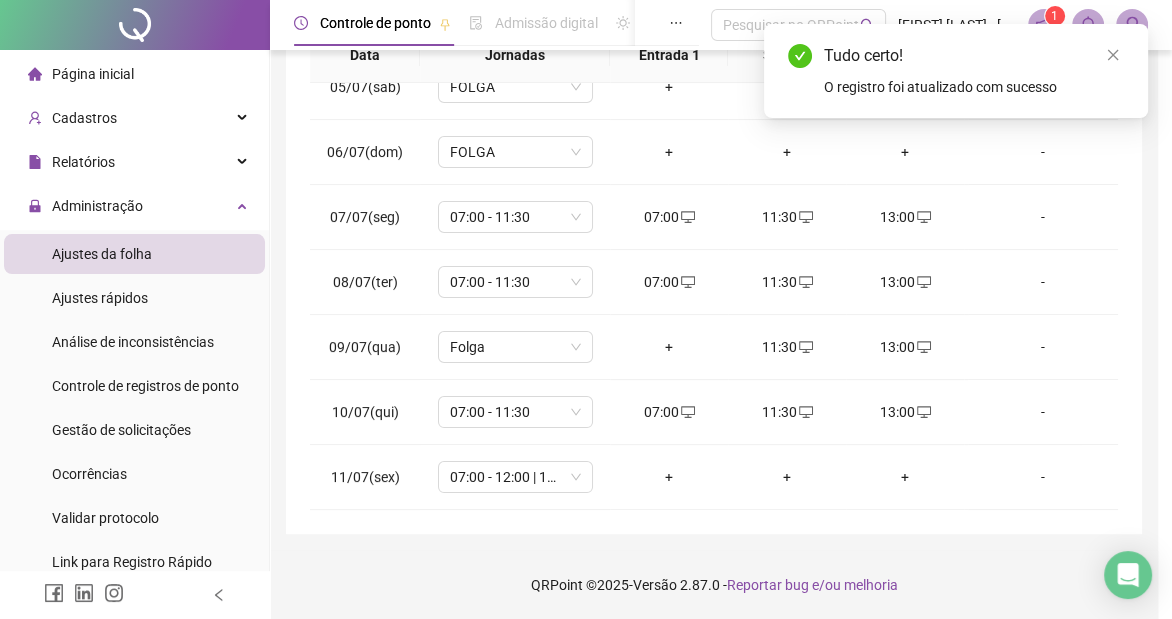 type on "**********" 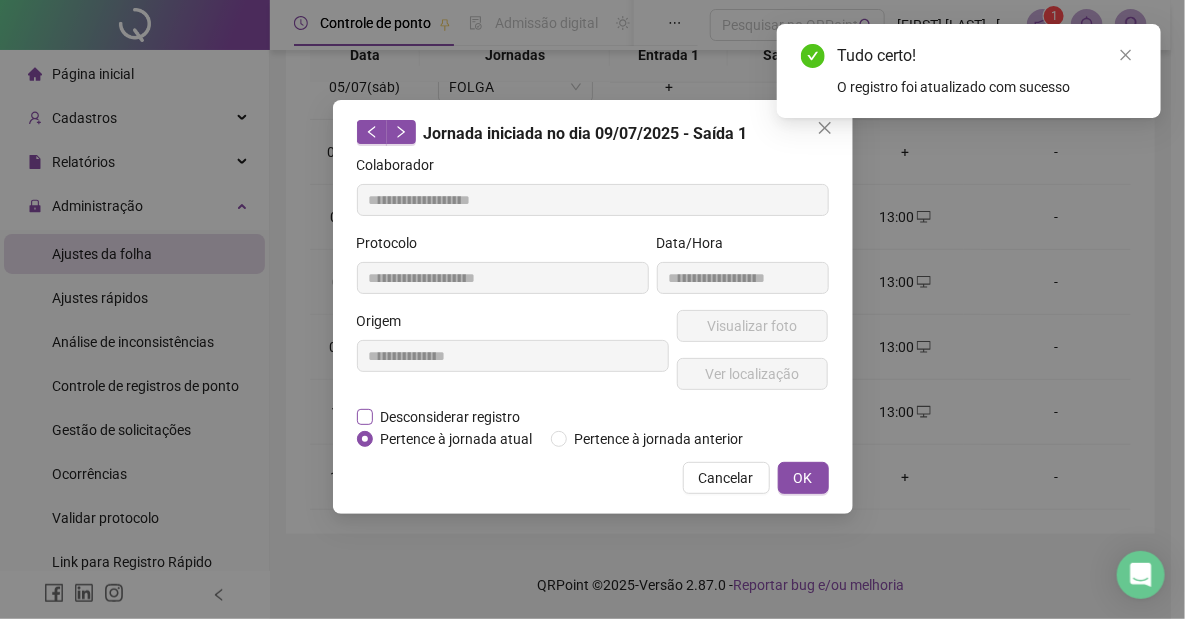 click on "Desconsiderar registro" at bounding box center [451, 417] 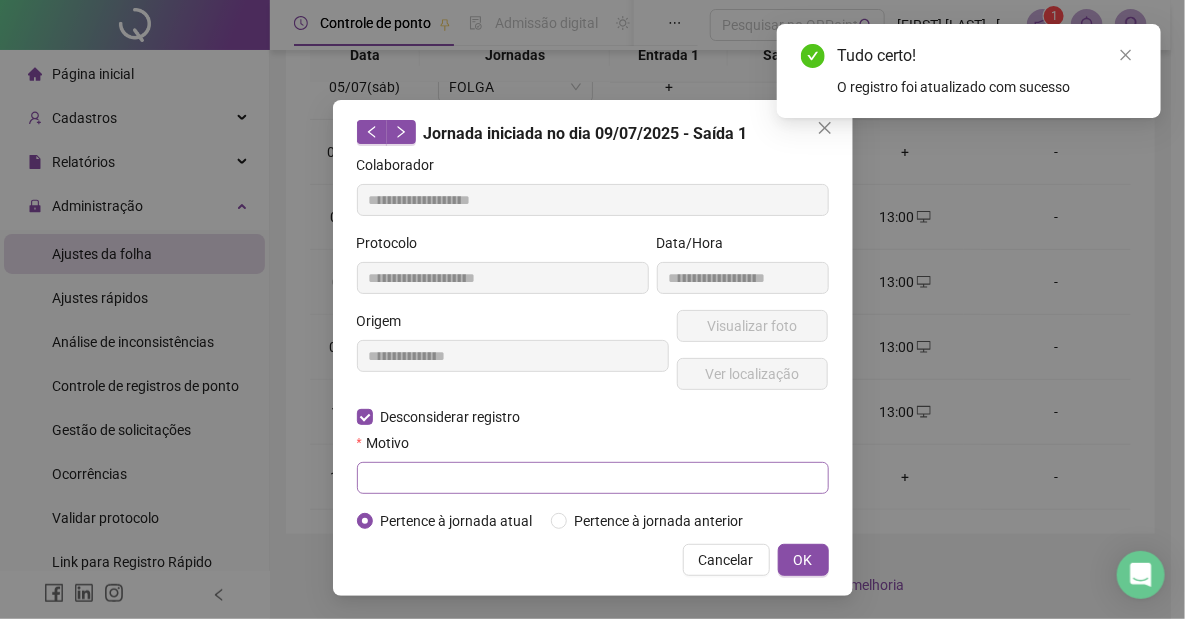 click on "Motivo" at bounding box center [593, 463] 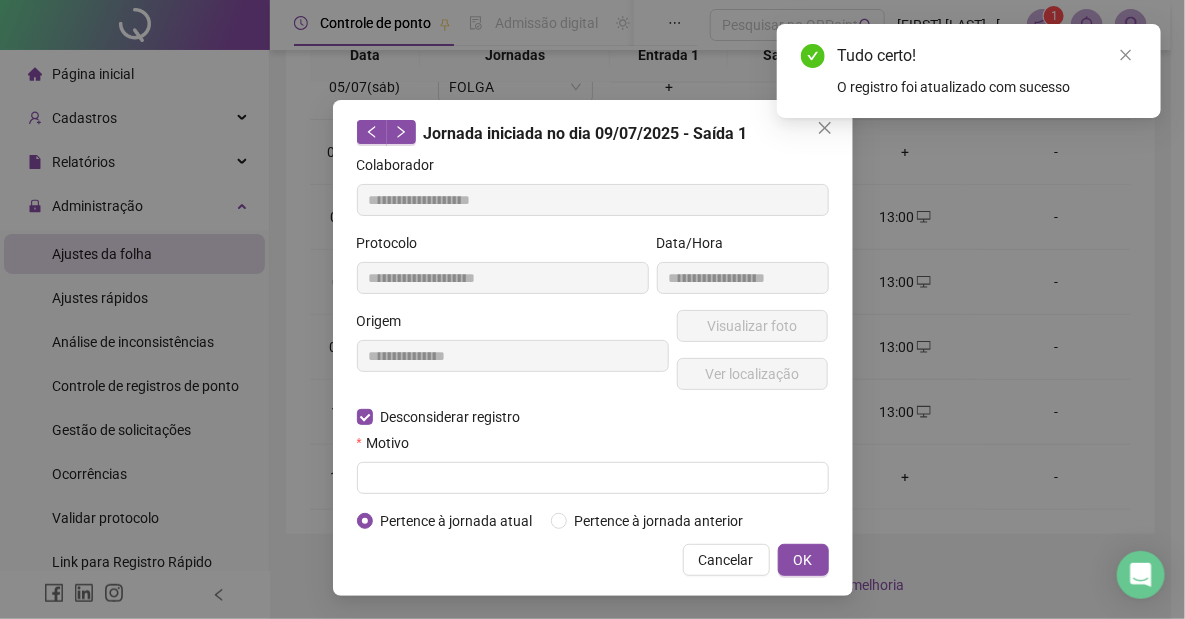 click on "**********" at bounding box center [593, 343] 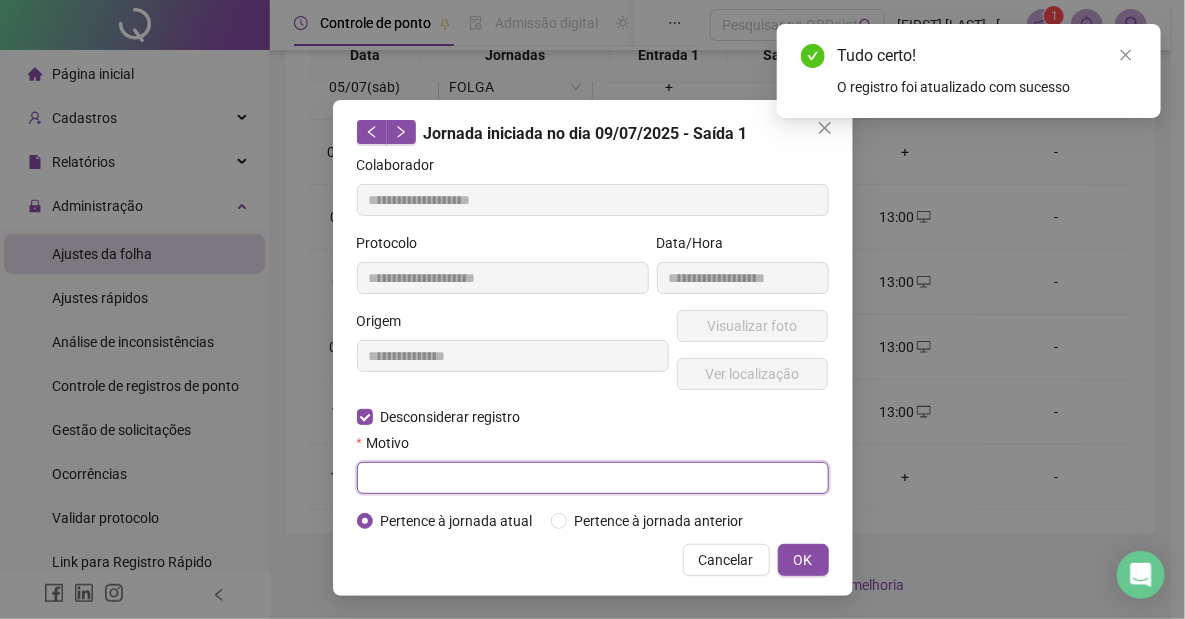 click at bounding box center [593, 478] 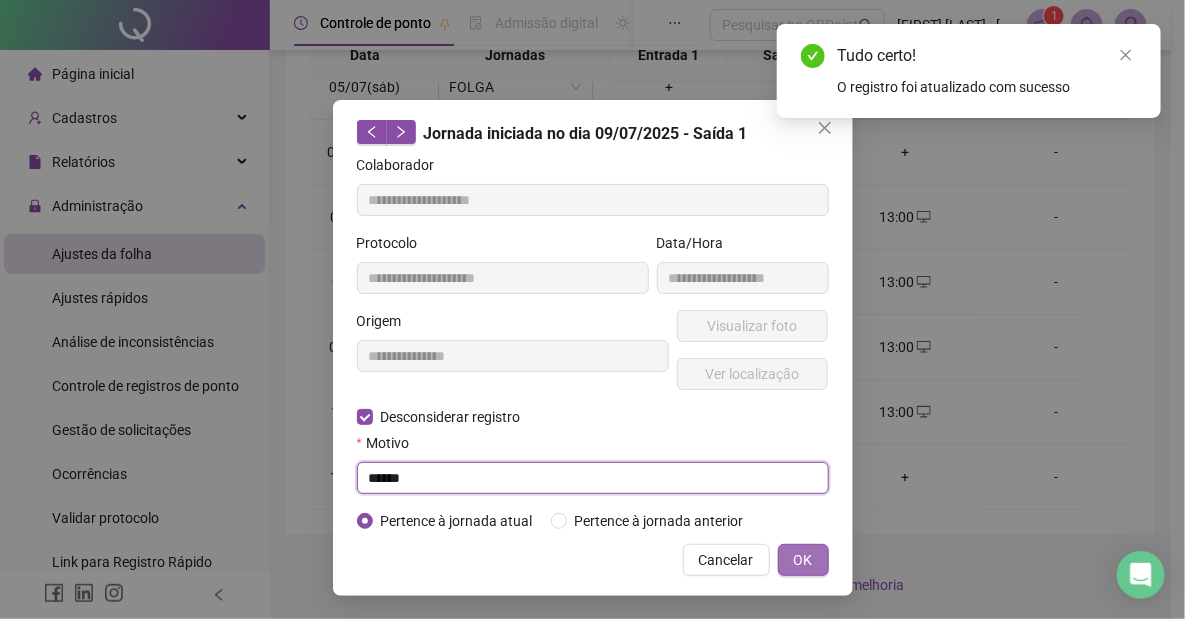 type on "******" 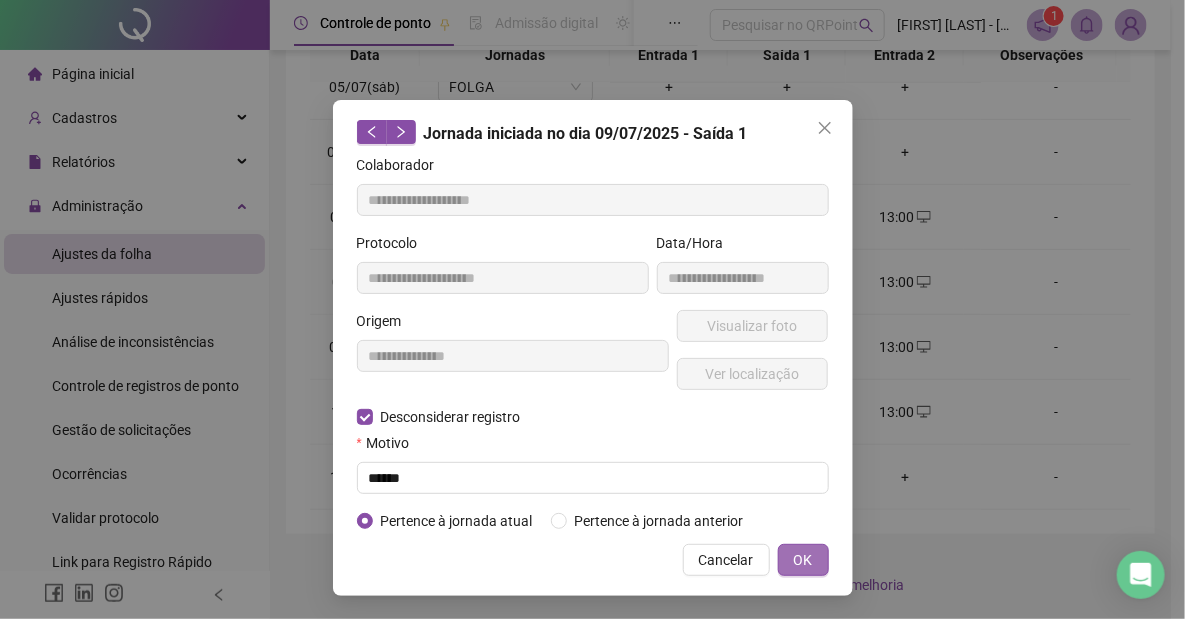 click on "OK" at bounding box center (803, 560) 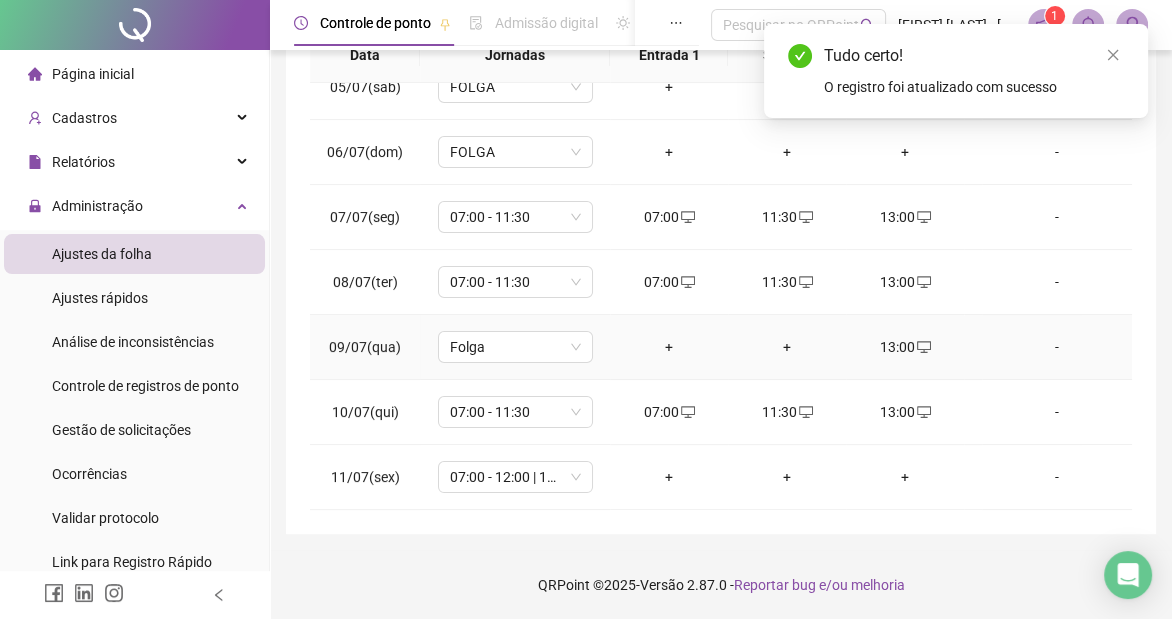 click on "13:00" at bounding box center (905, 347) 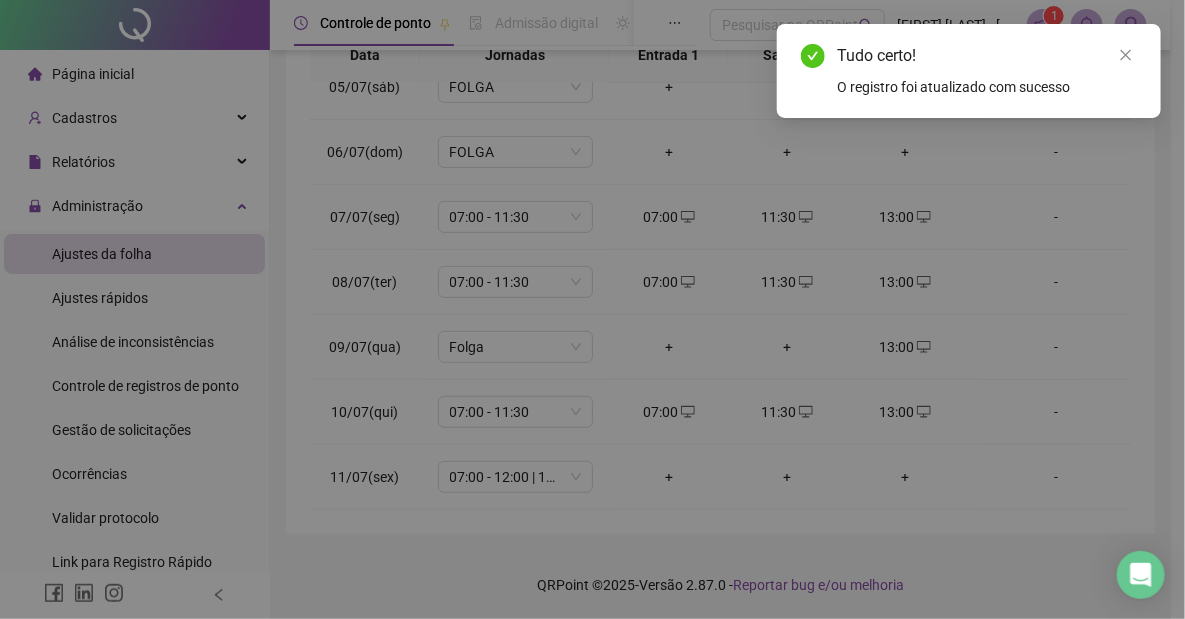 type on "**********" 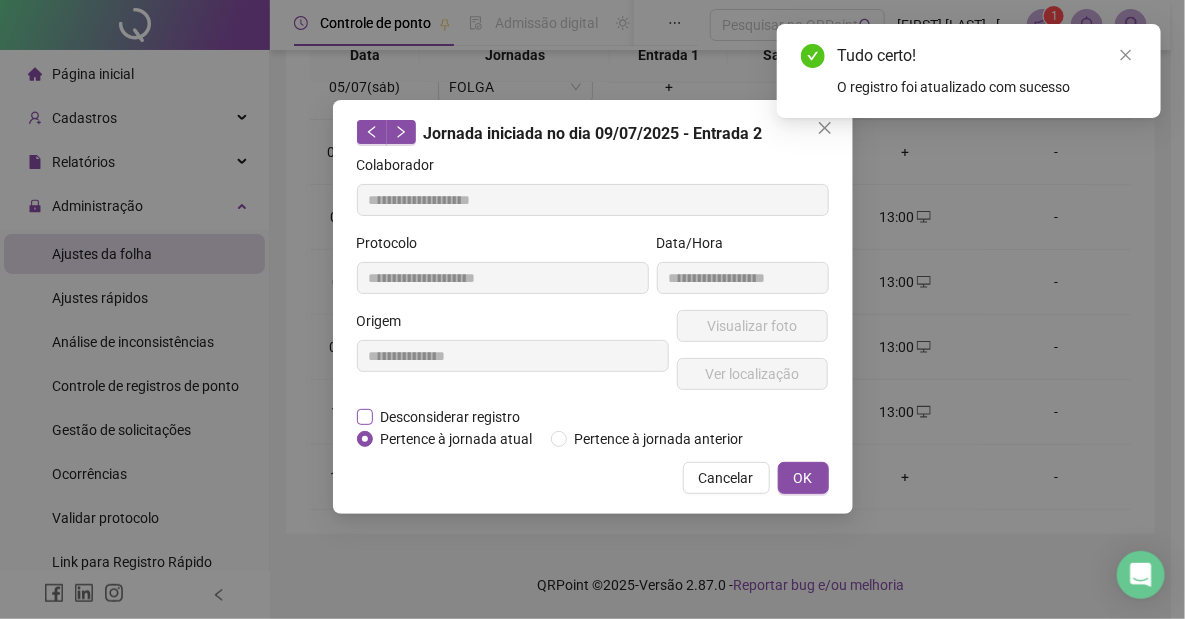 click on "Desconsiderar registro" at bounding box center [451, 417] 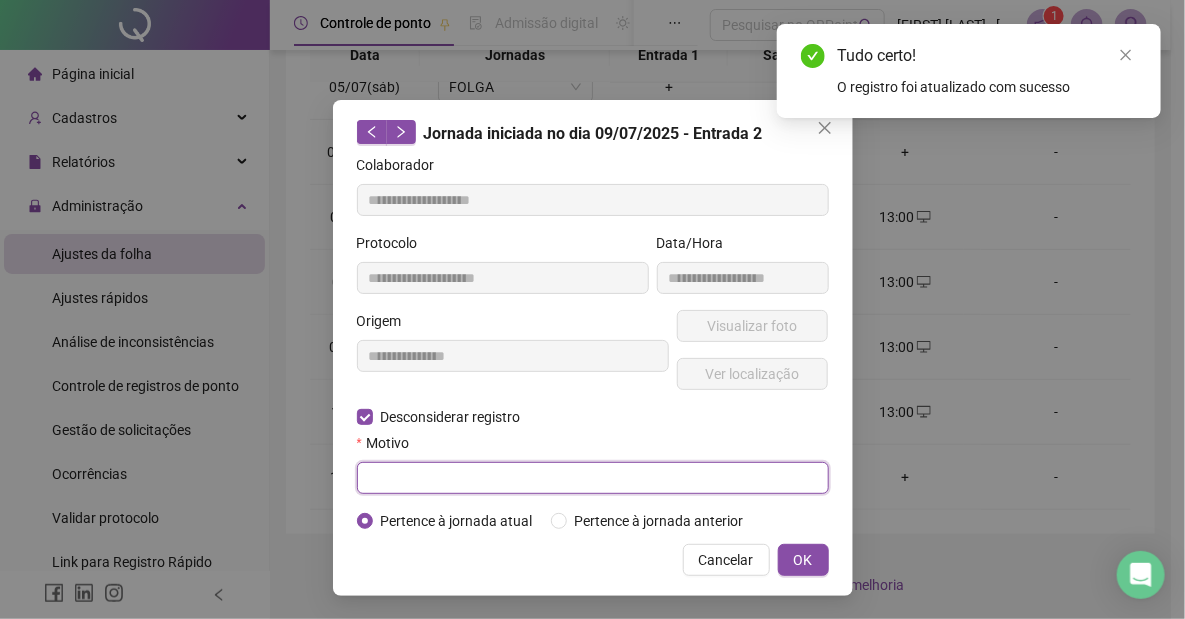 click at bounding box center [593, 478] 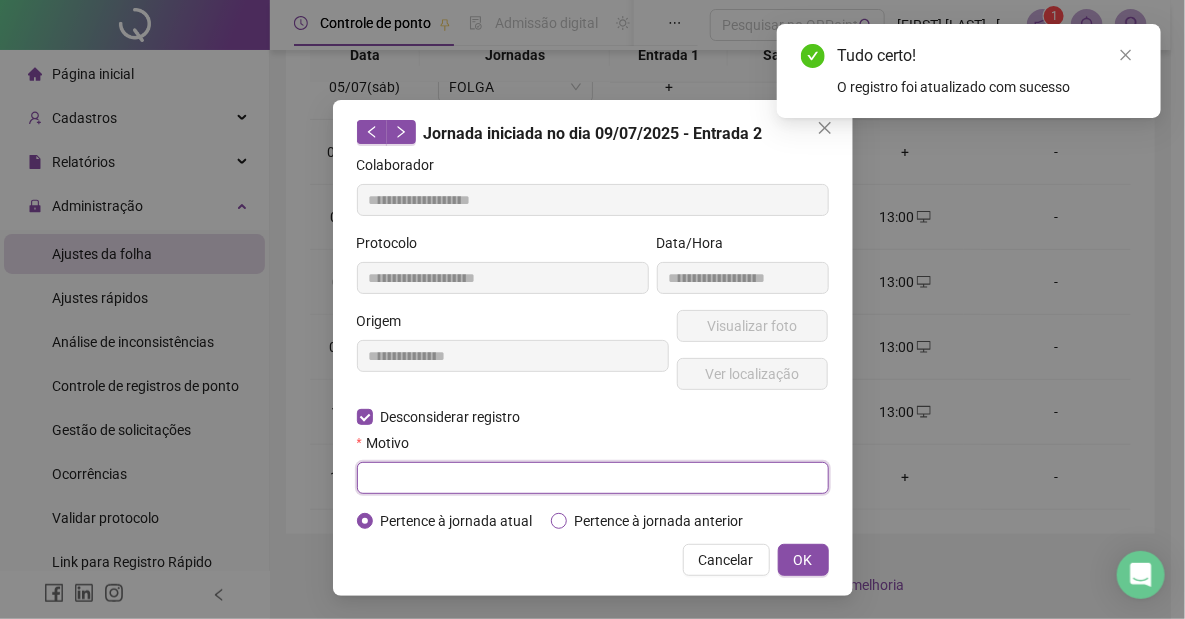 paste on "******" 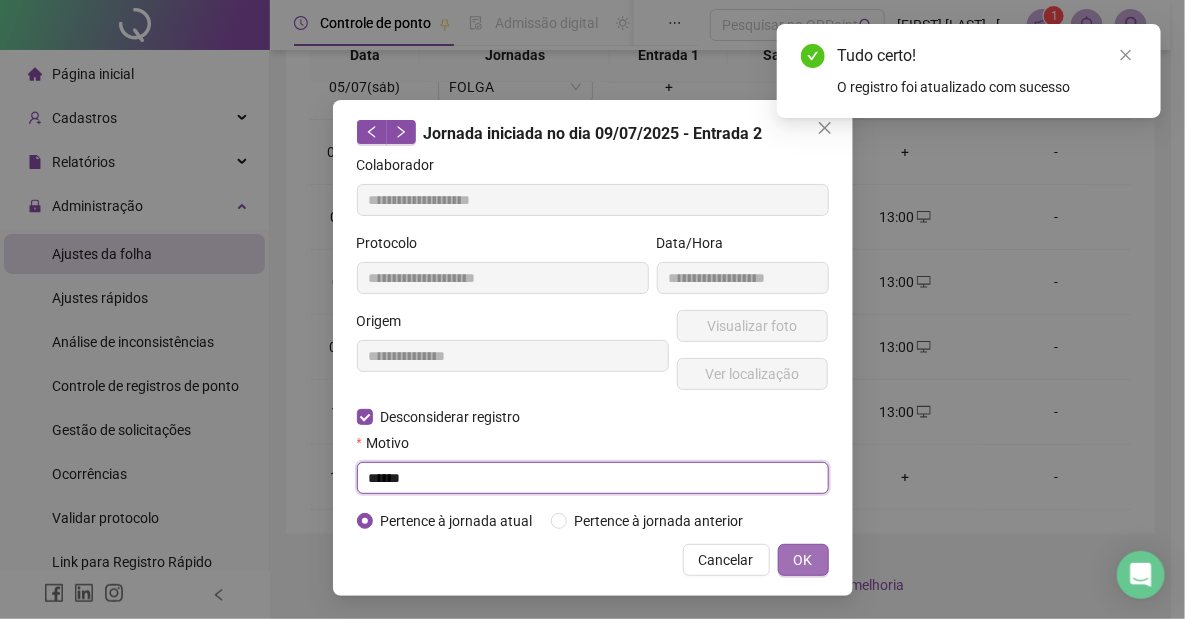 type on "******" 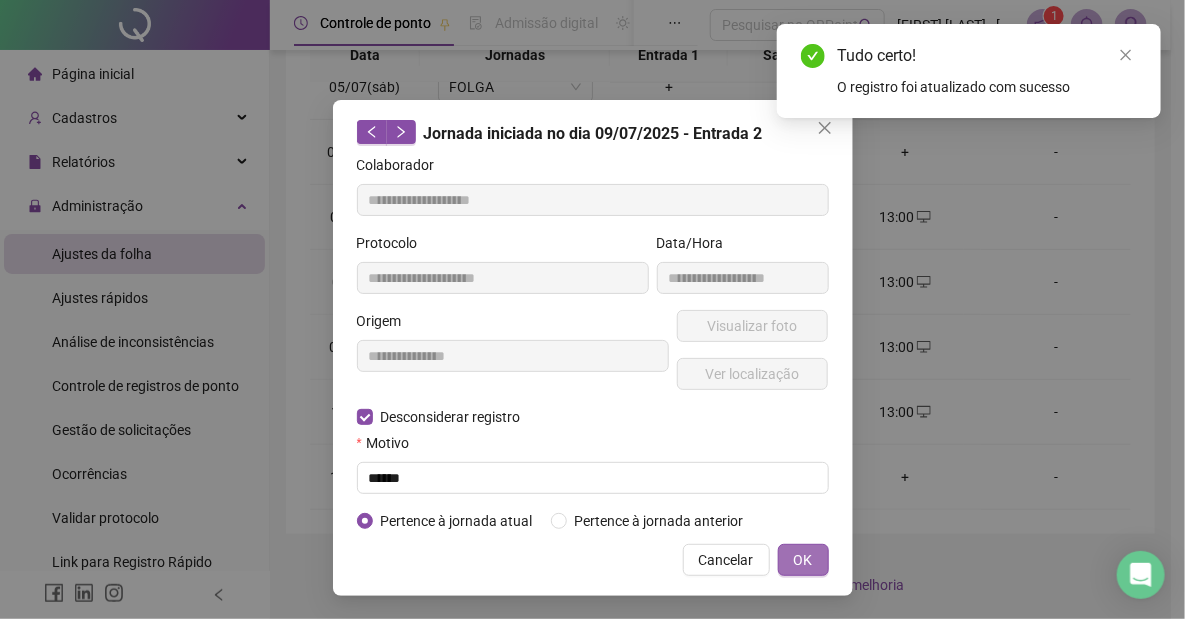click on "OK" at bounding box center [803, 560] 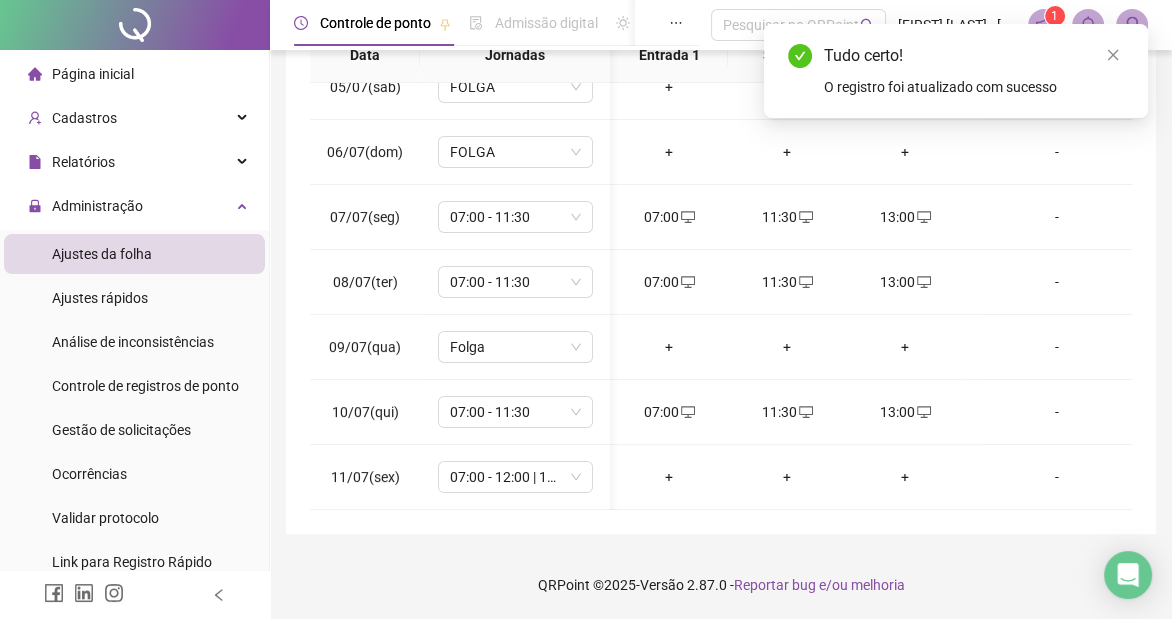 scroll, scrollTop: 300, scrollLeft: 66, axis: both 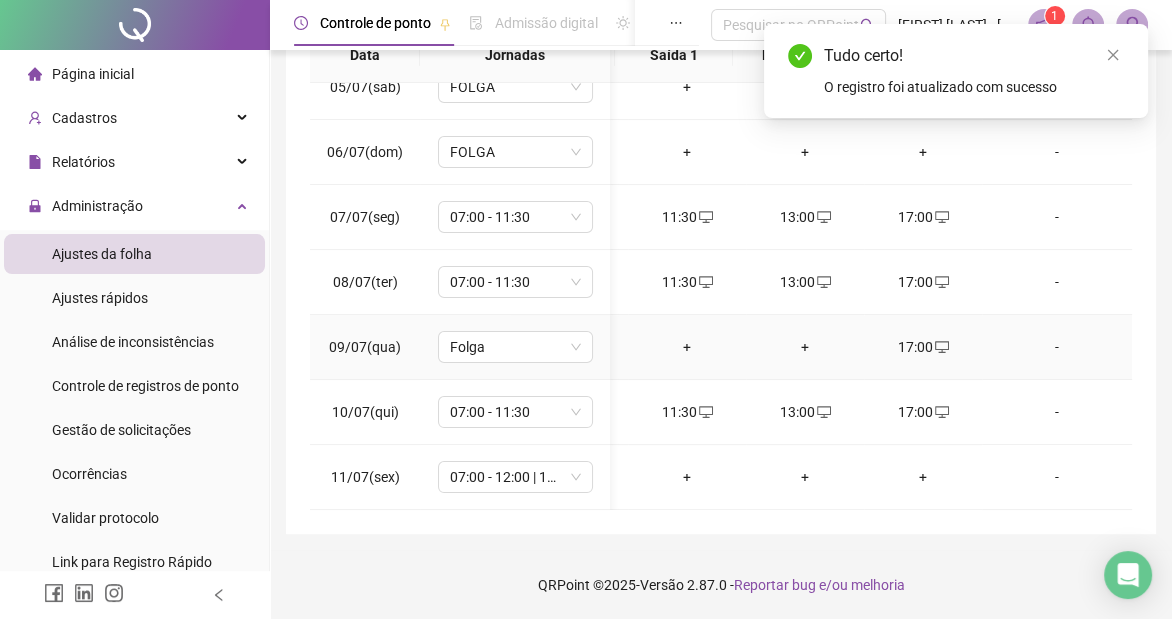 click on "17:00" at bounding box center [923, 347] 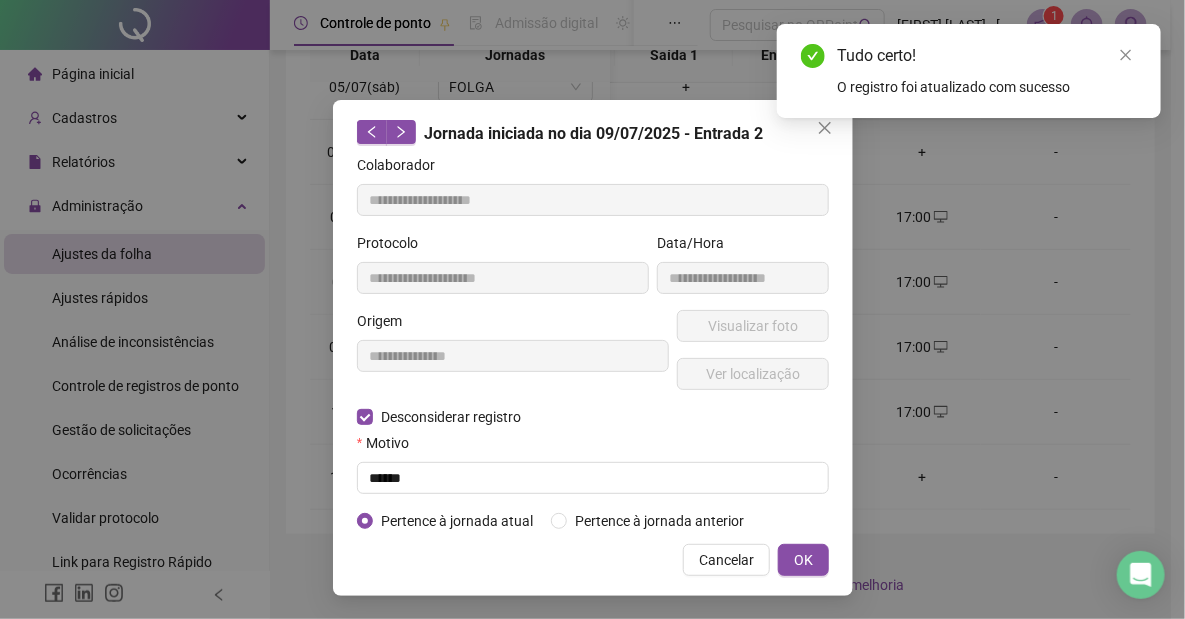type on "**********" 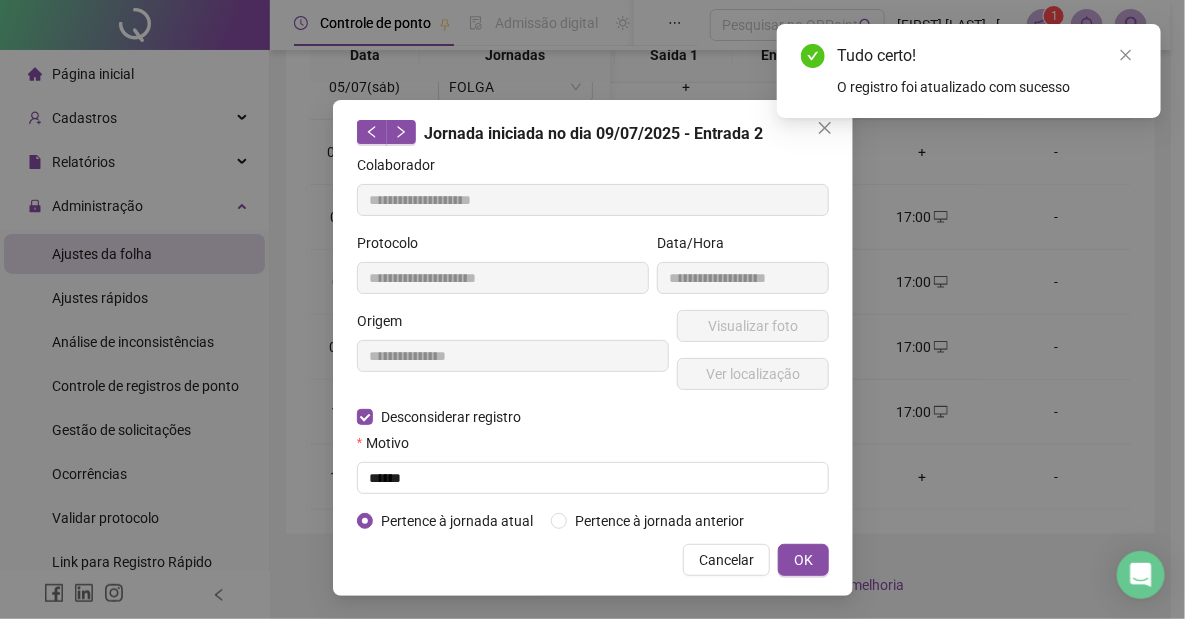 type on "**********" 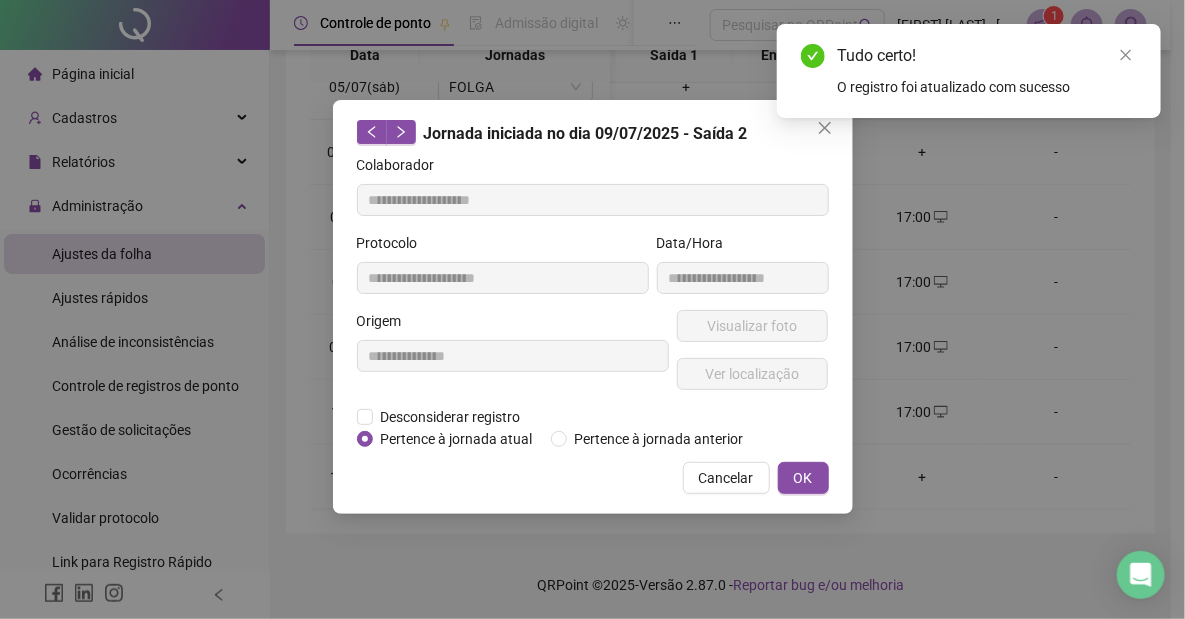click on "Pertence à jornada atual" at bounding box center [457, 439] 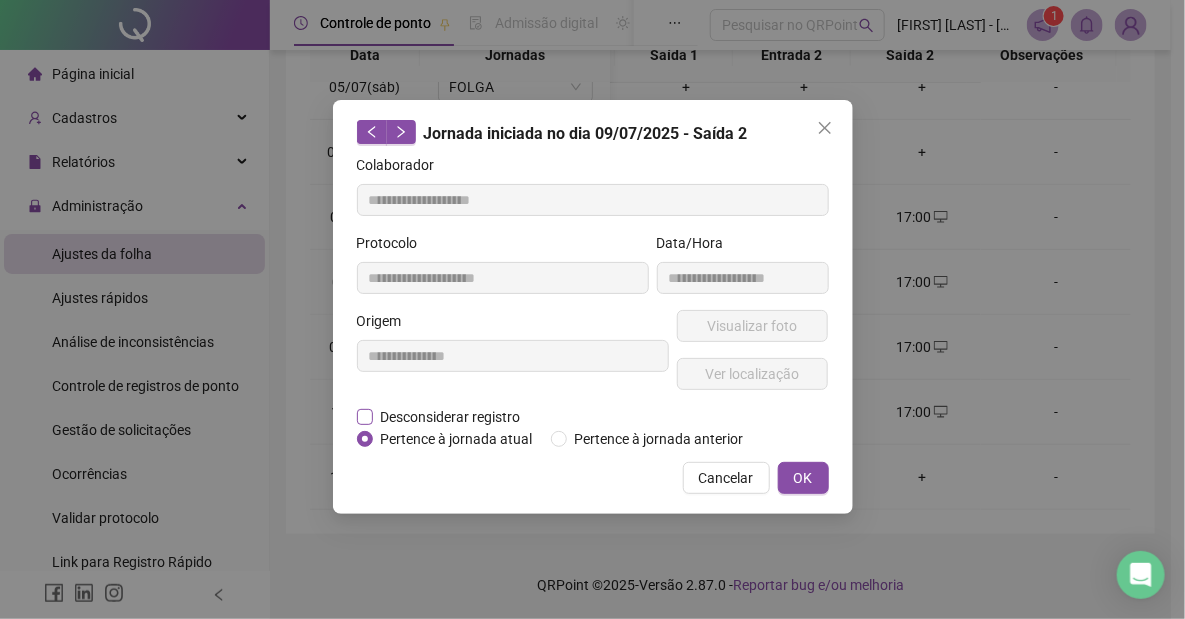 click on "Desconsiderar registro" at bounding box center [451, 417] 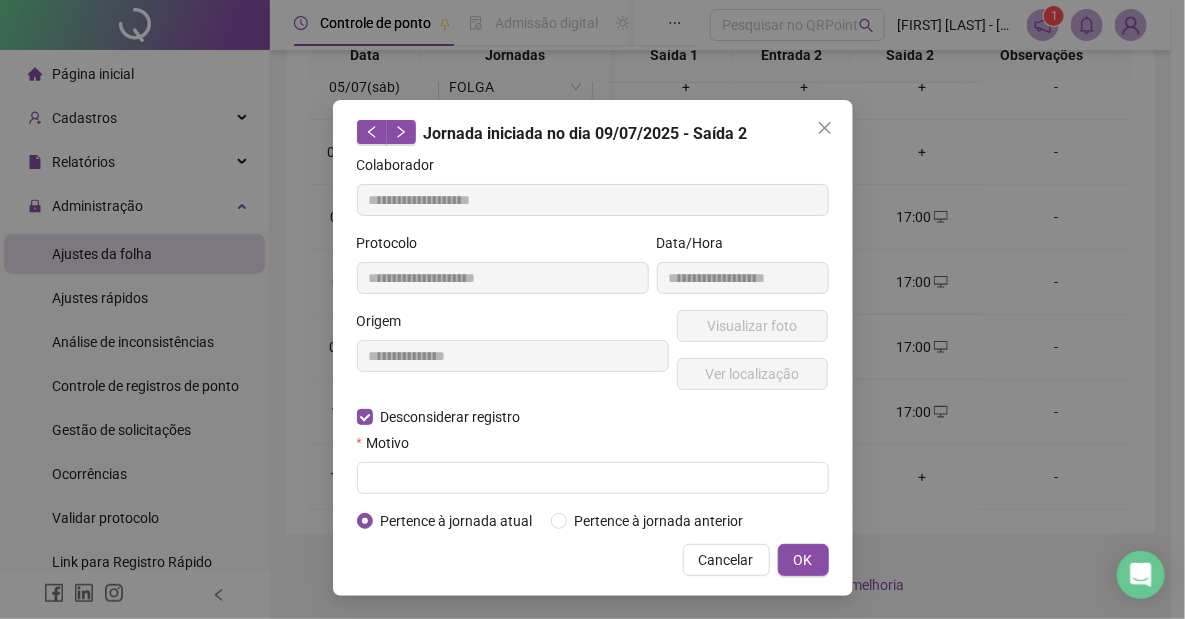 click on "**********" at bounding box center (513, 358) 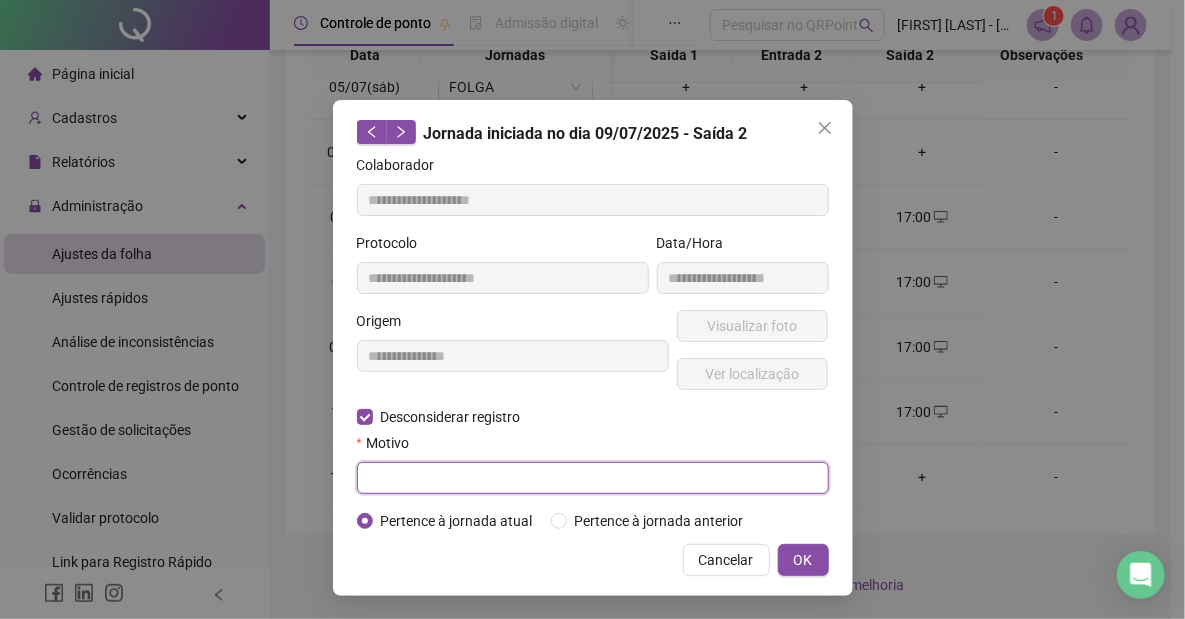 click at bounding box center [593, 478] 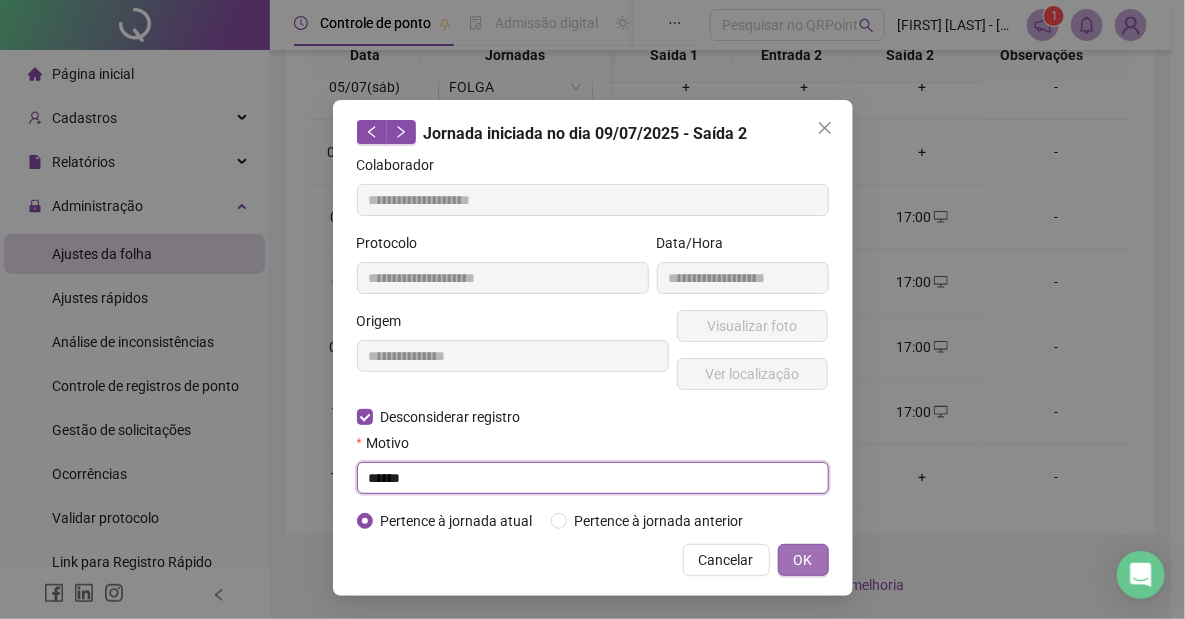type on "******" 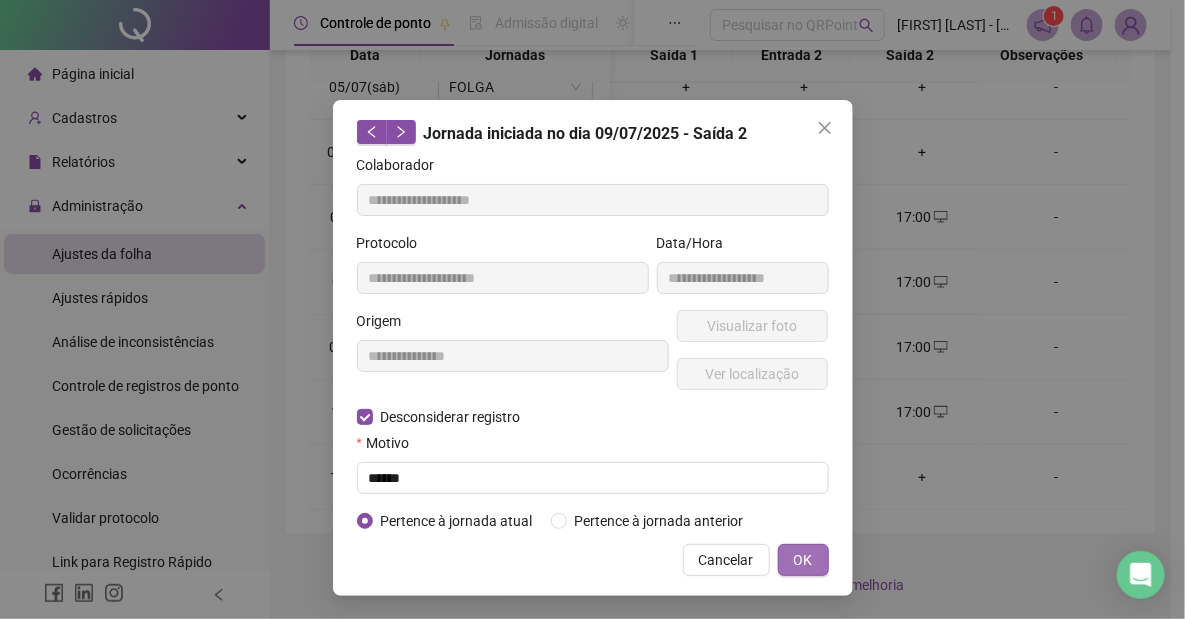 click on "OK" at bounding box center (803, 560) 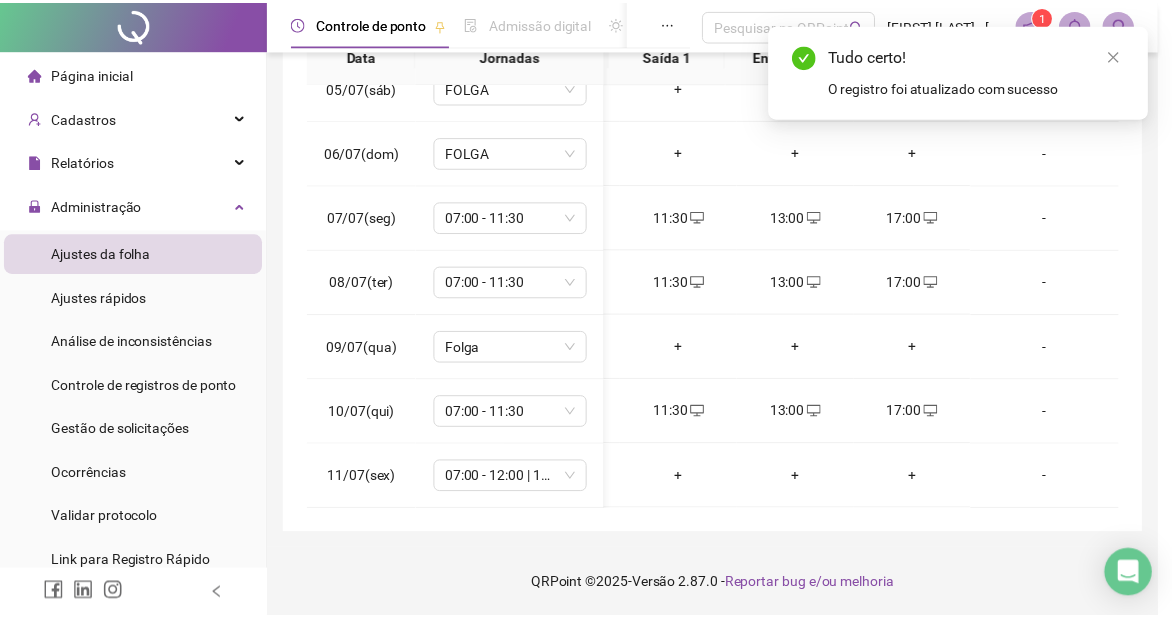 scroll, scrollTop: 0, scrollLeft: 100, axis: horizontal 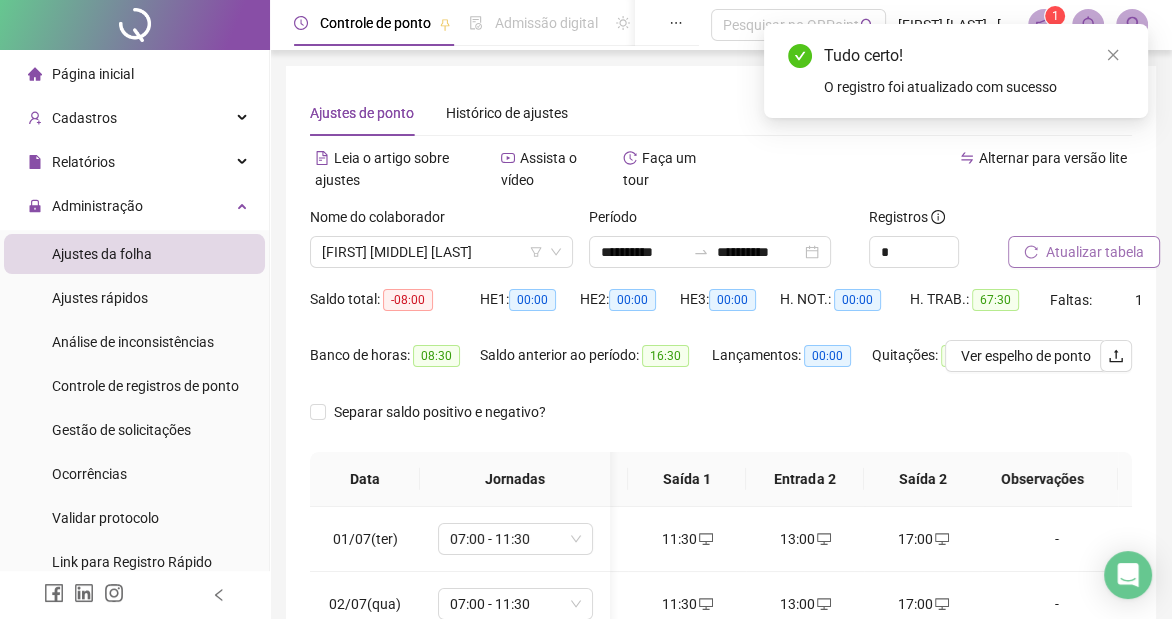 click on "Atualizar tabela" at bounding box center (1095, 252) 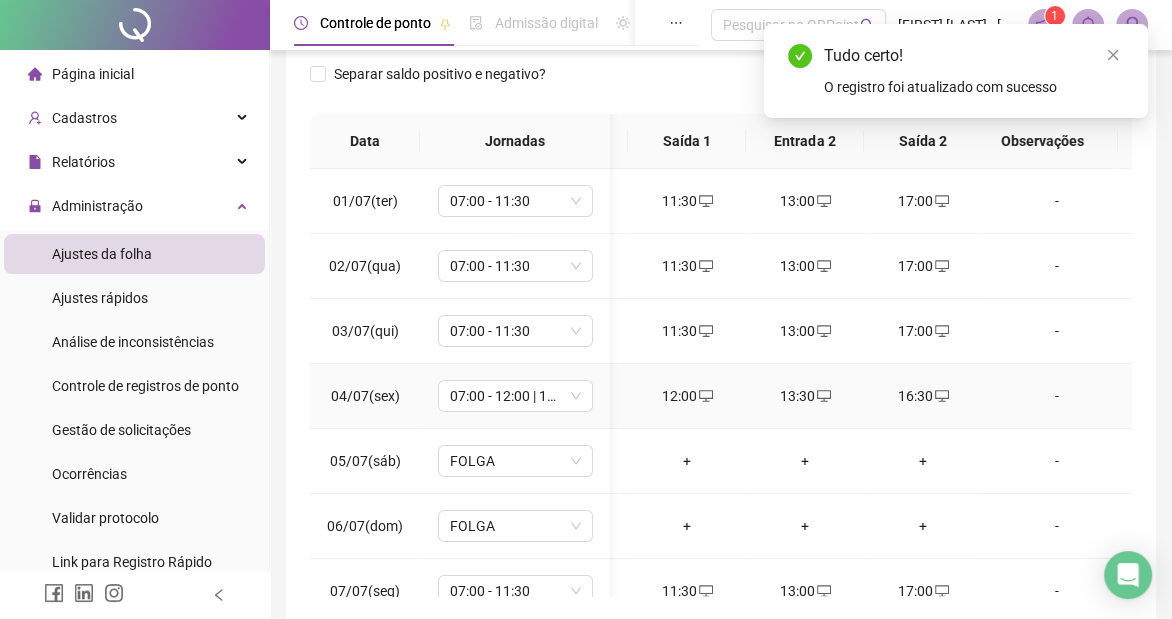 scroll, scrollTop: 424, scrollLeft: 0, axis: vertical 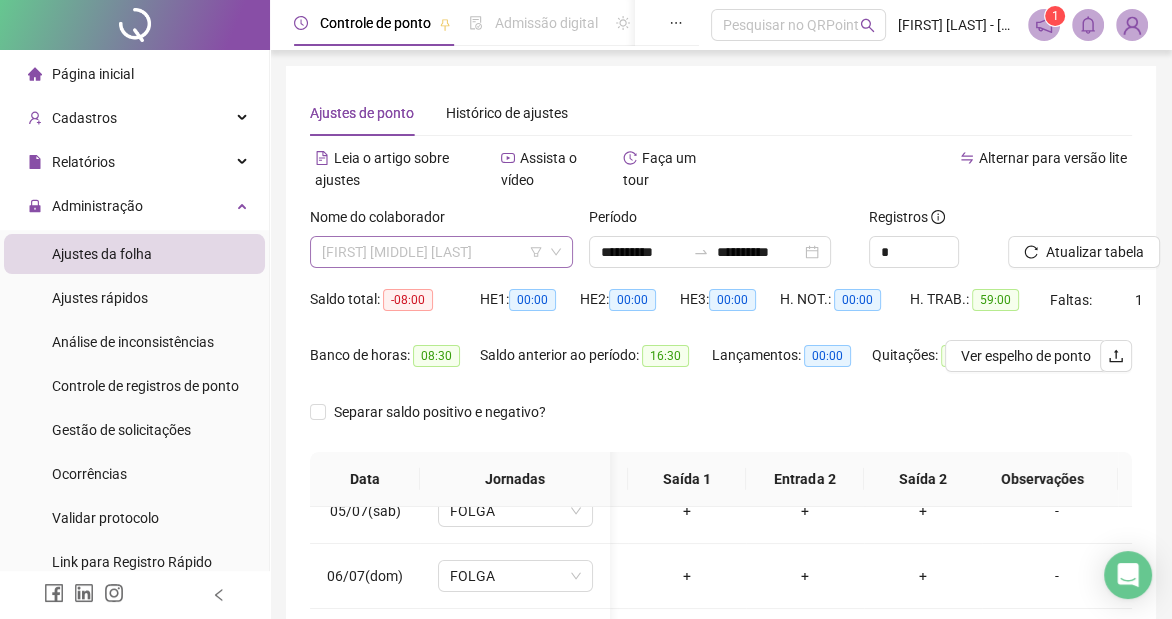 click on "[FIRST] [MIDDLE] [LAST]" at bounding box center [441, 252] 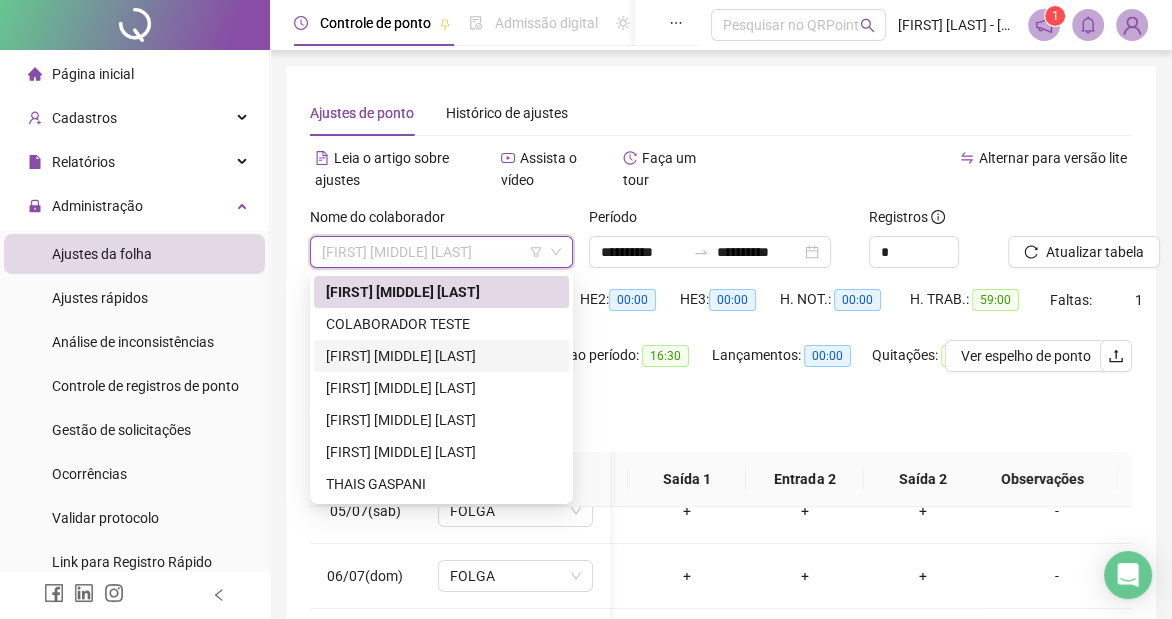 click on "[FIRST] [MIDDLE] [LAST]" at bounding box center (441, 356) 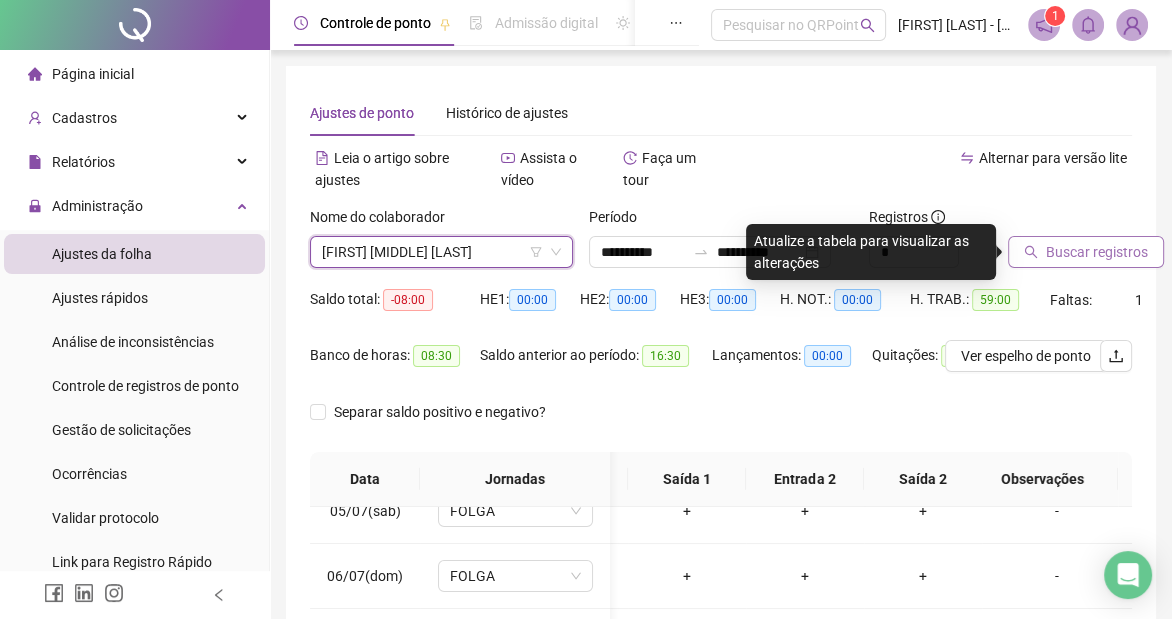 click 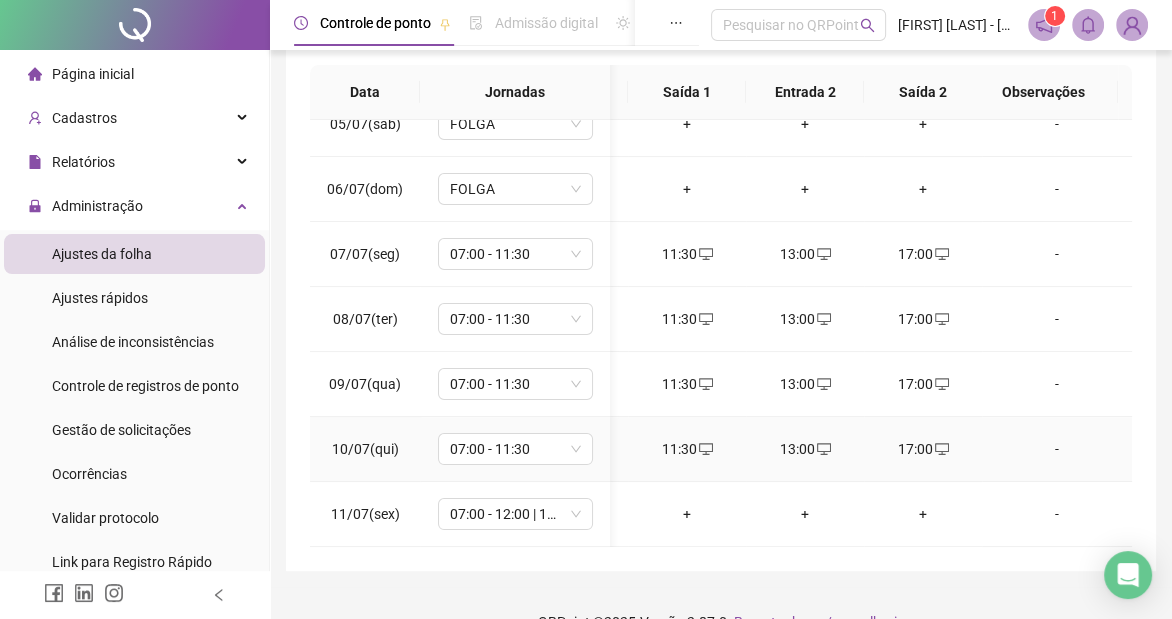scroll, scrollTop: 424, scrollLeft: 0, axis: vertical 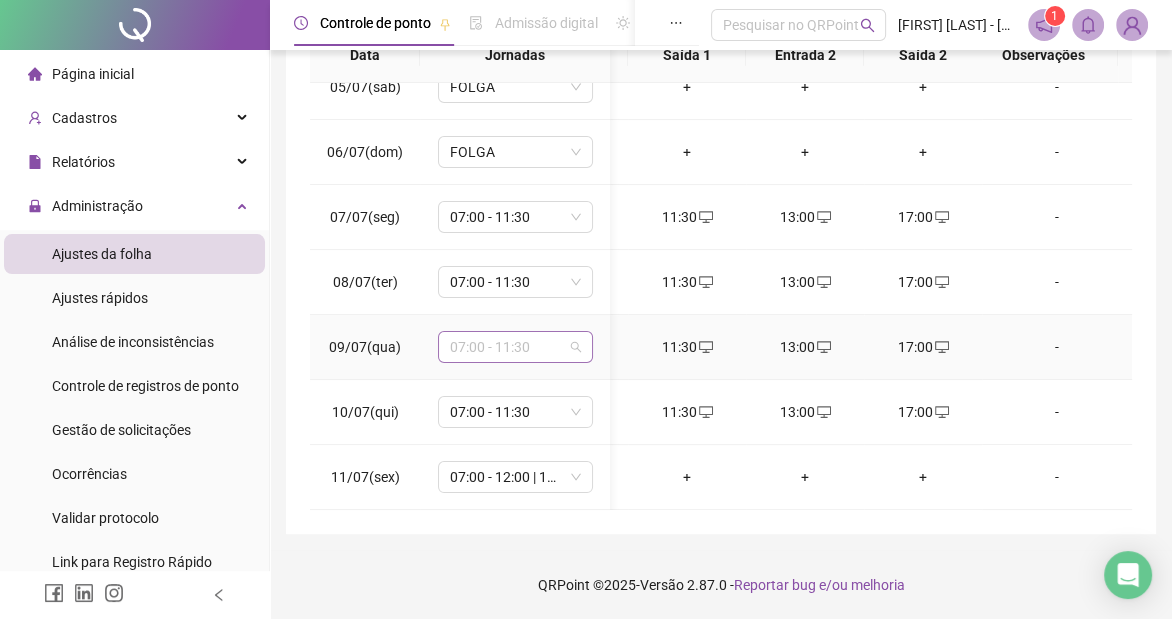 click on "07:00 - 11:30" at bounding box center [515, 347] 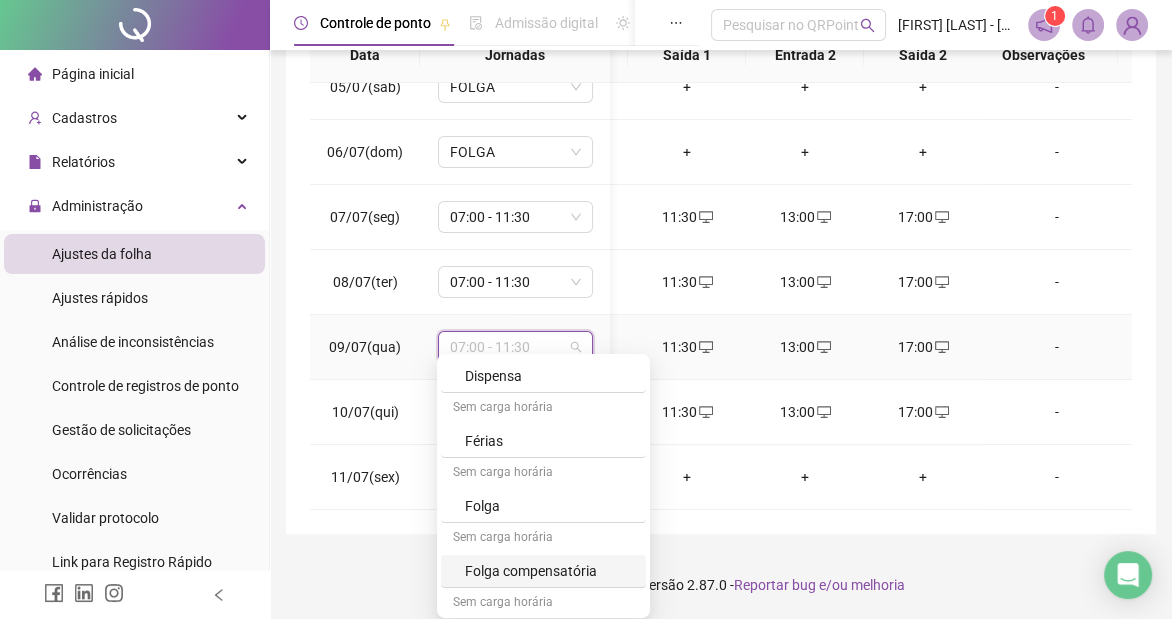 scroll, scrollTop: 328, scrollLeft: 0, axis: vertical 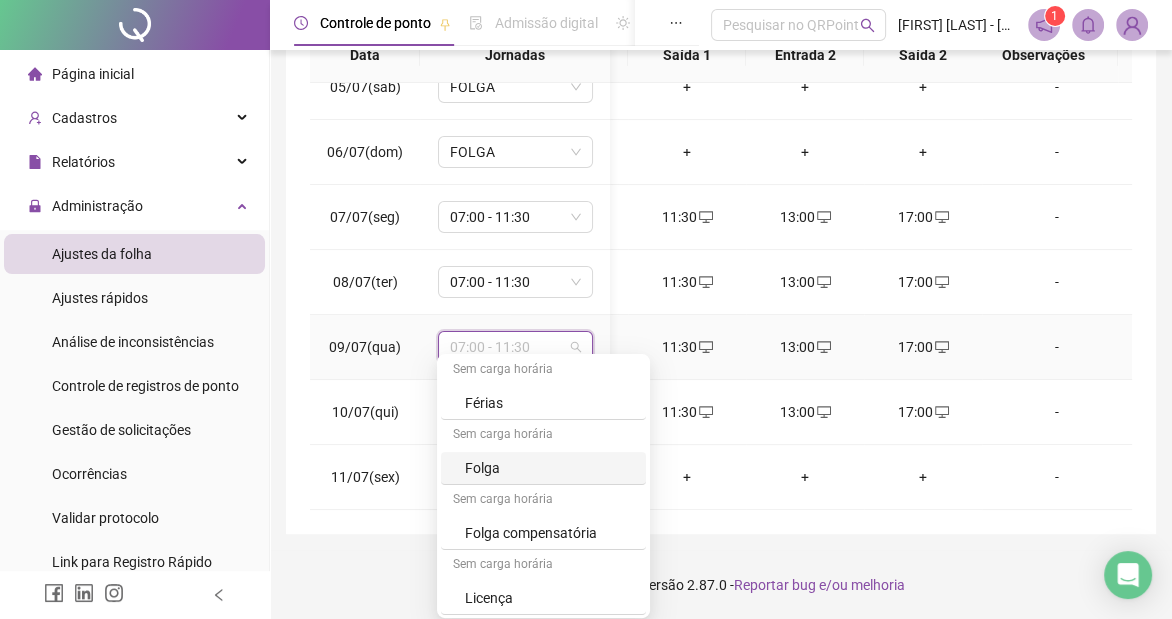 click on "Folga" at bounding box center [549, 468] 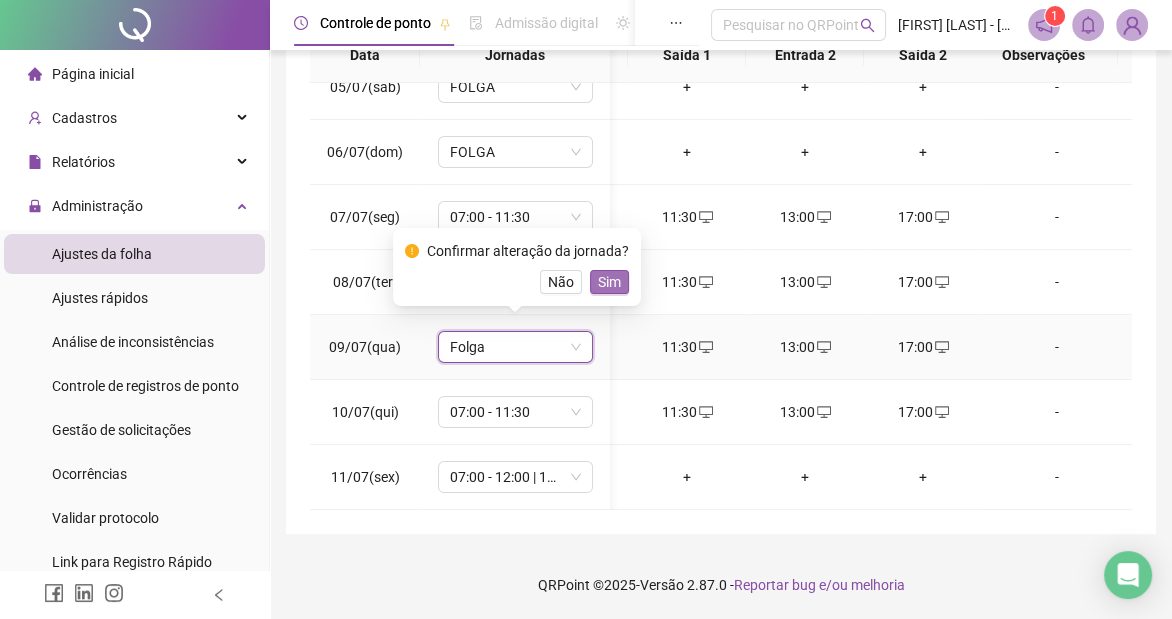 click on "Sim" at bounding box center (609, 282) 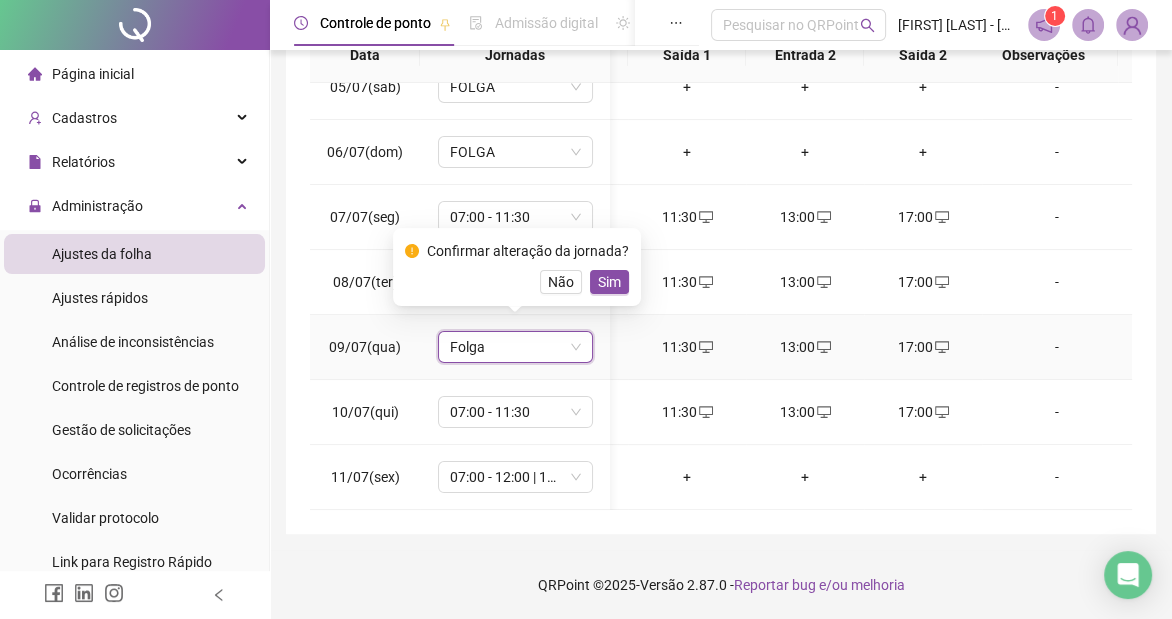 click on "11:30" at bounding box center [687, 347] 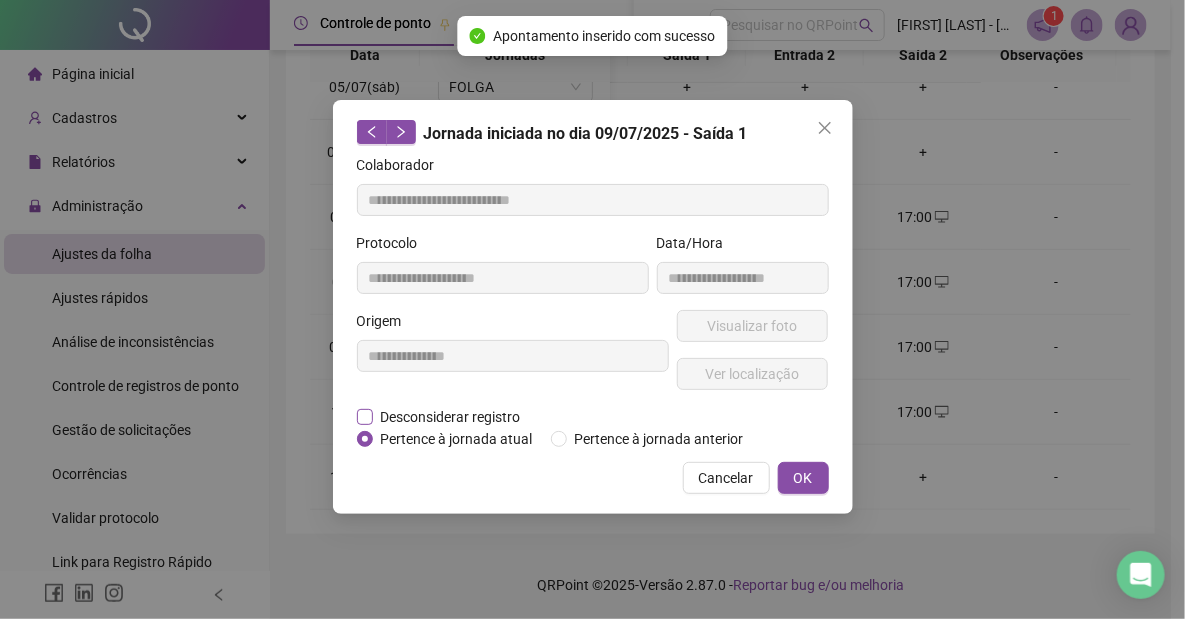 click on "Desconsiderar registro" at bounding box center (451, 417) 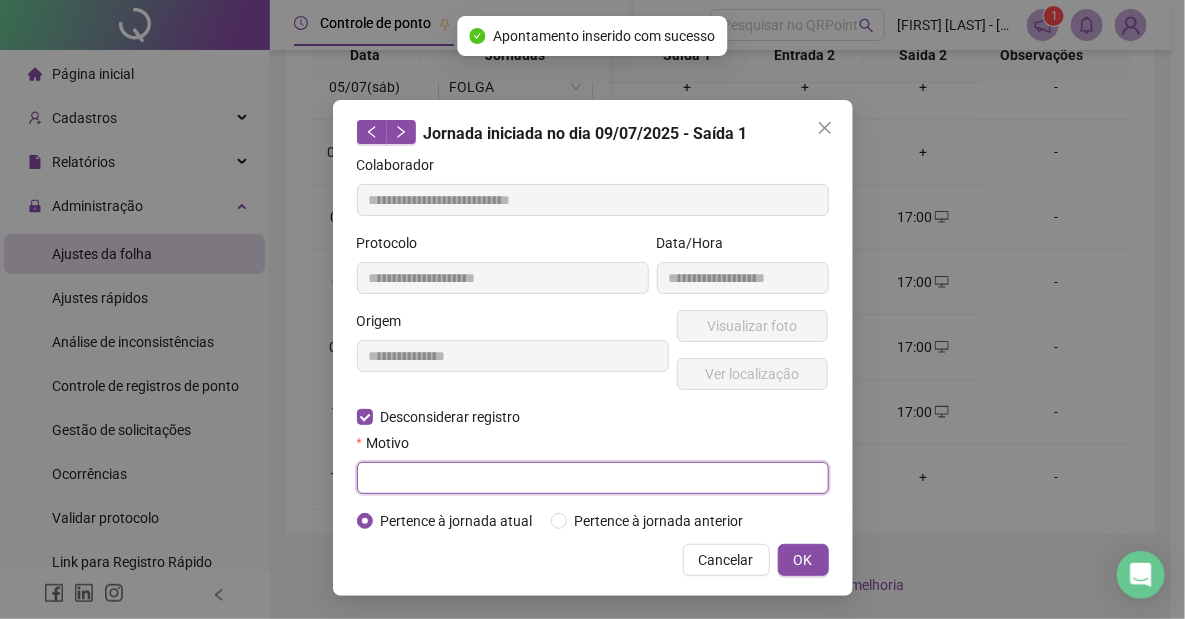 click at bounding box center [593, 478] 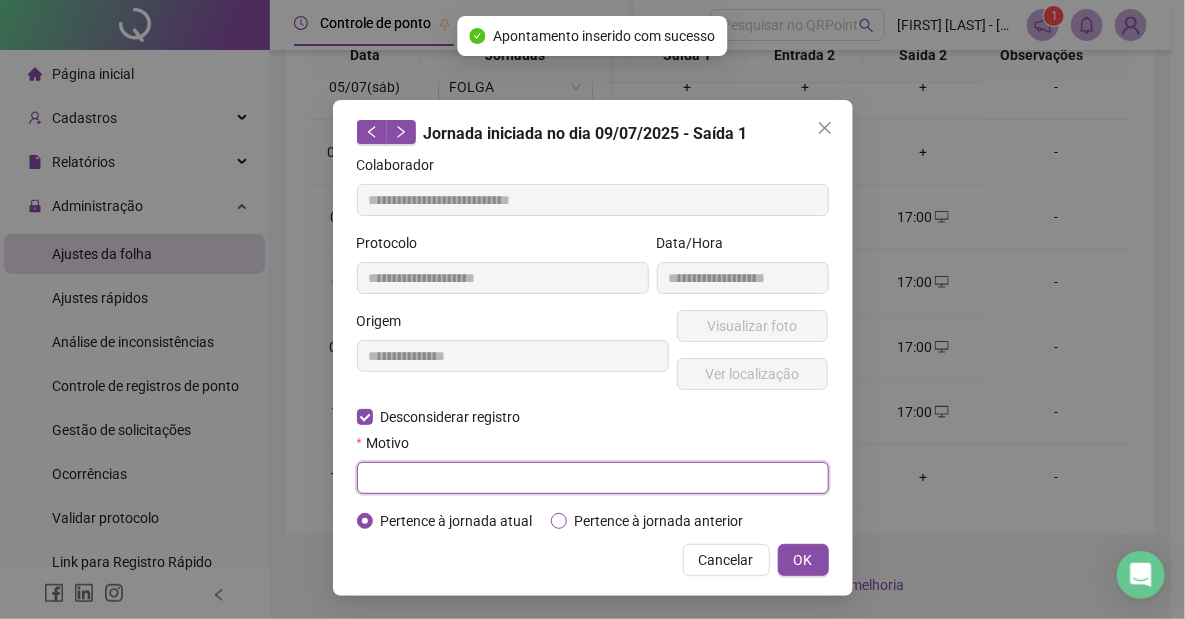 paste on "******" 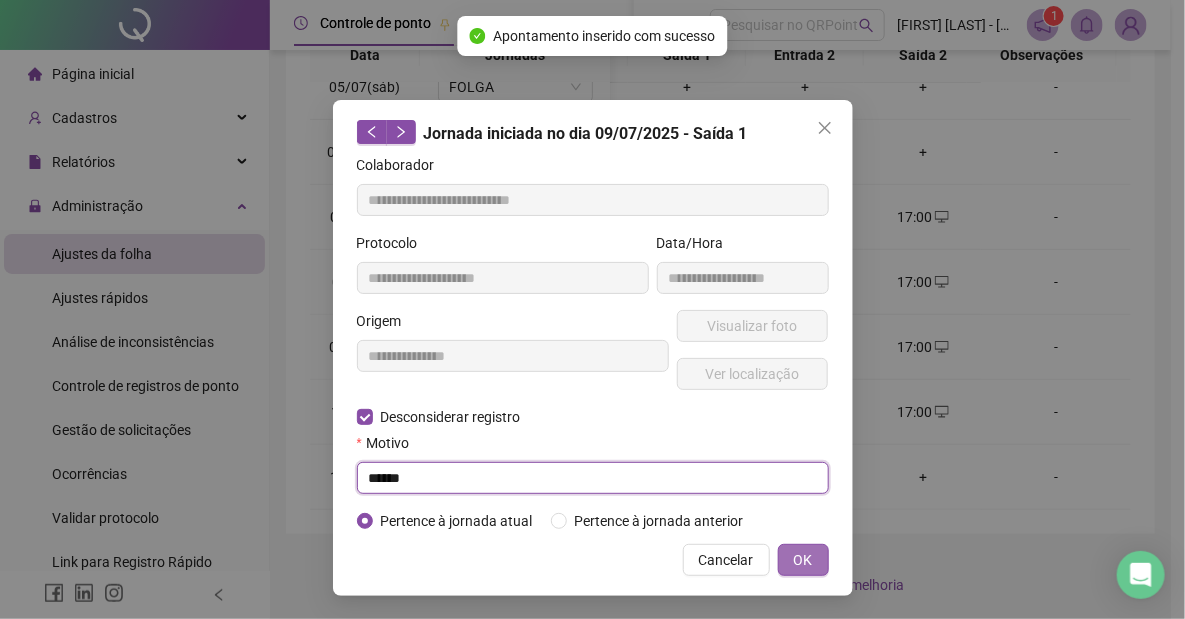 type on "******" 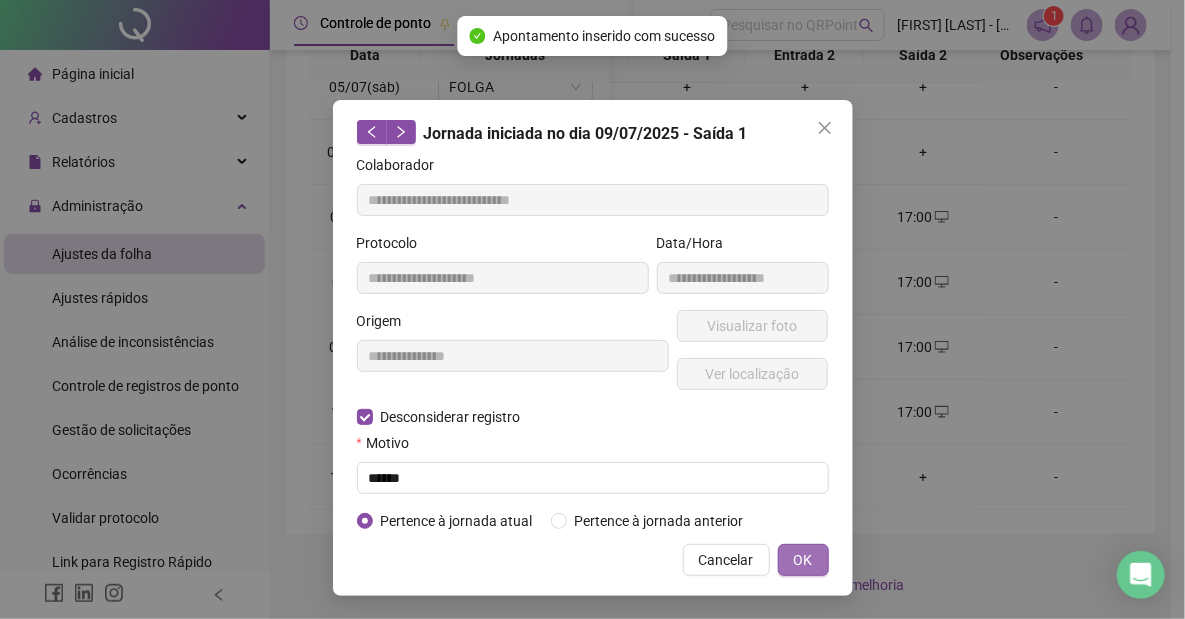 click on "OK" at bounding box center [803, 560] 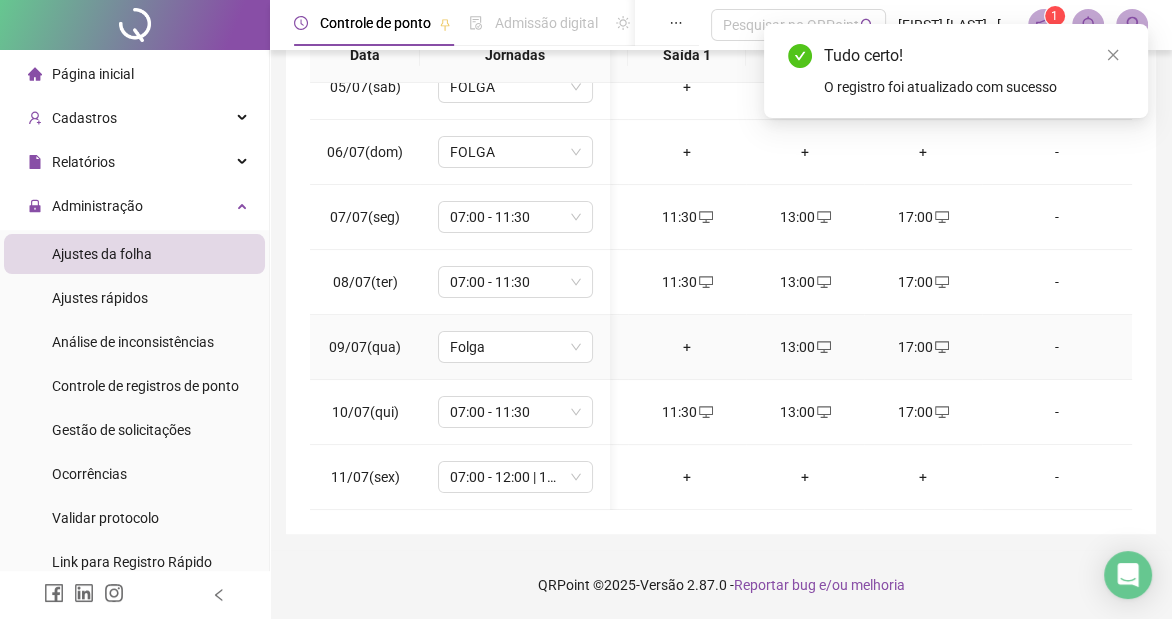 click on "13:00" at bounding box center [805, 347] 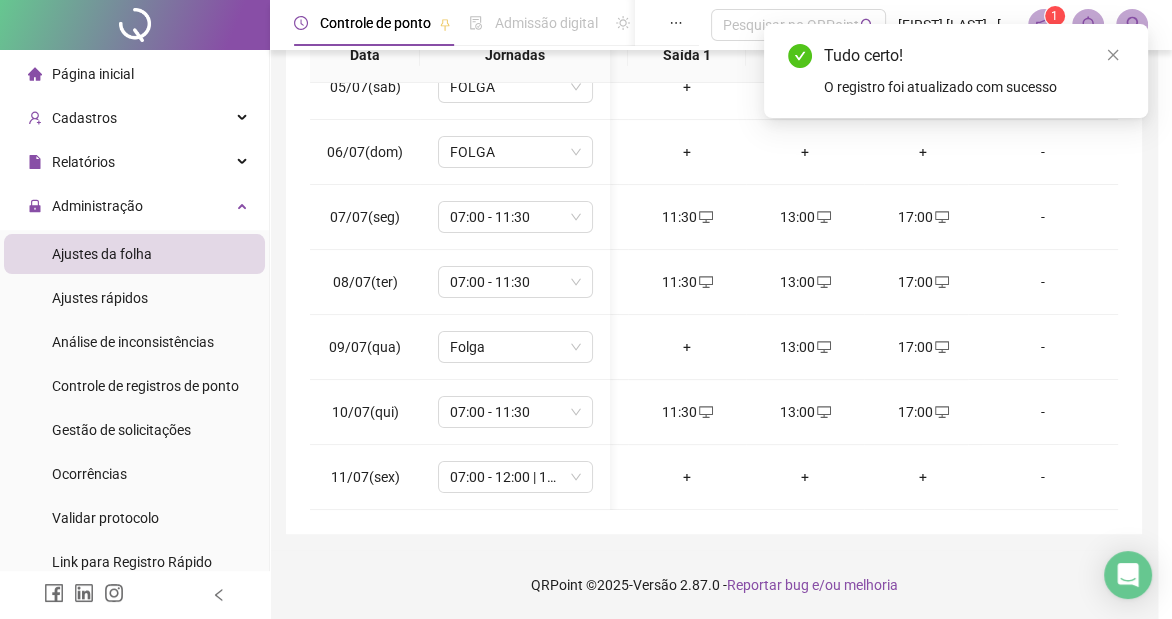 type on "**********" 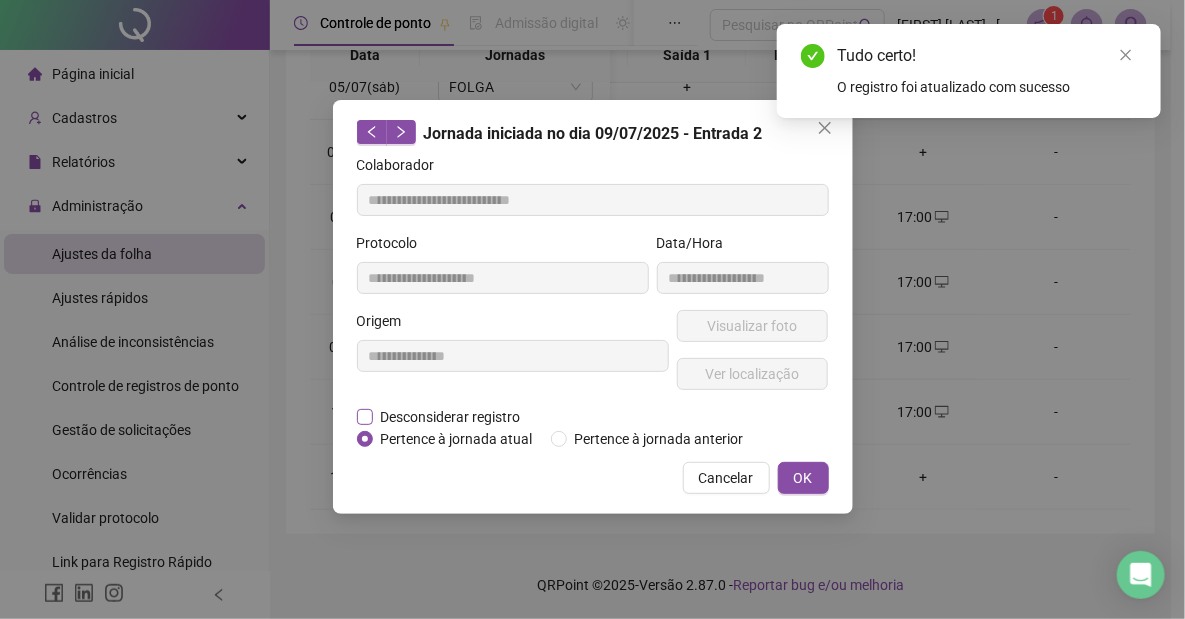 click on "Desconsiderar registro" at bounding box center (451, 417) 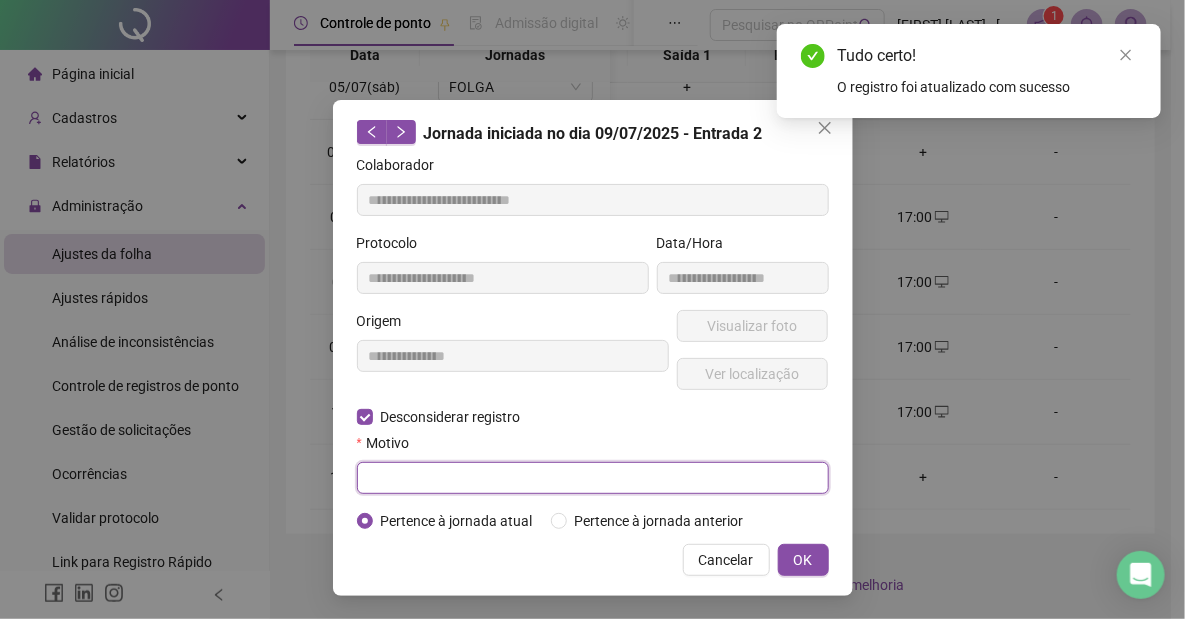 click at bounding box center (593, 478) 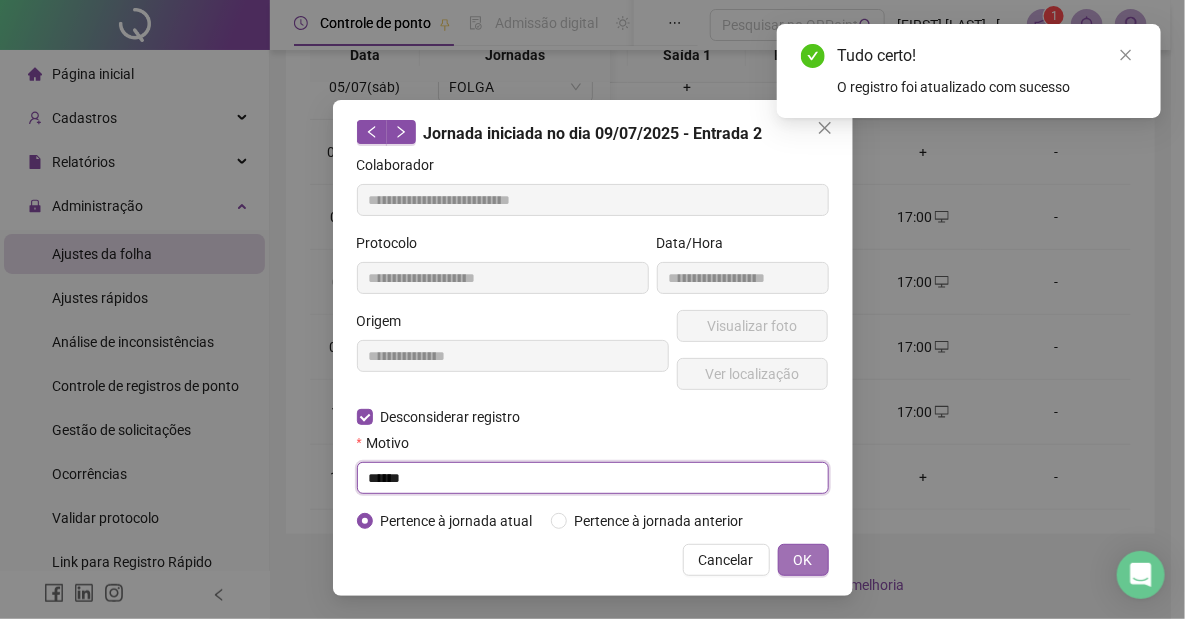 type on "******" 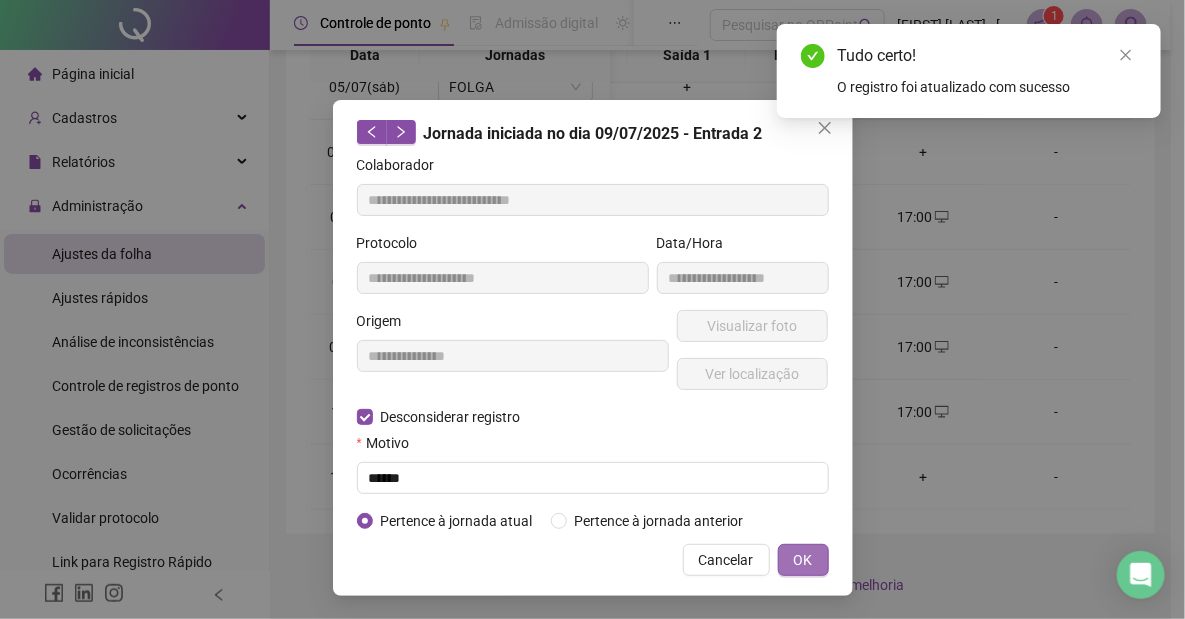 click on "OK" at bounding box center (803, 560) 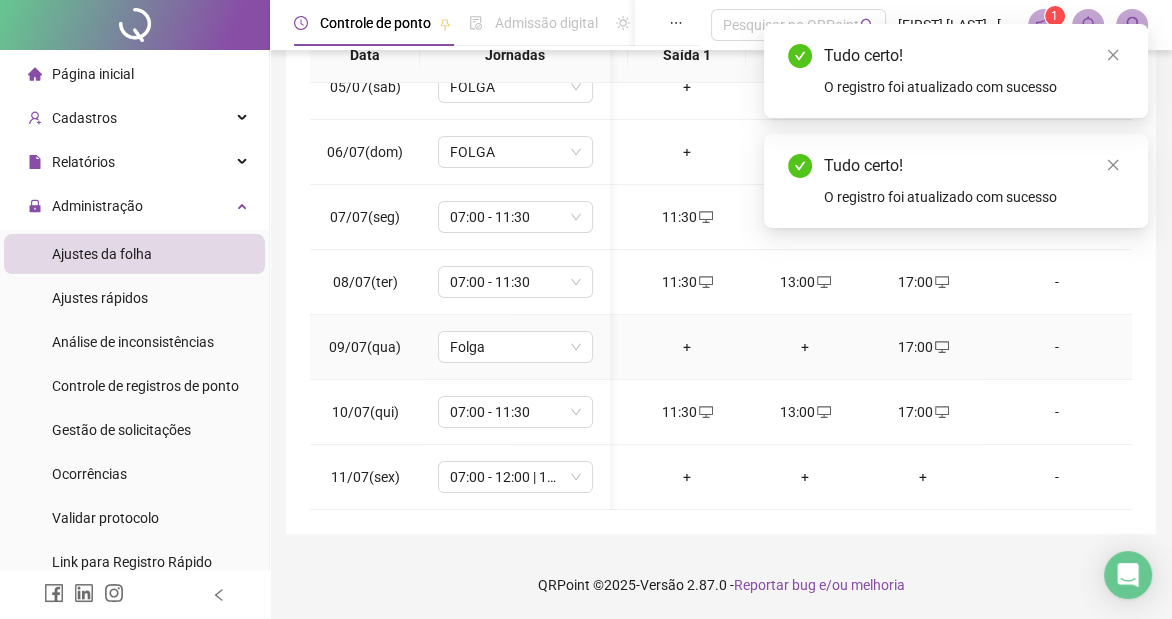 click on "17:00" at bounding box center (923, 347) 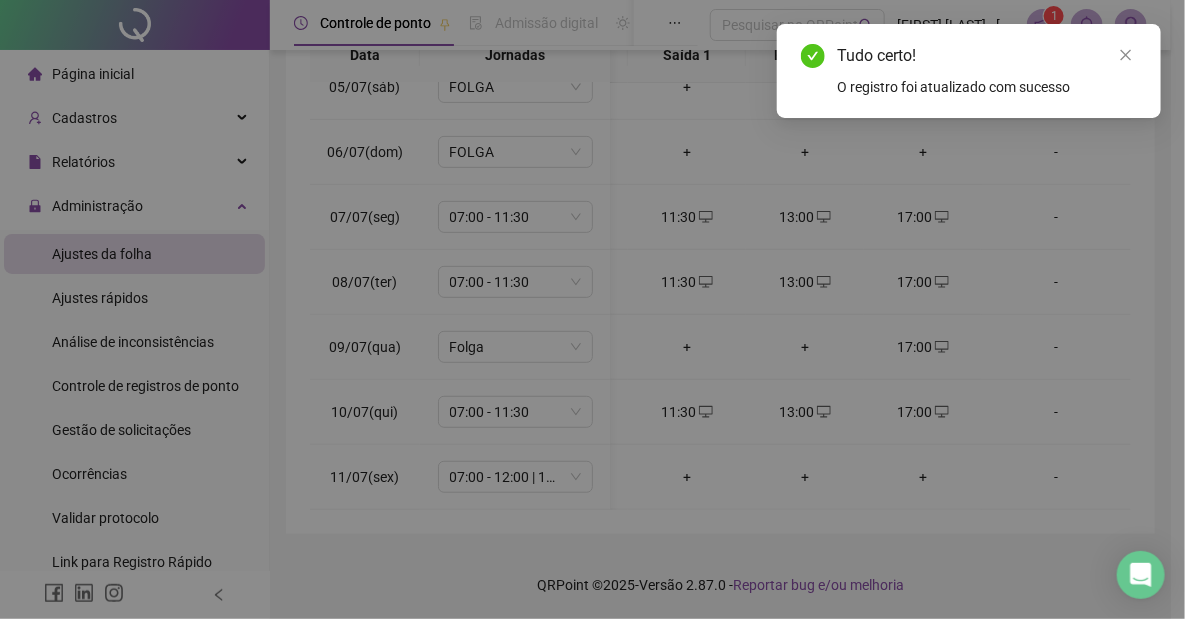 type on "**********" 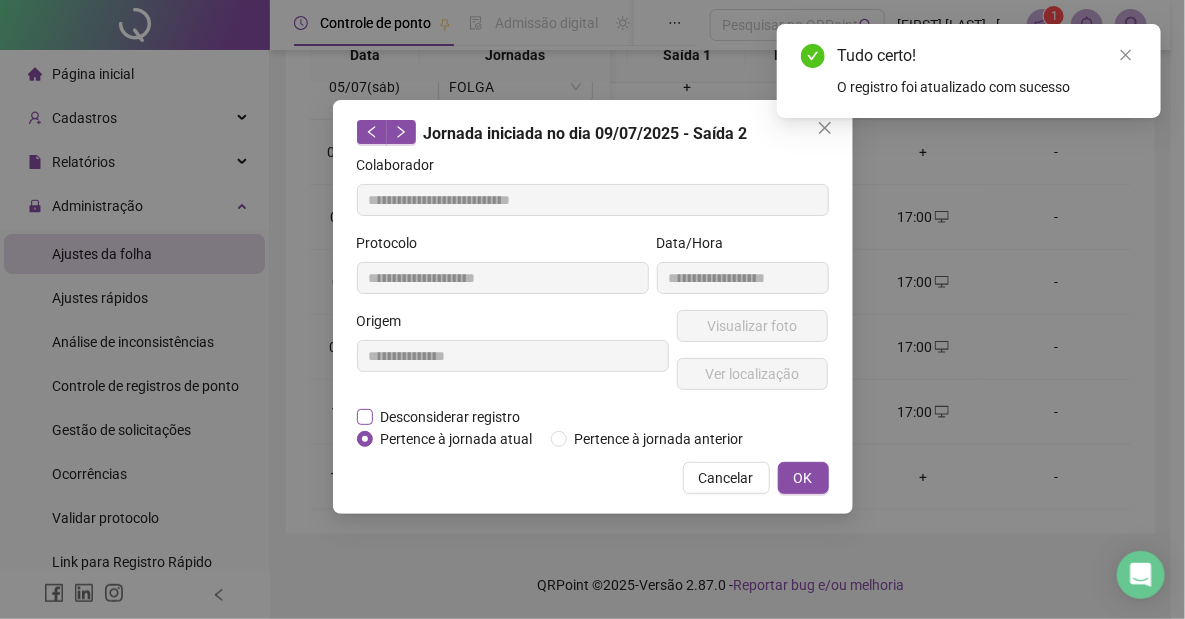 click on "Desconsiderar registro" at bounding box center (451, 417) 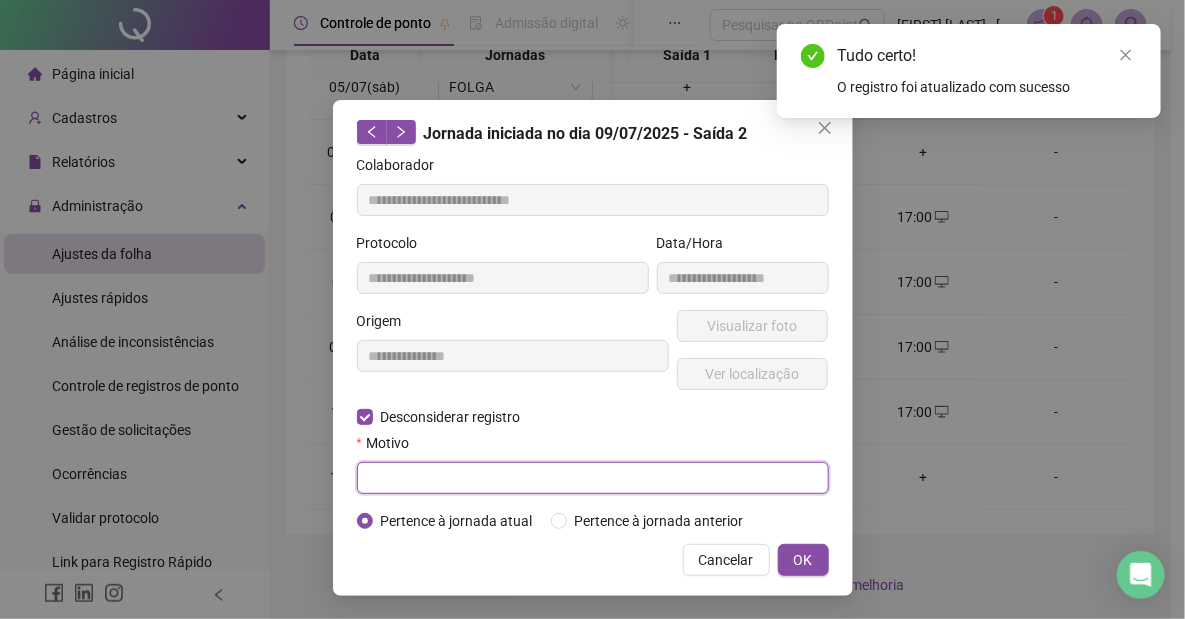 click at bounding box center [593, 478] 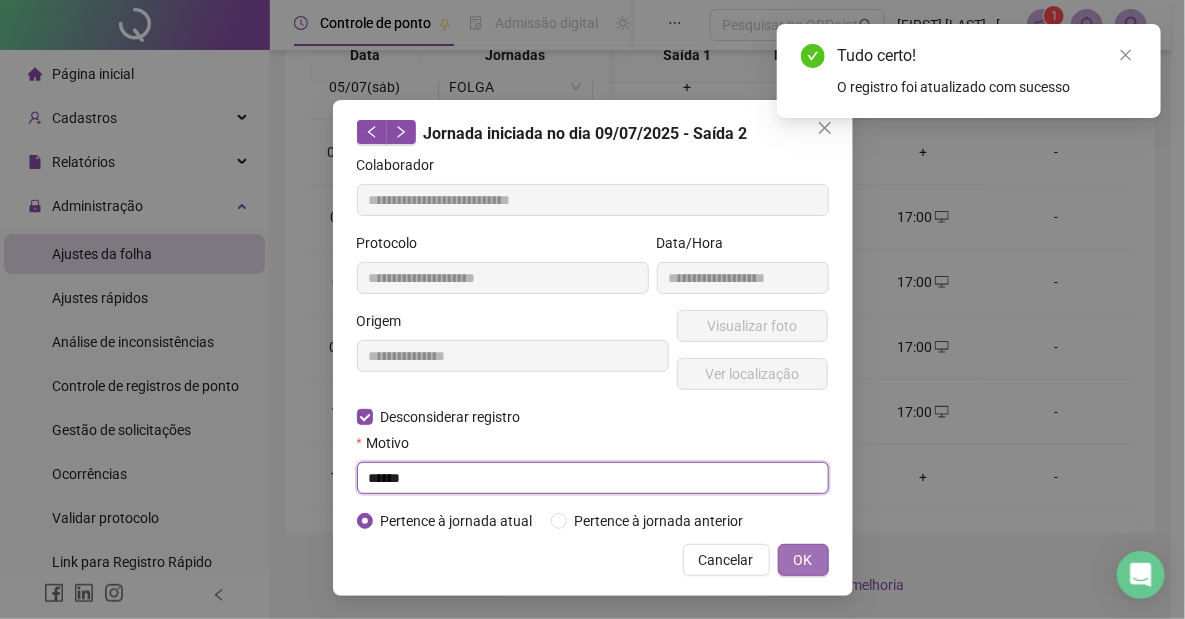type on "******" 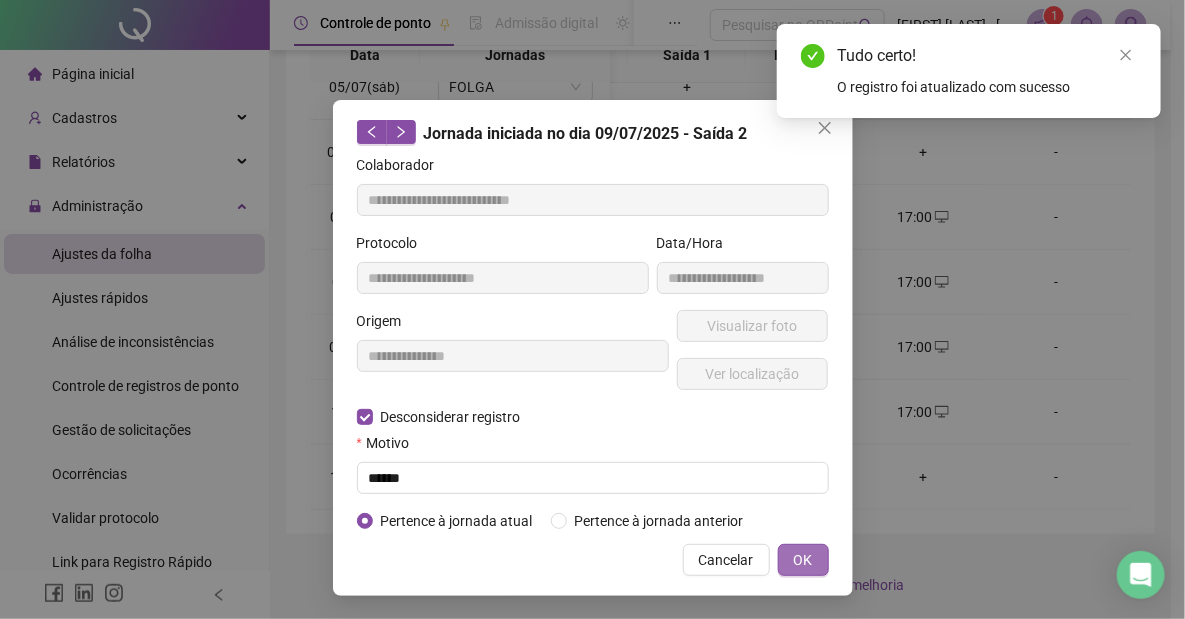 click on "OK" at bounding box center [803, 560] 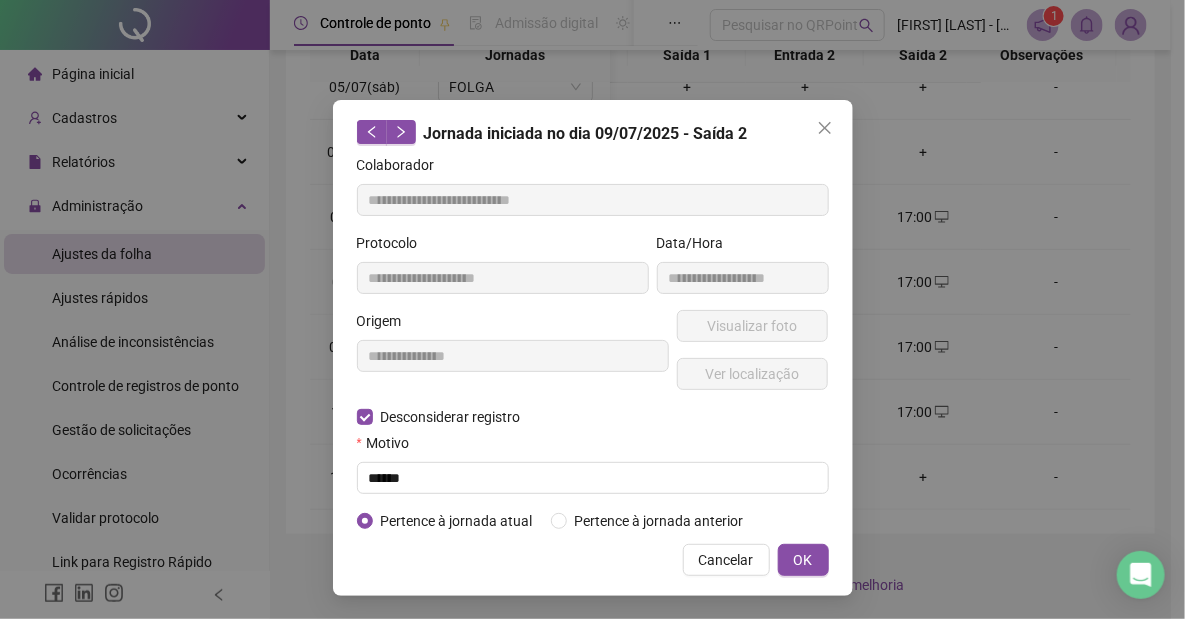 click on "OK" at bounding box center [803, 560] 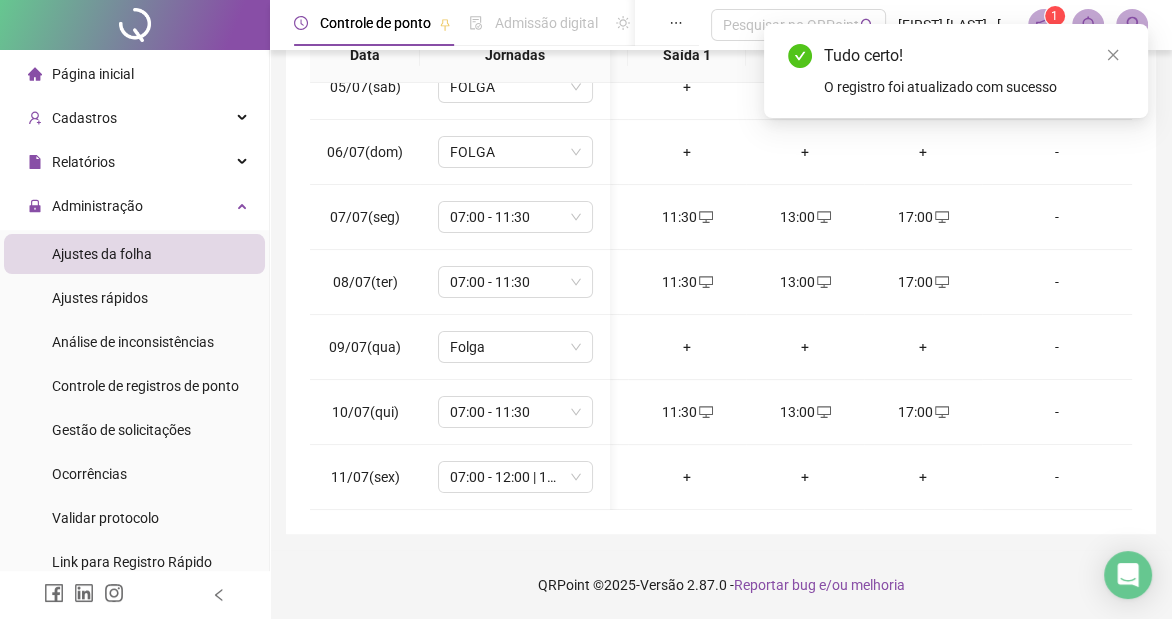 scroll, scrollTop: 300, scrollLeft: 113, axis: both 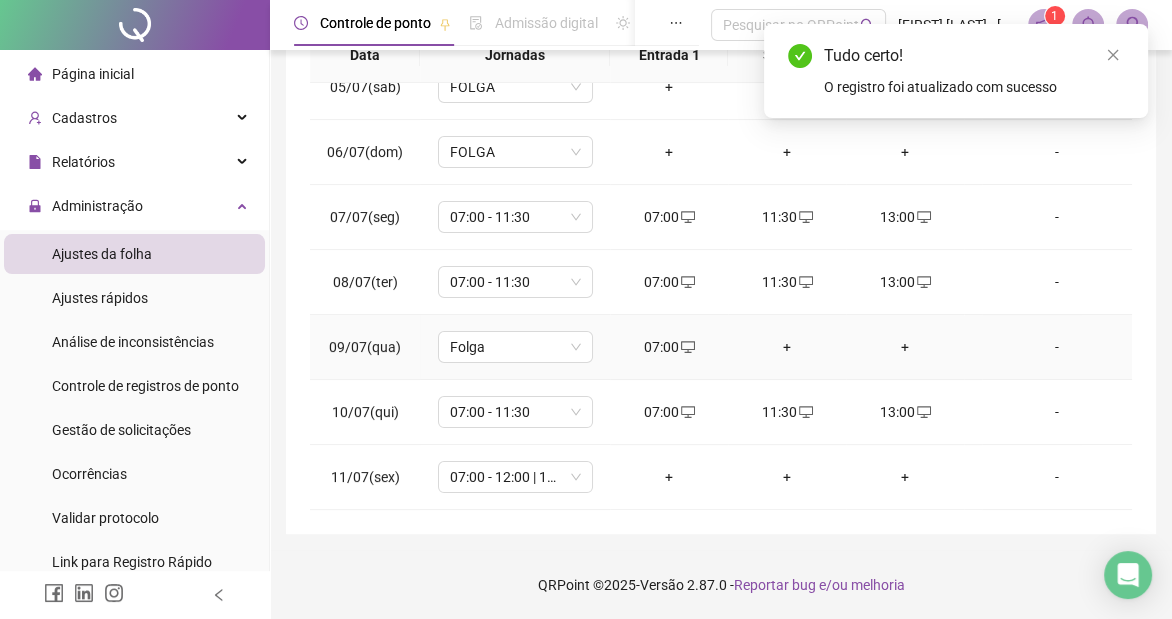 click on "07:00" at bounding box center [669, 347] 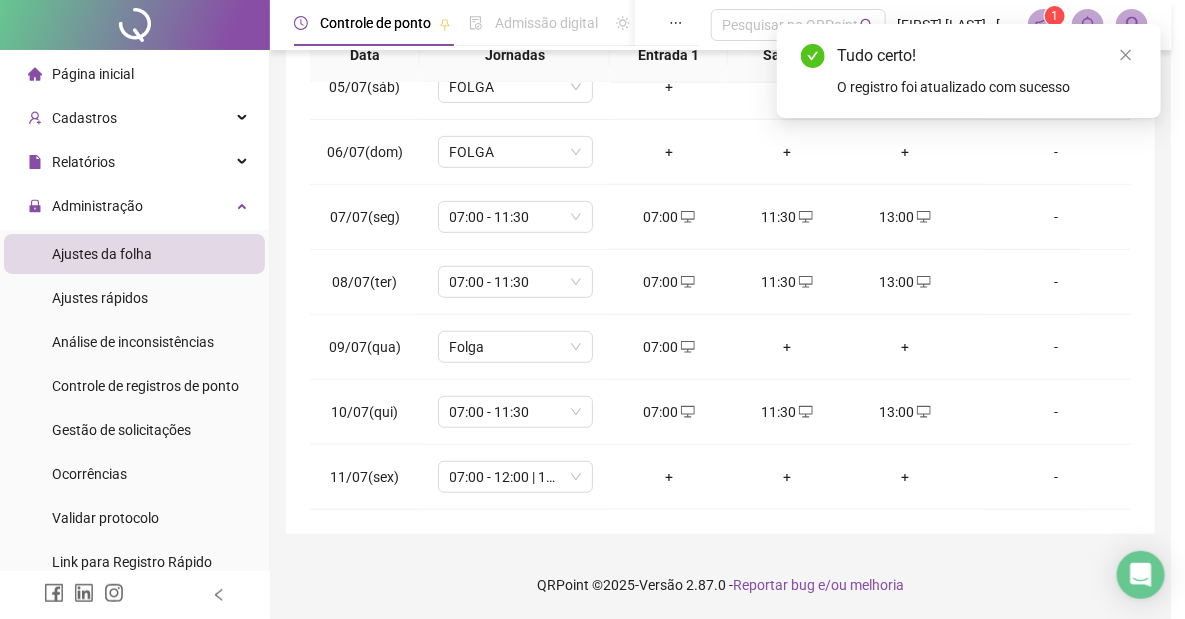 type on "**********" 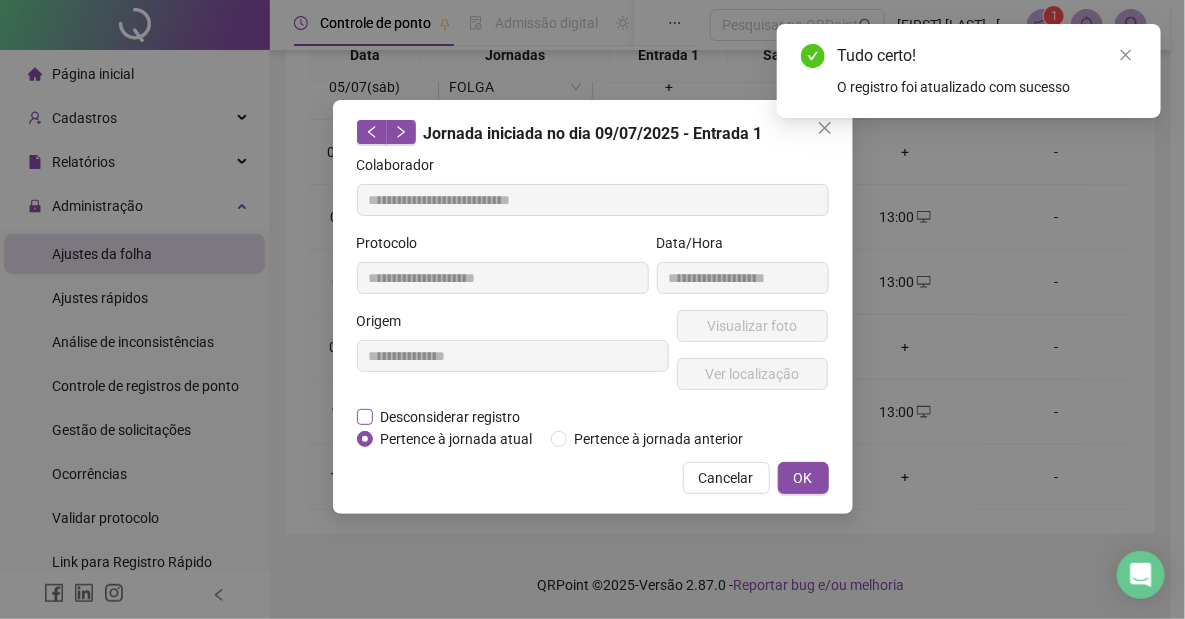 click on "Desconsiderar registro" at bounding box center (451, 417) 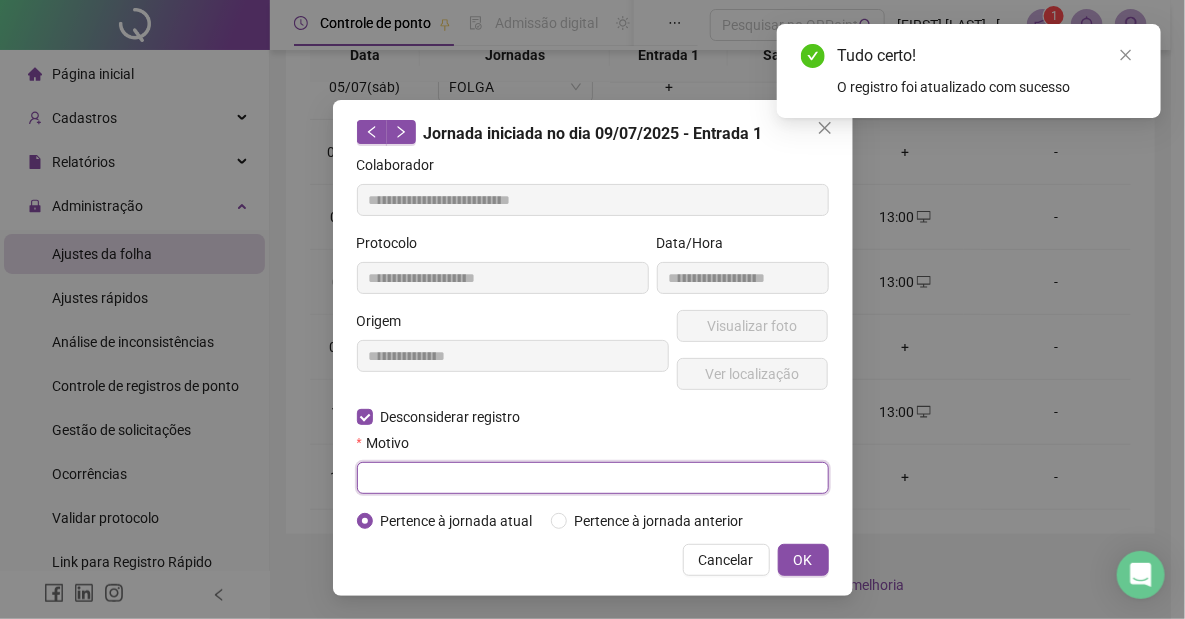 click at bounding box center (593, 478) 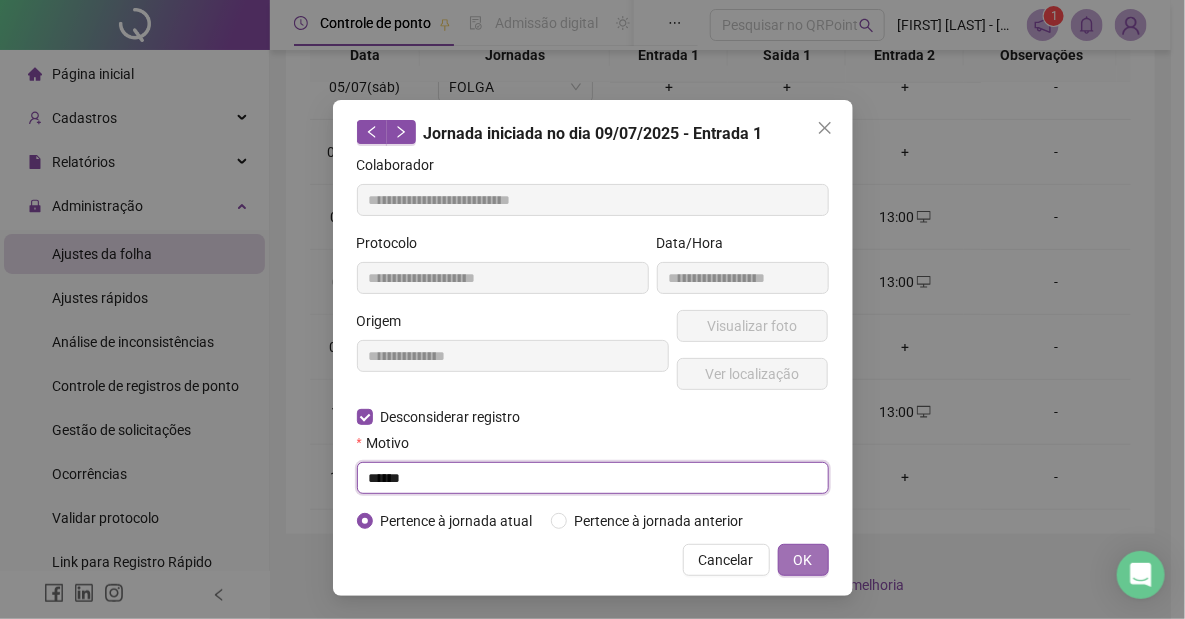 type on "******" 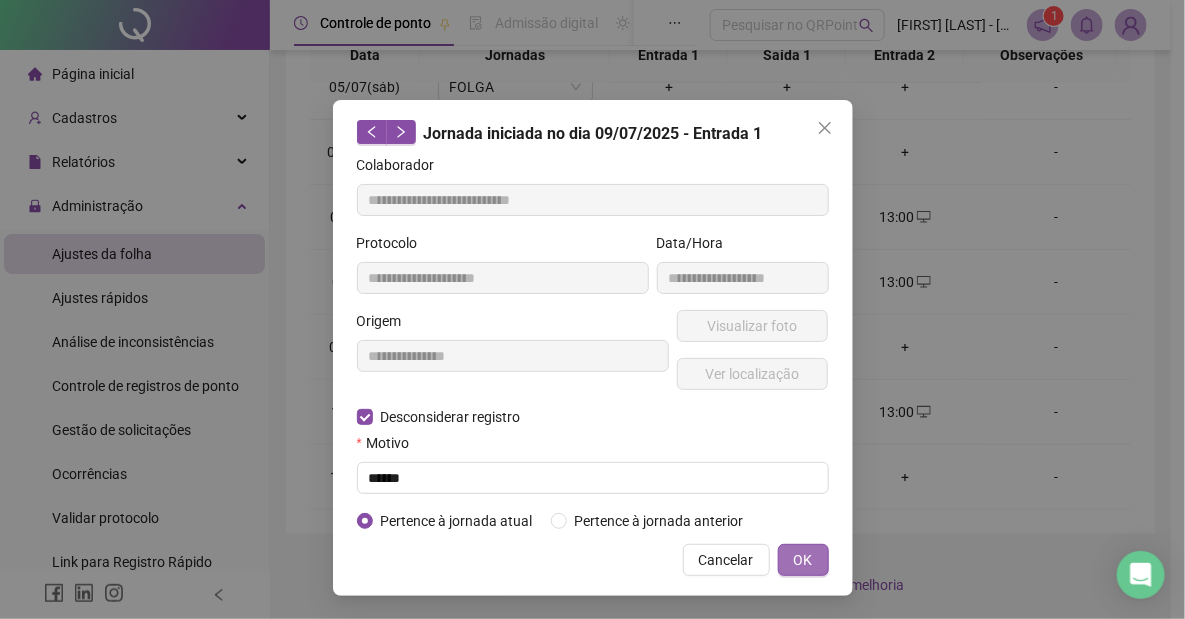 click on "OK" at bounding box center (803, 560) 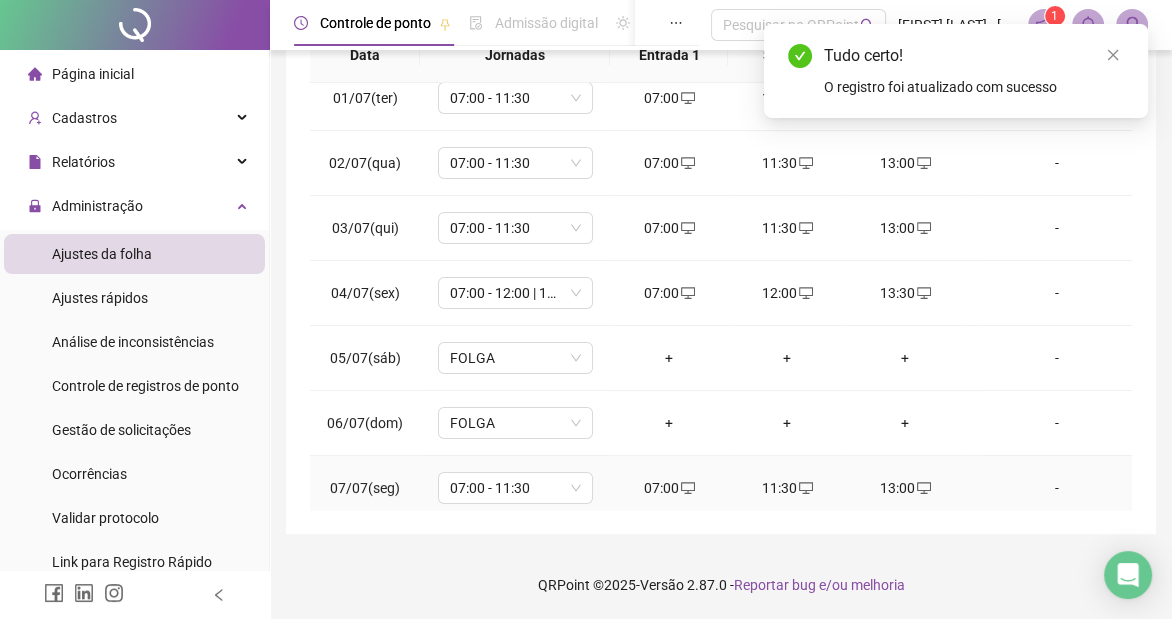 scroll, scrollTop: 0, scrollLeft: 0, axis: both 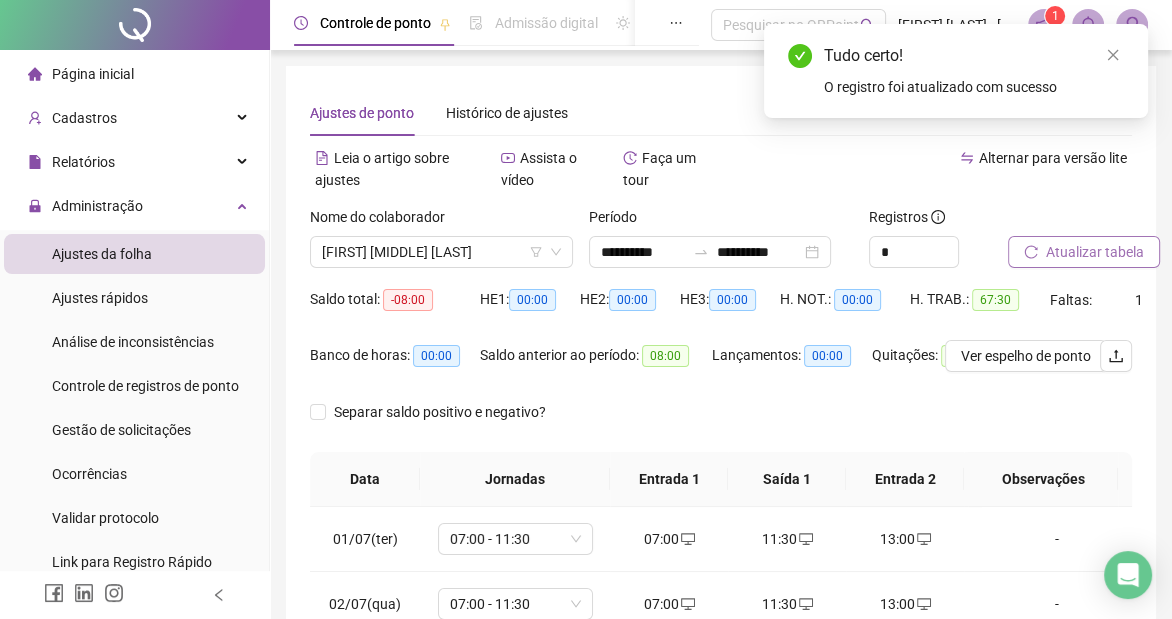 click on "Atualizar tabela" at bounding box center [1084, 252] 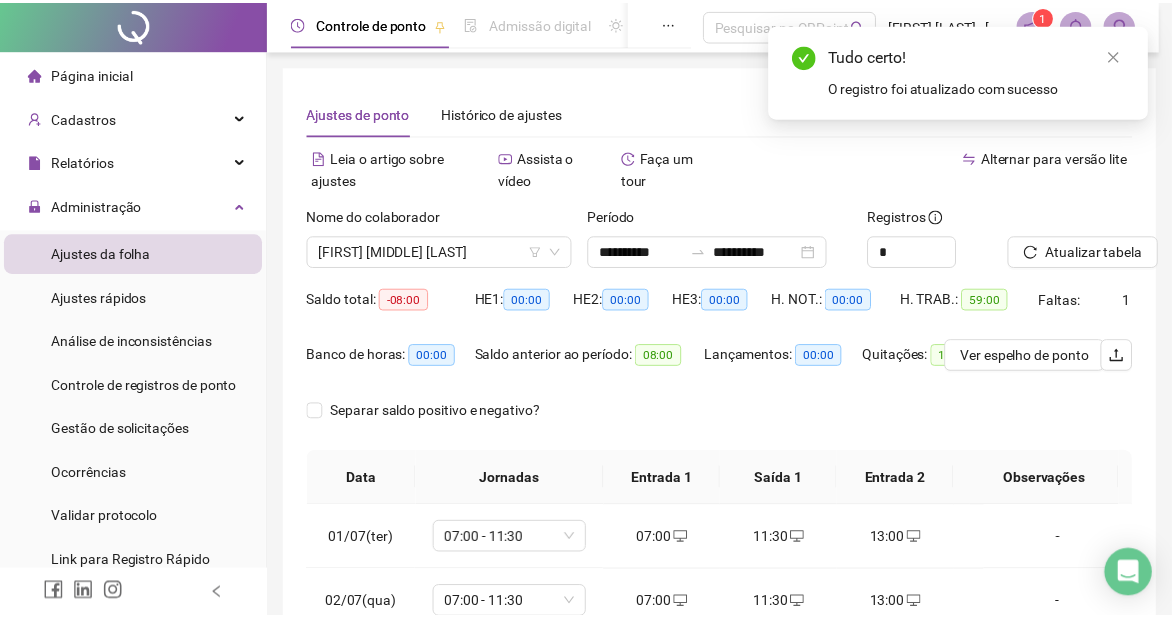 scroll, scrollTop: 424, scrollLeft: 0, axis: vertical 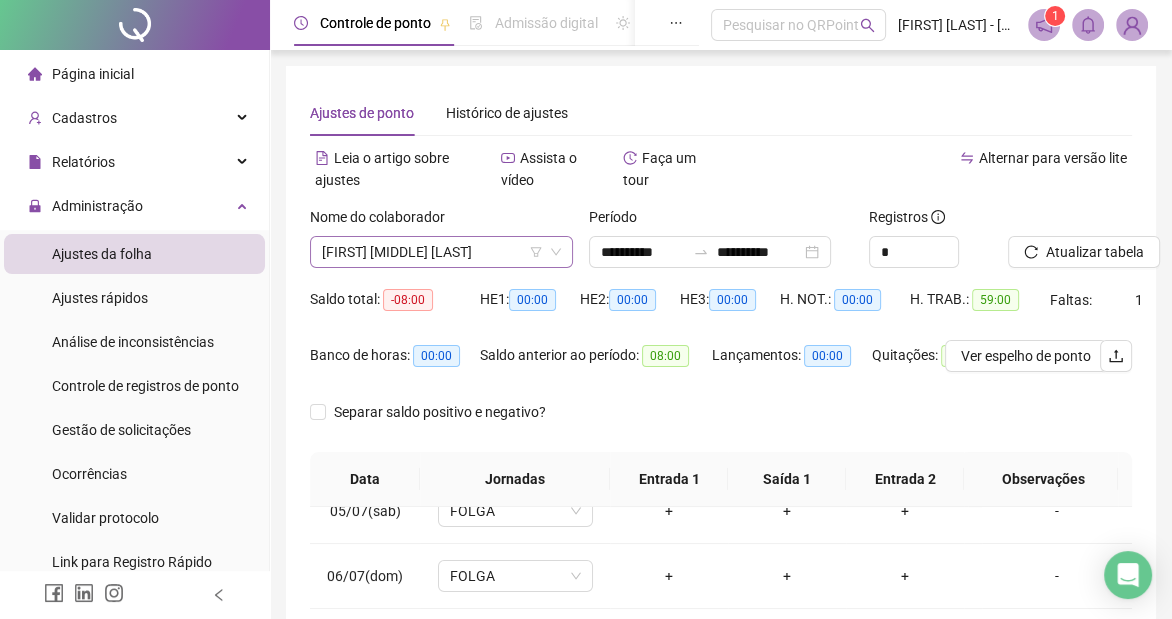 click on "[FIRST] [MIDDLE] [LAST]" at bounding box center (441, 252) 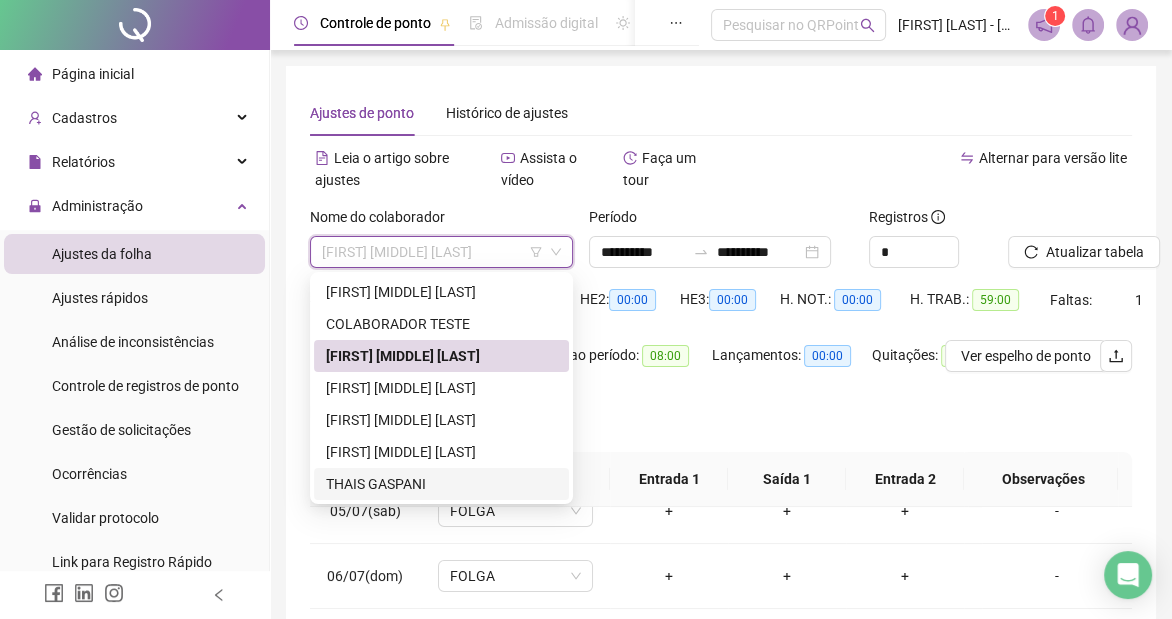 click on "THAIS GASPANI" at bounding box center (441, 484) 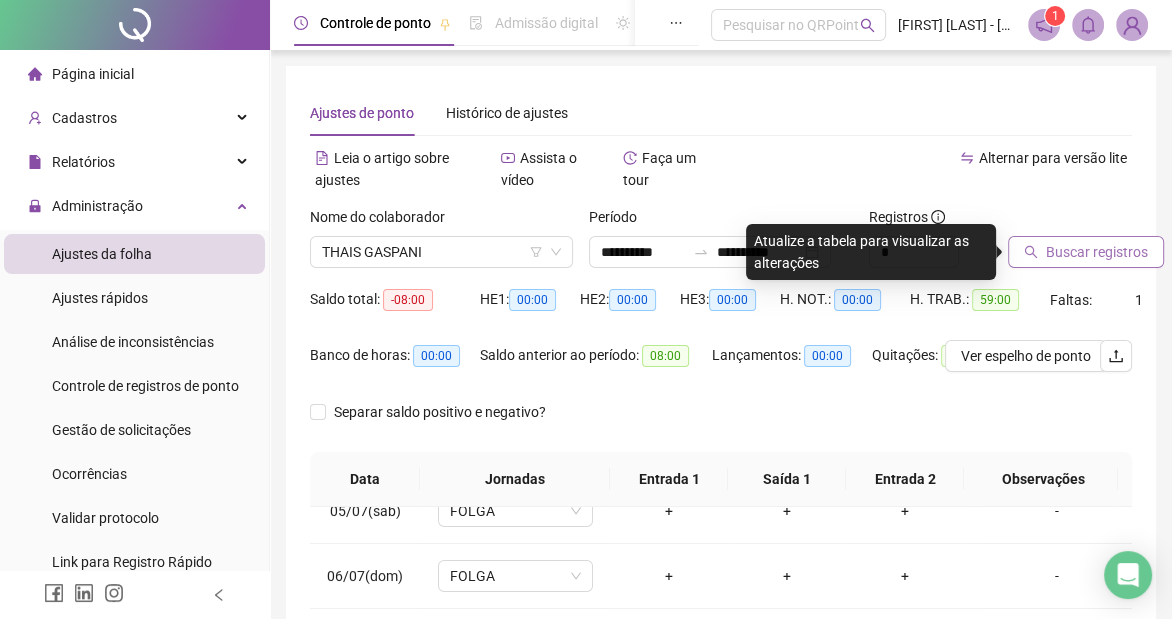 click on "Buscar registros" at bounding box center (1086, 252) 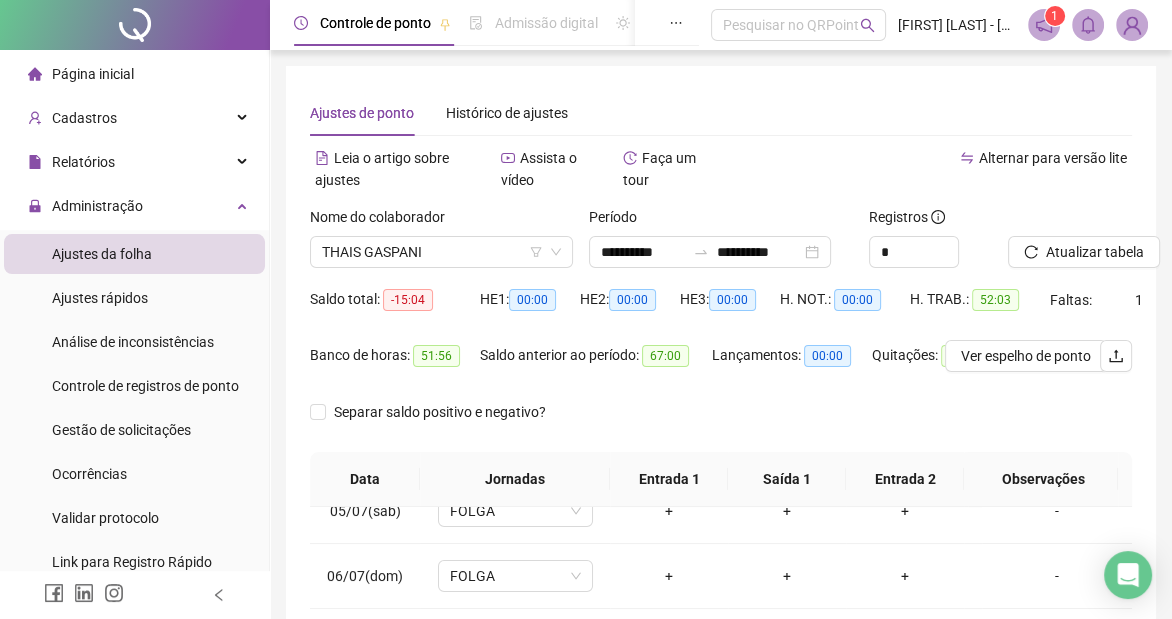 scroll, scrollTop: 424, scrollLeft: 0, axis: vertical 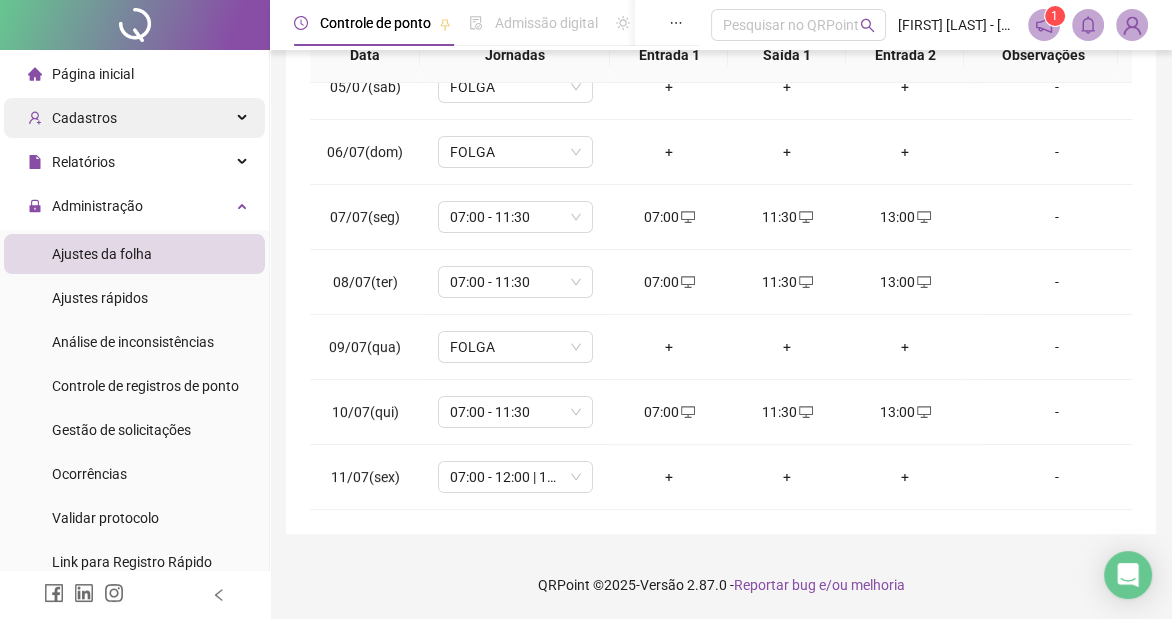 click on "Cadastros" at bounding box center [134, 118] 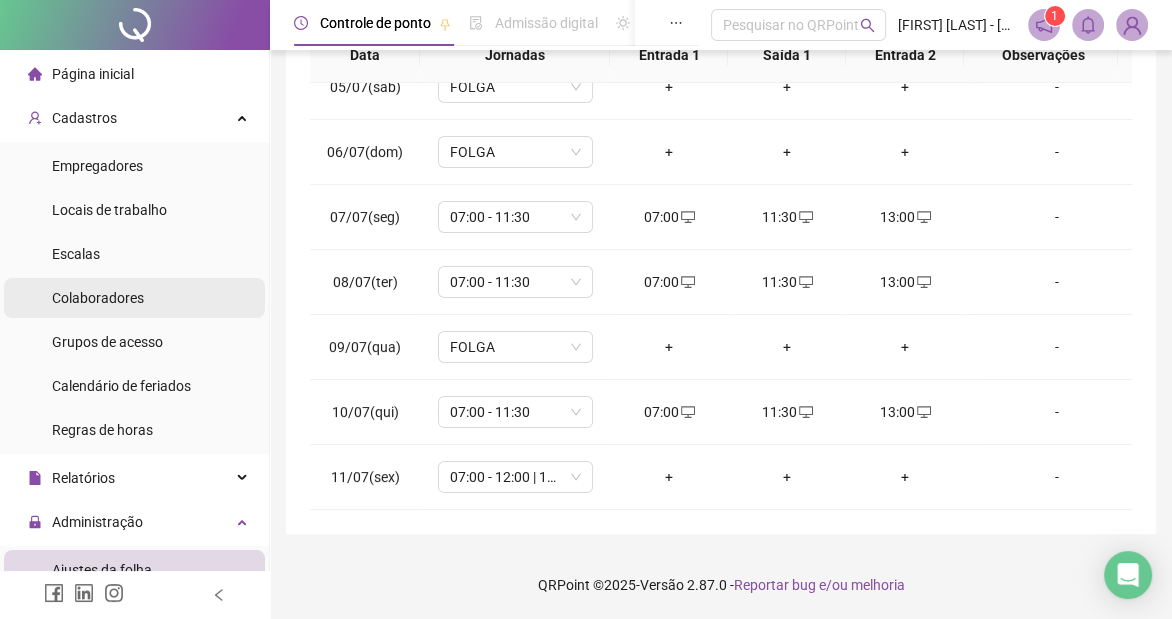click on "Colaboradores" at bounding box center (98, 298) 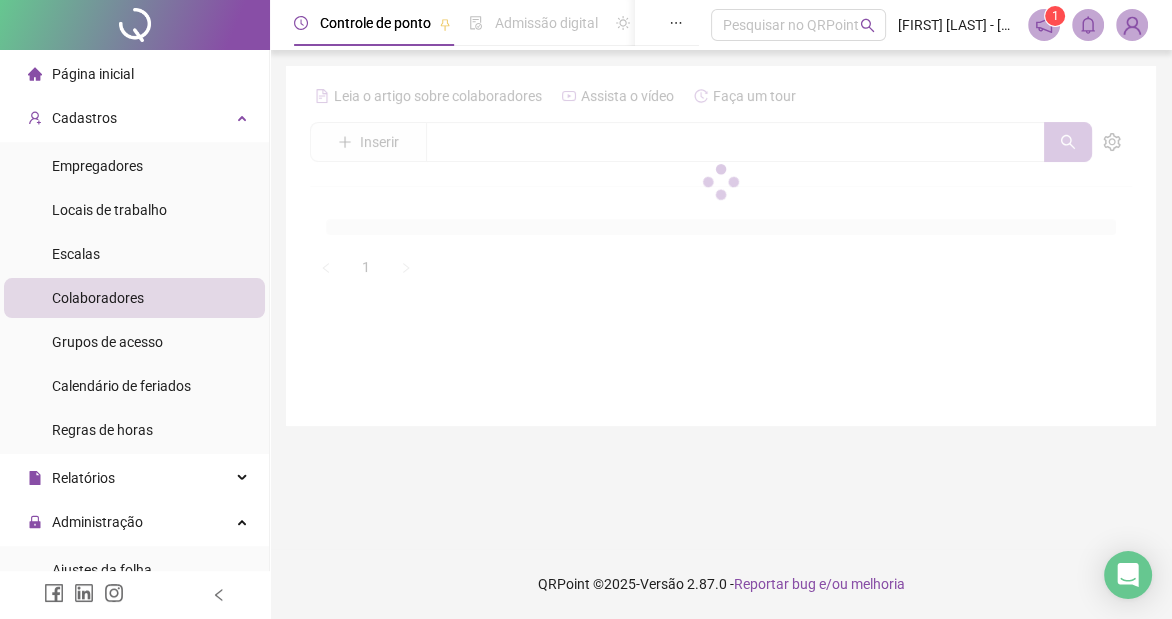 scroll, scrollTop: 0, scrollLeft: 0, axis: both 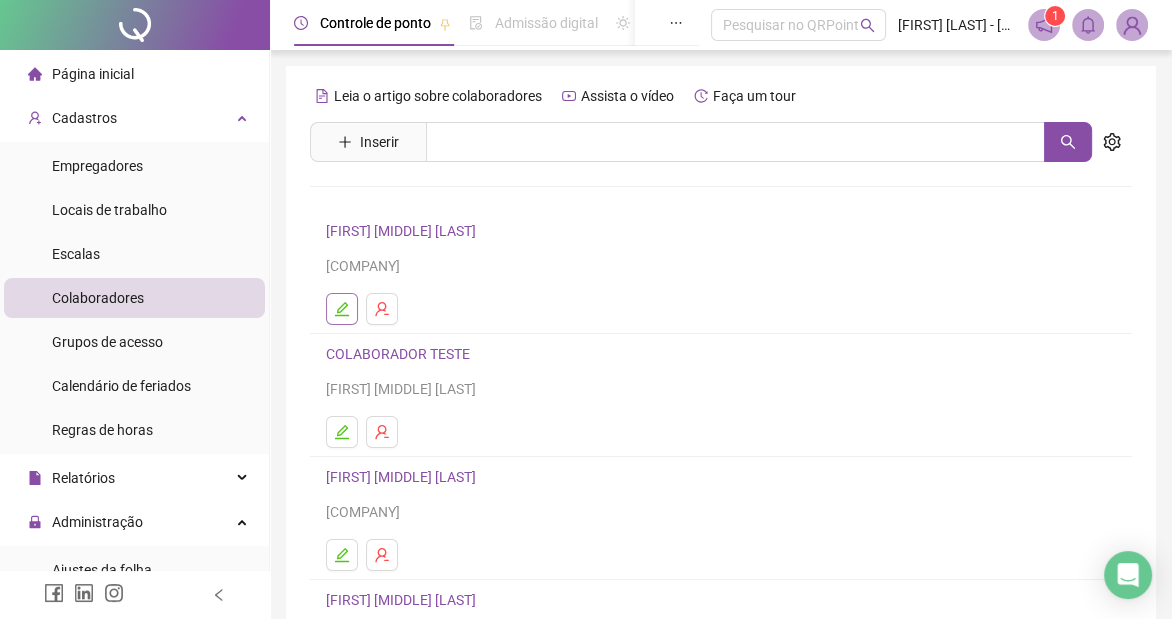 click at bounding box center [342, 309] 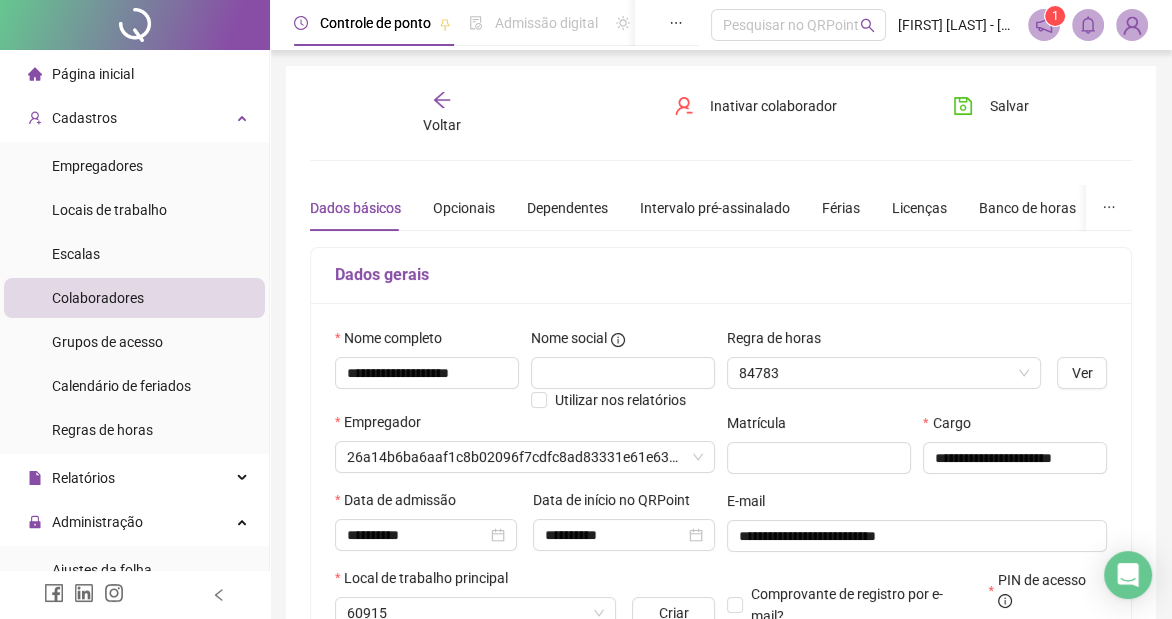 type on "**********" 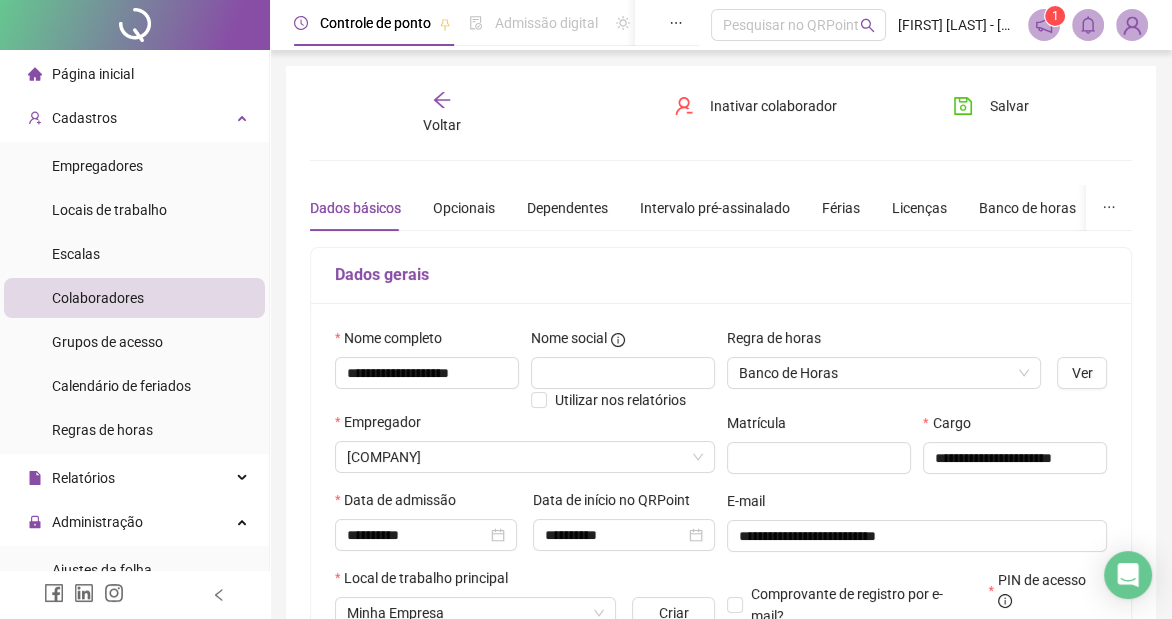 click on "Dados básicos Opcionais Dependentes Intervalo pré-assinalado Férias Licenças Banco de horas Histórico Apontamentos Integrações Preferências" at bounding box center [907, 208] 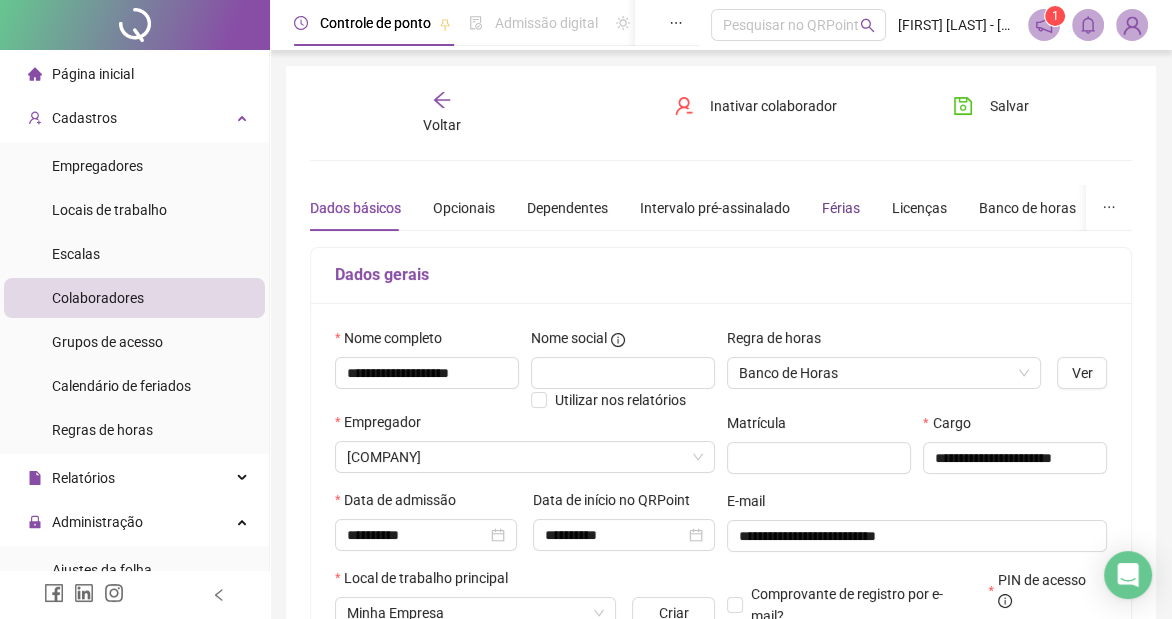 click on "Férias" at bounding box center [841, 208] 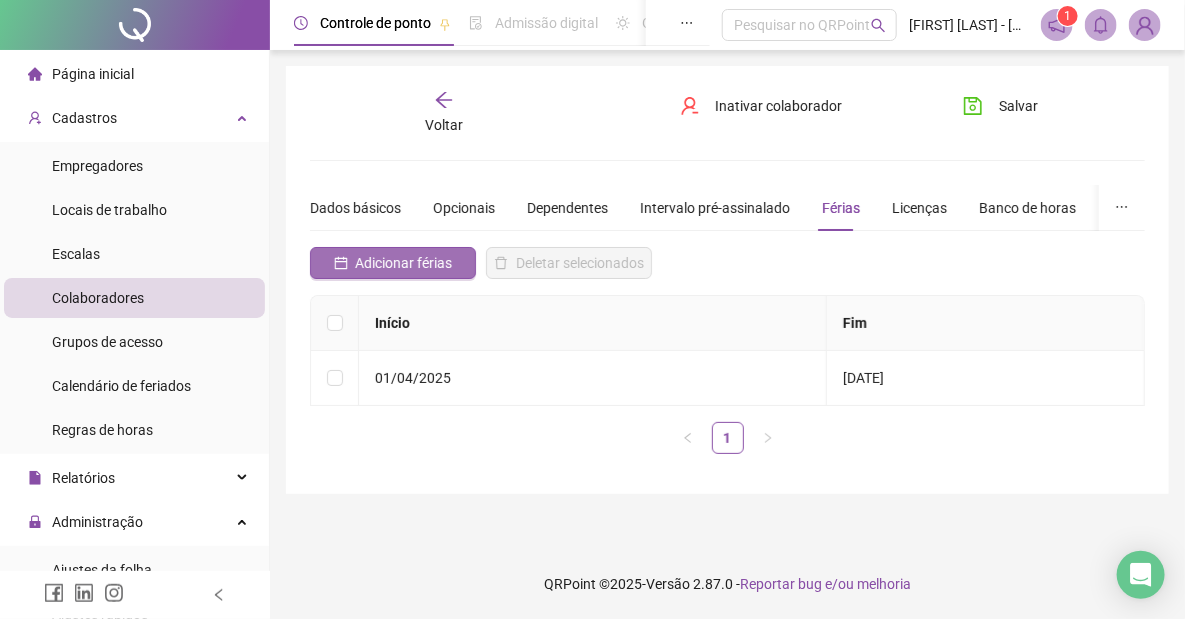 click on "Adicionar férias" at bounding box center (404, 263) 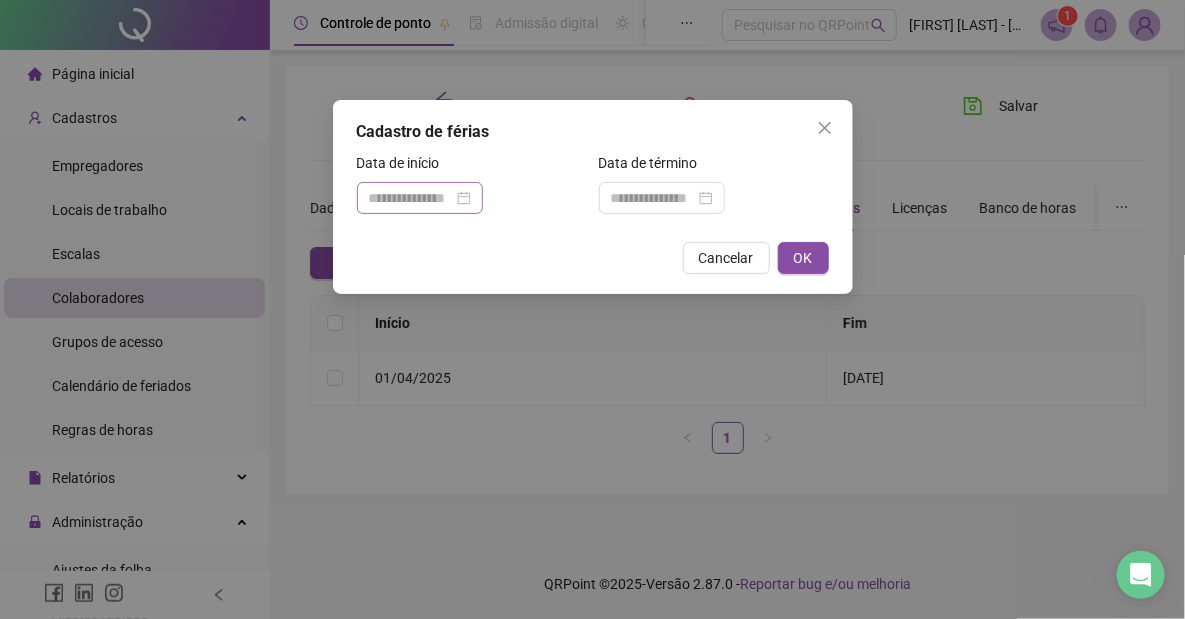 click at bounding box center [420, 198] 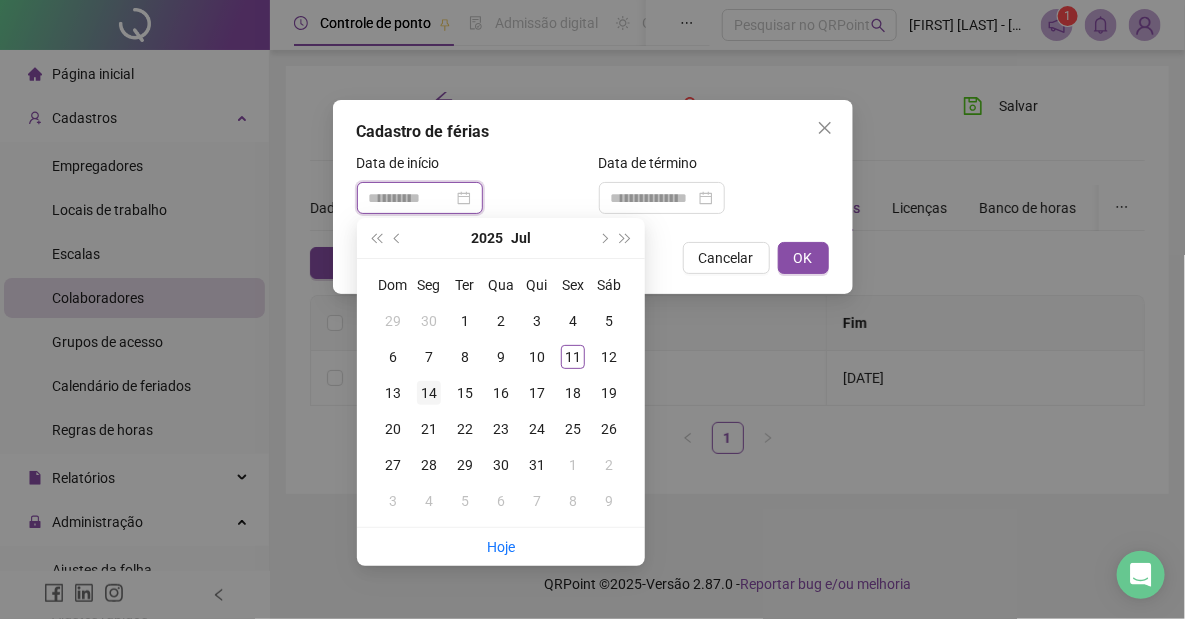 type on "**********" 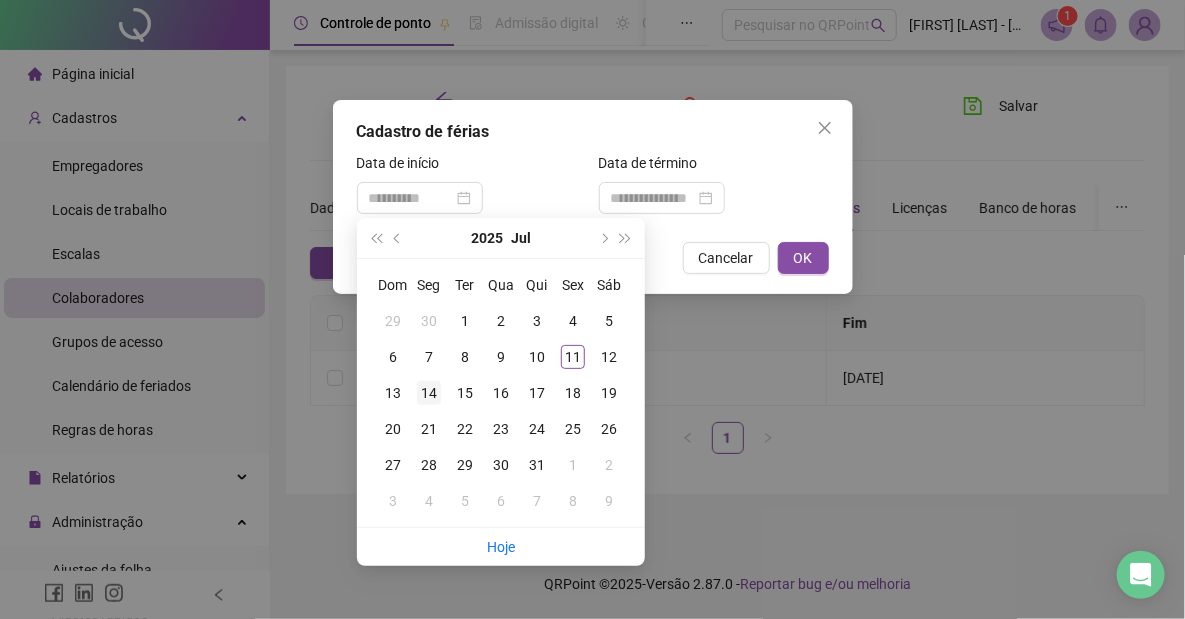 click on "14" at bounding box center (429, 393) 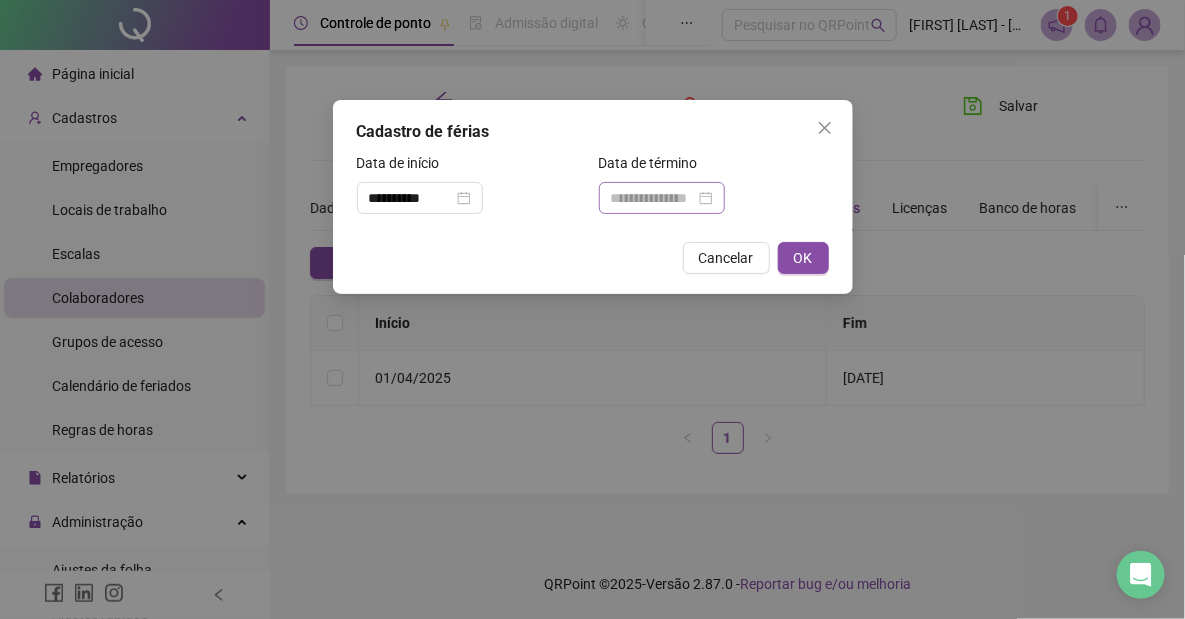 click at bounding box center (662, 198) 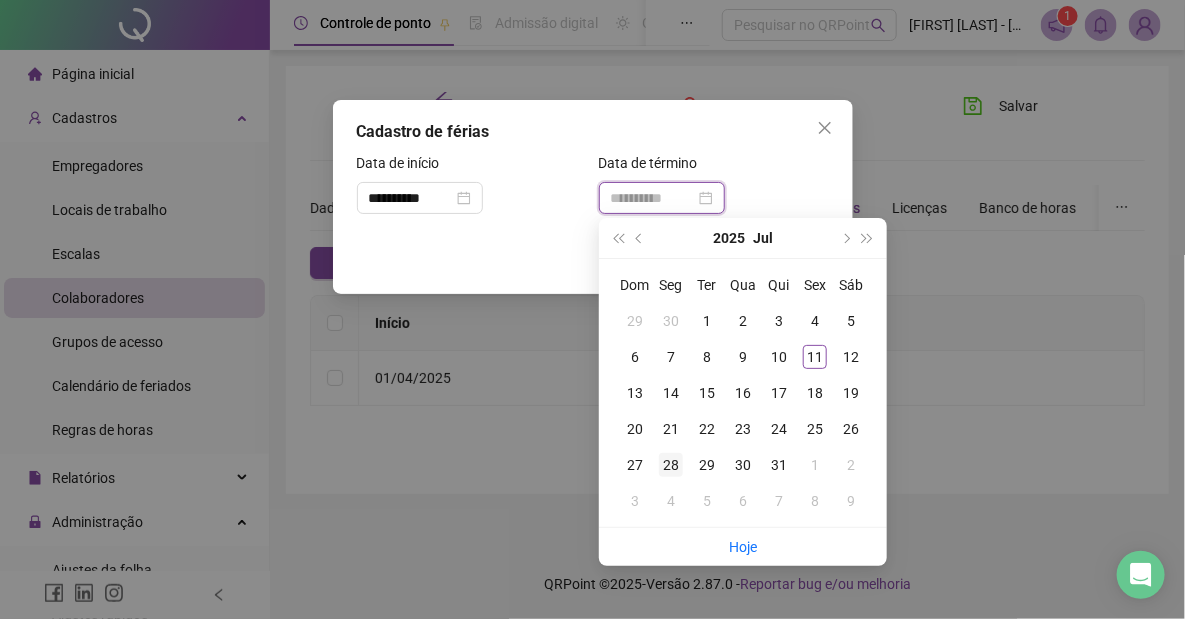 type on "**********" 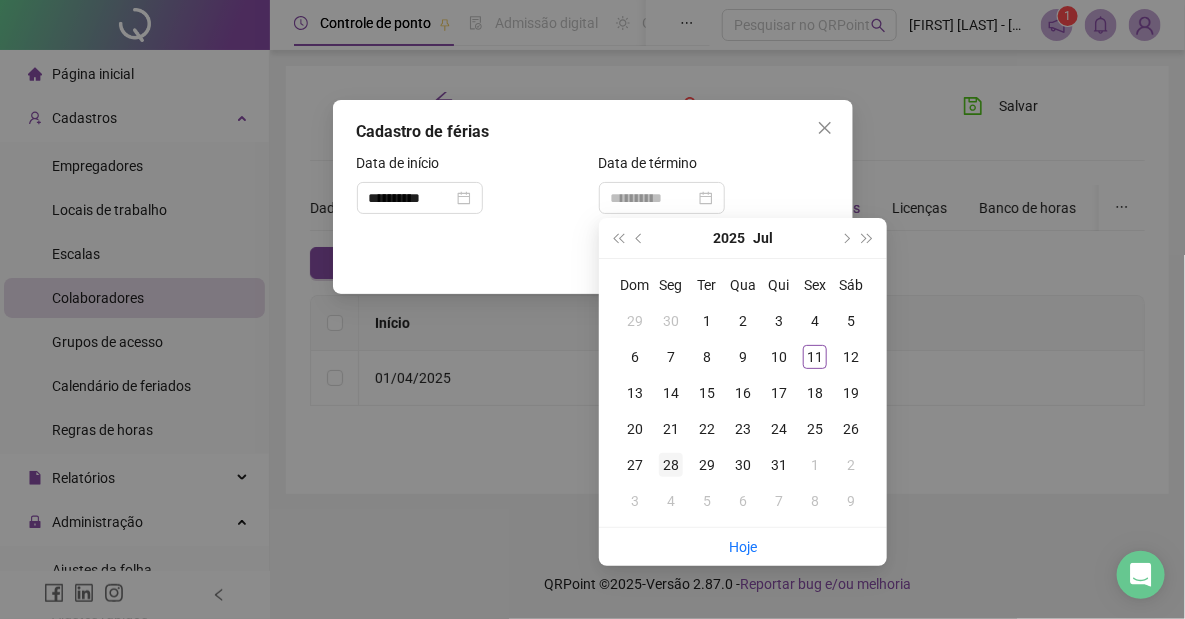 click on "28" at bounding box center (671, 465) 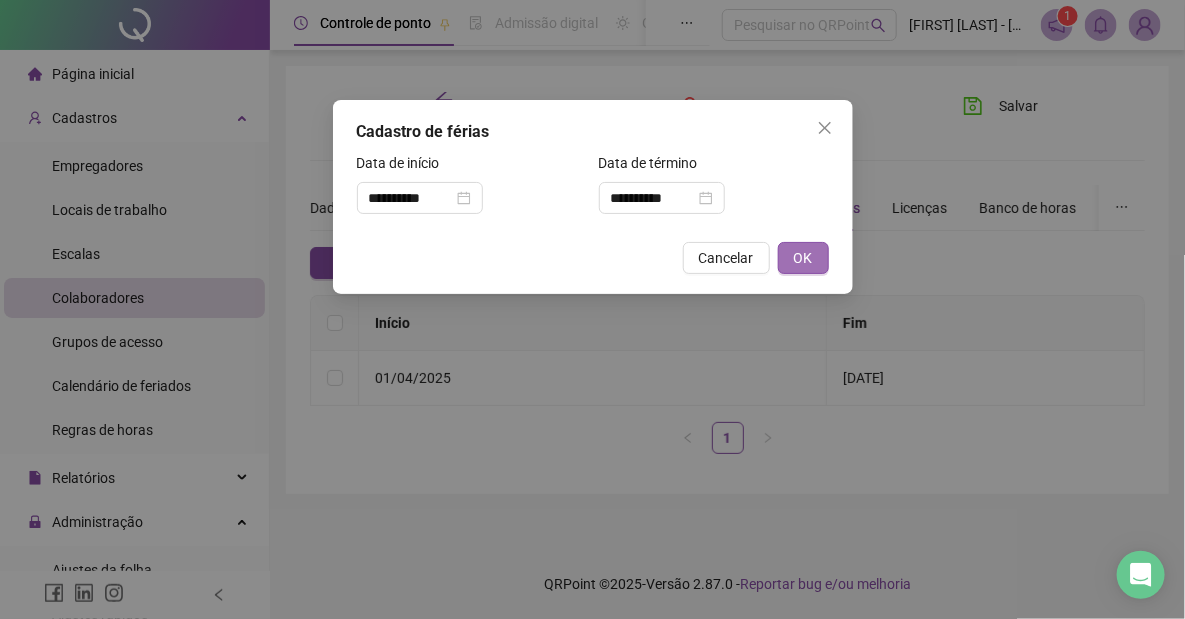 click on "OK" at bounding box center [803, 258] 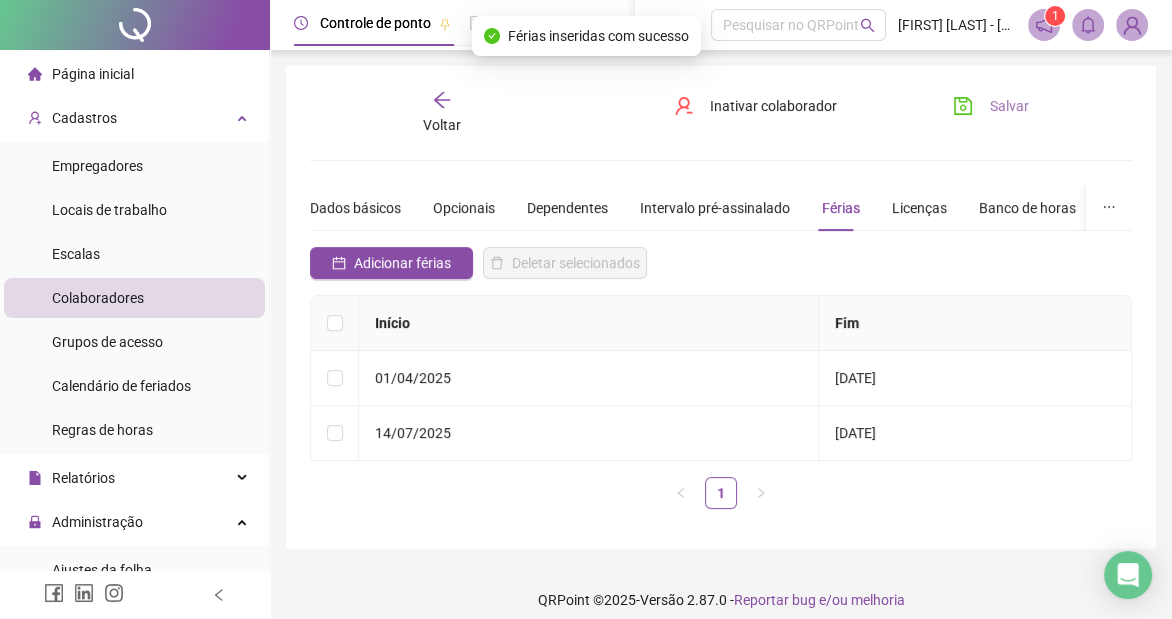 click on "Salvar" at bounding box center (990, 106) 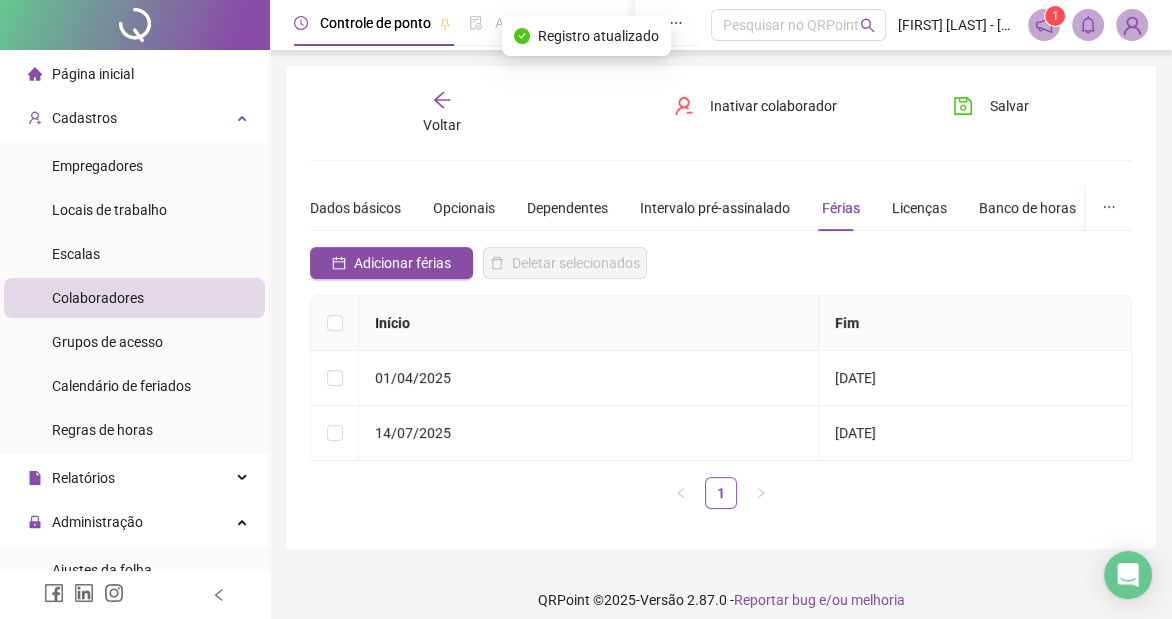 click at bounding box center [135, 25] 